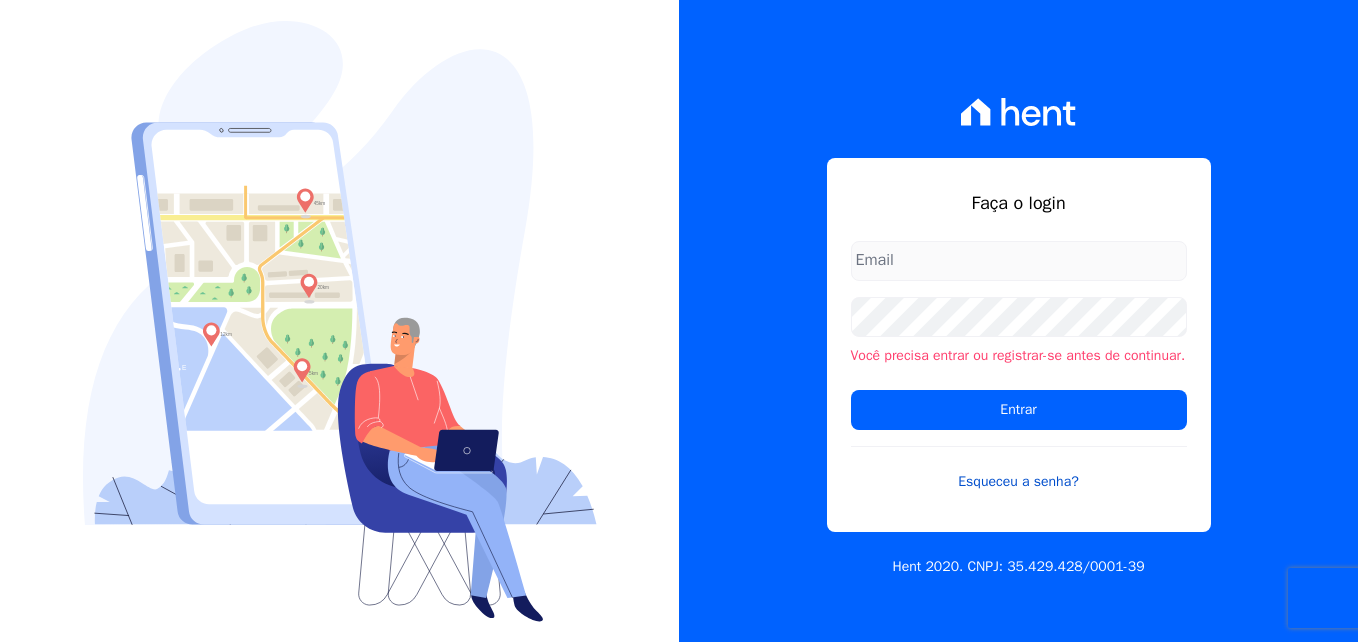 scroll, scrollTop: 0, scrollLeft: 0, axis: both 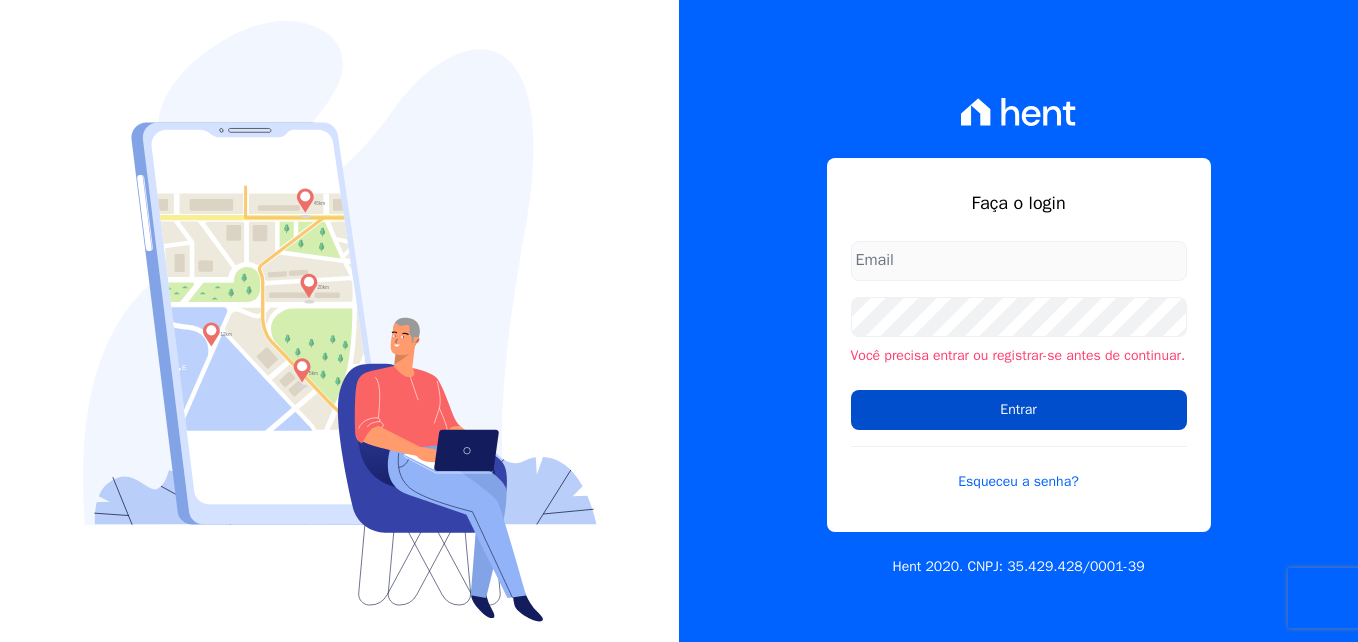 type on "[PERSON_NAME][EMAIL_ADDRESS][DOMAIN_NAME]" 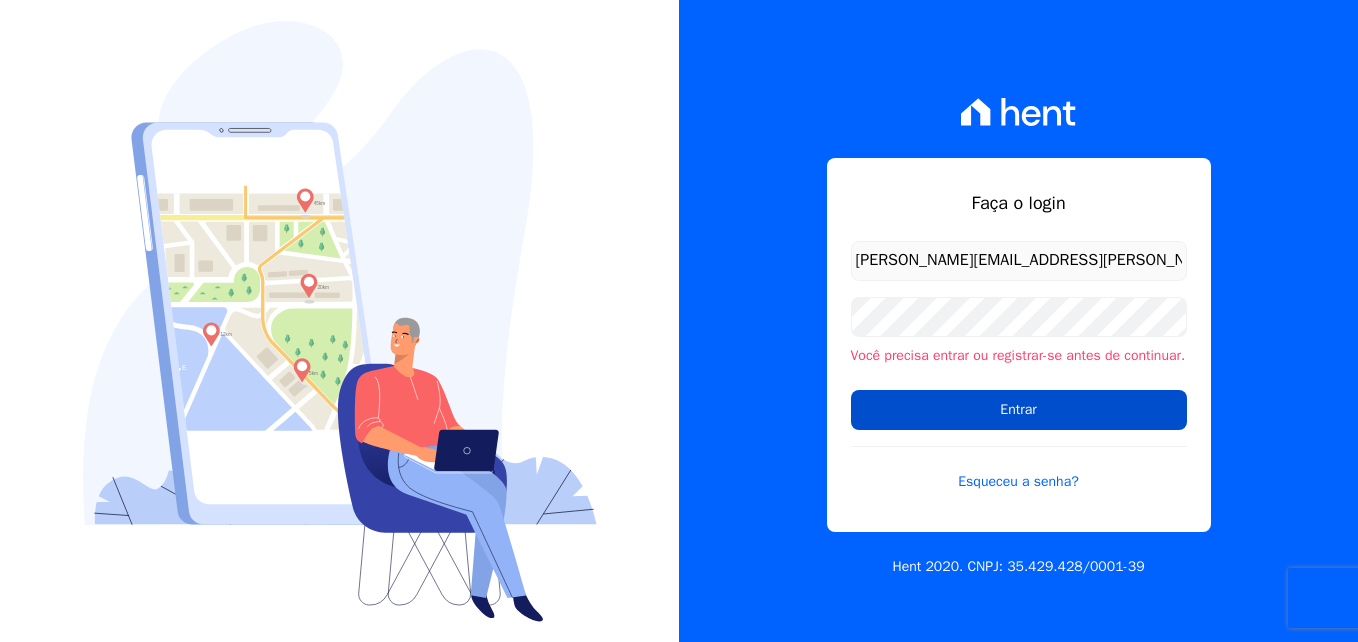 click on "Entrar" at bounding box center [1019, 410] 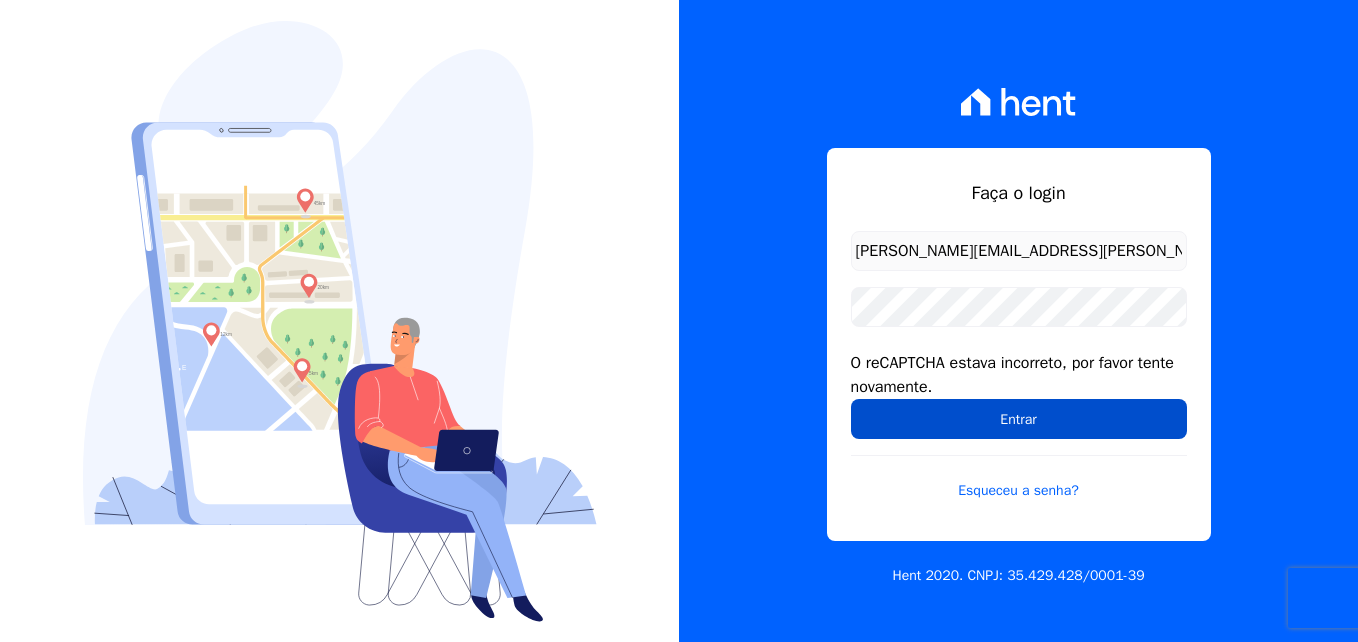 scroll, scrollTop: 0, scrollLeft: 0, axis: both 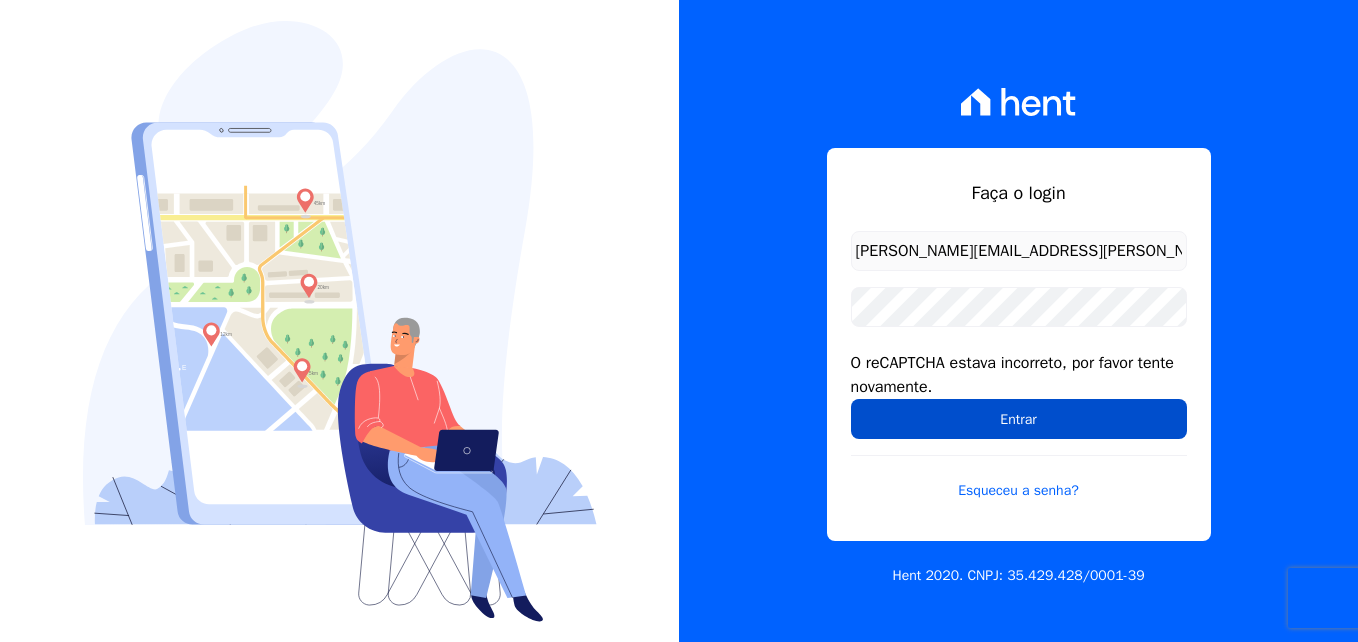 click on "Entrar" at bounding box center [1019, 419] 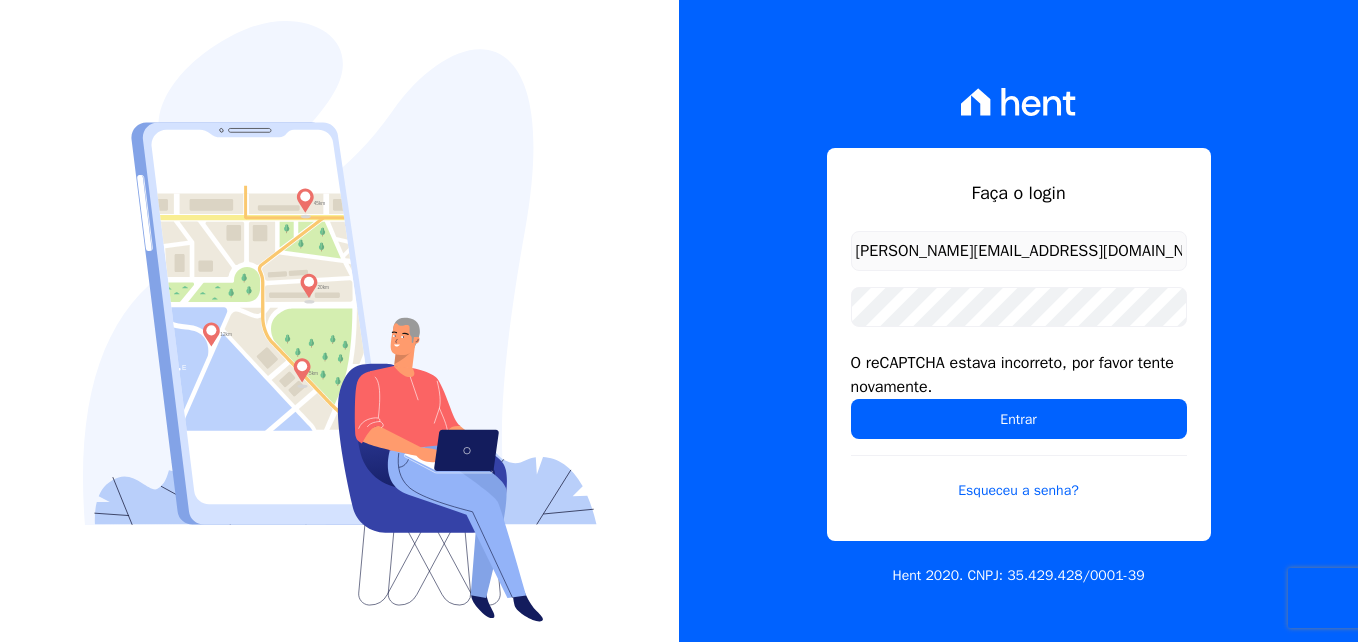 scroll, scrollTop: 0, scrollLeft: 0, axis: both 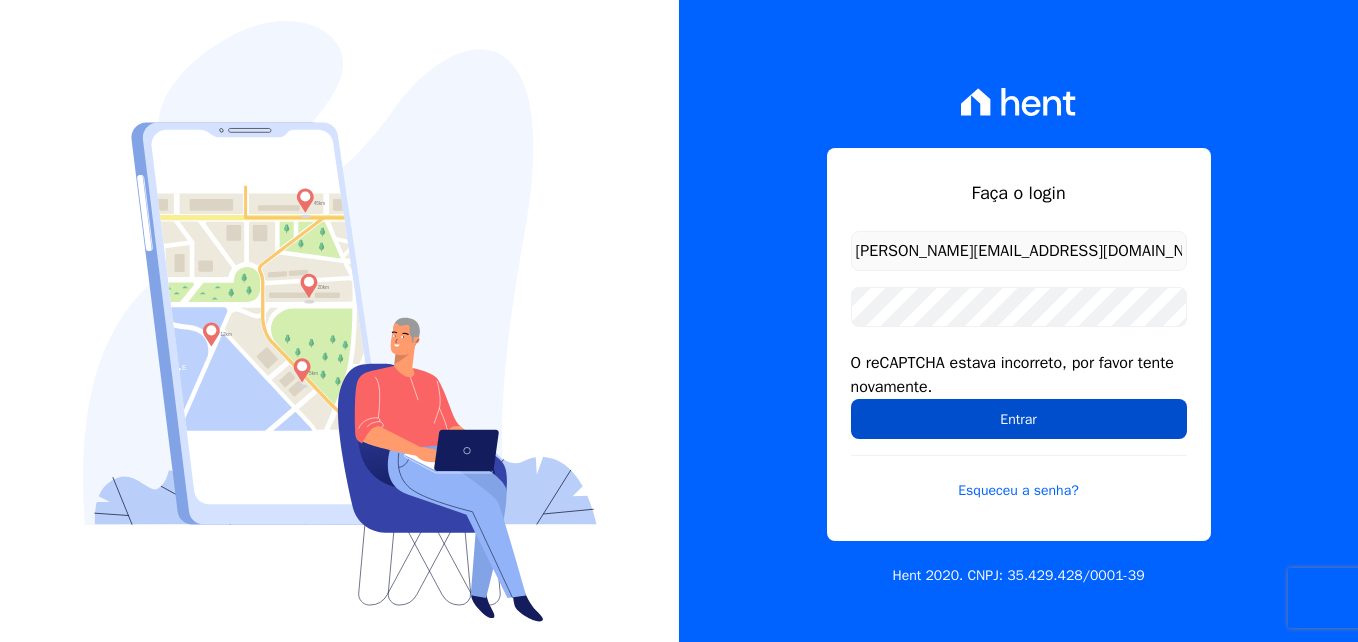 click on "Entrar" at bounding box center [1019, 419] 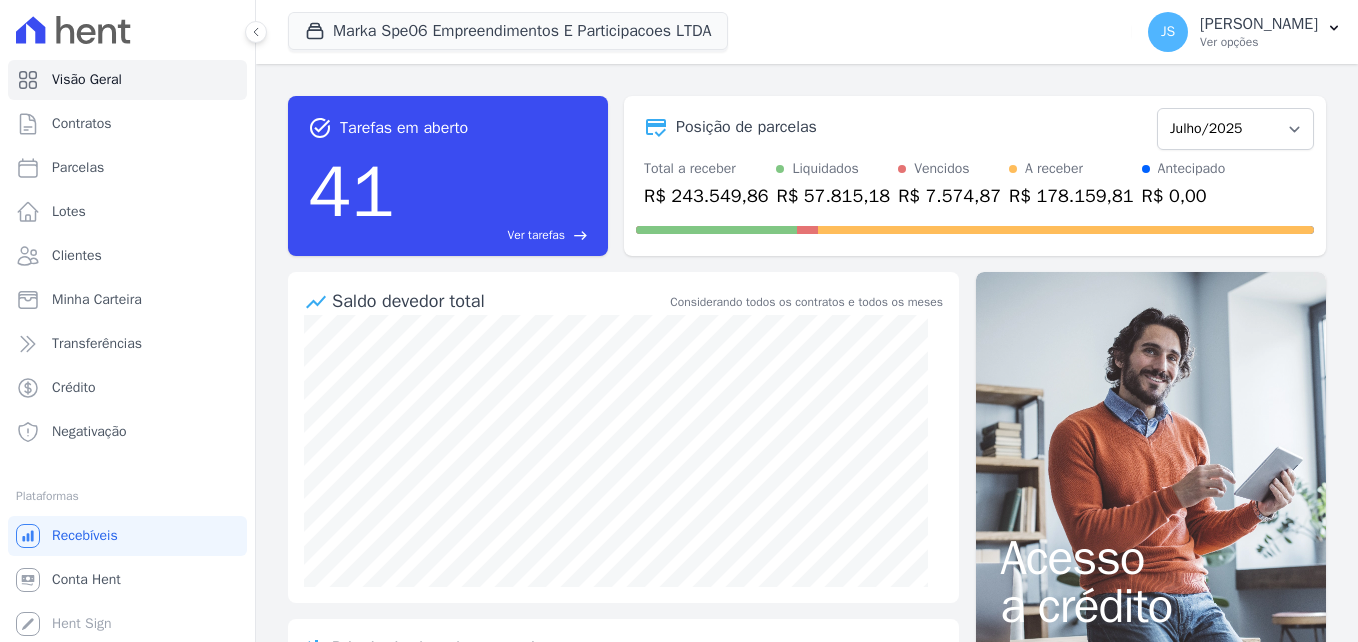 scroll, scrollTop: 0, scrollLeft: 0, axis: both 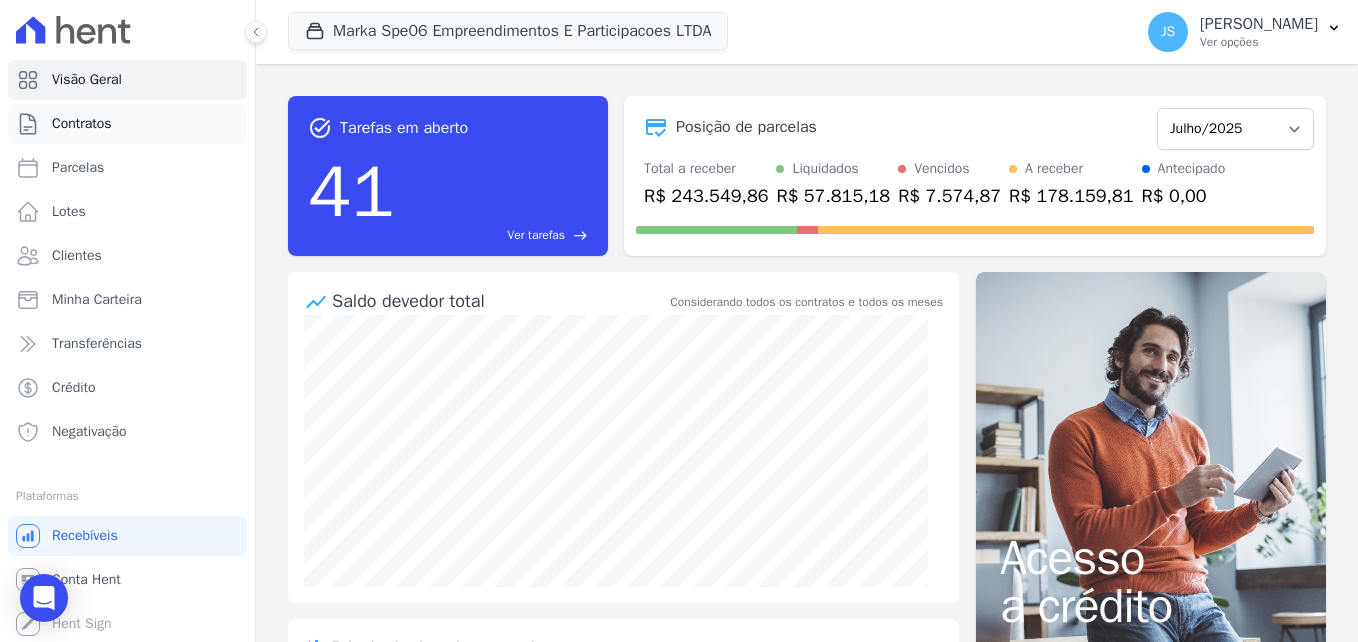 click on "Contratos" at bounding box center (82, 124) 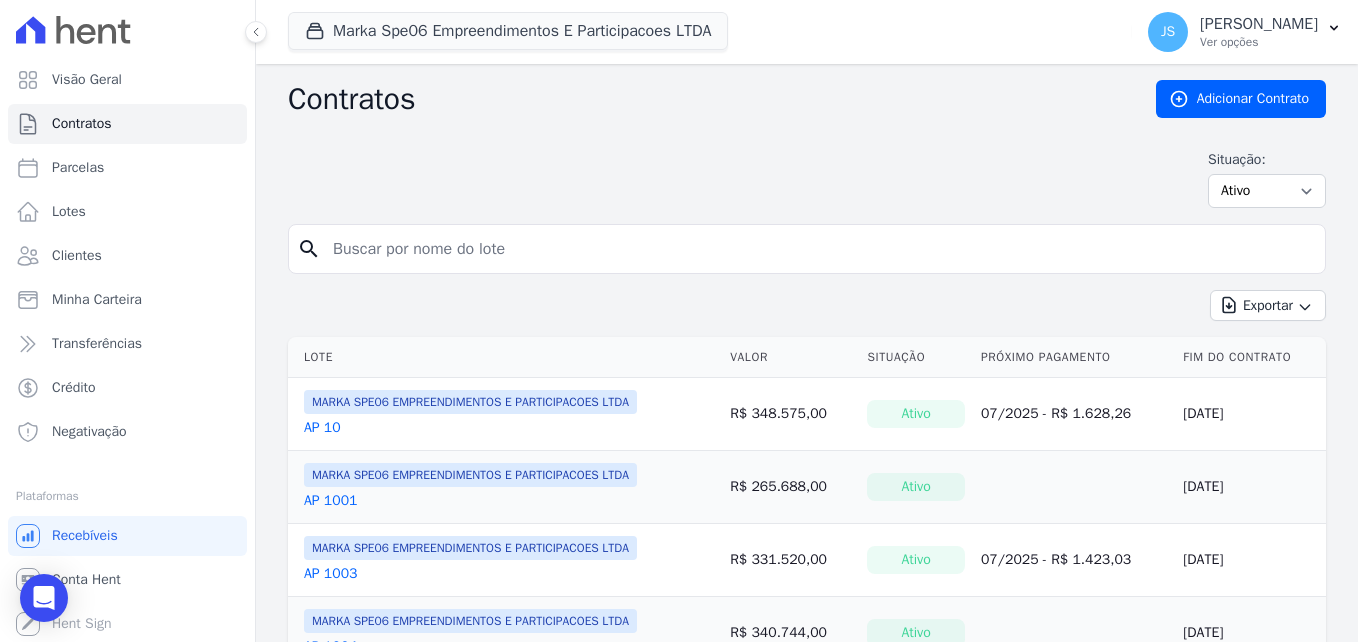 drag, startPoint x: 502, startPoint y: 255, endPoint x: 401, endPoint y: 249, distance: 101.17806 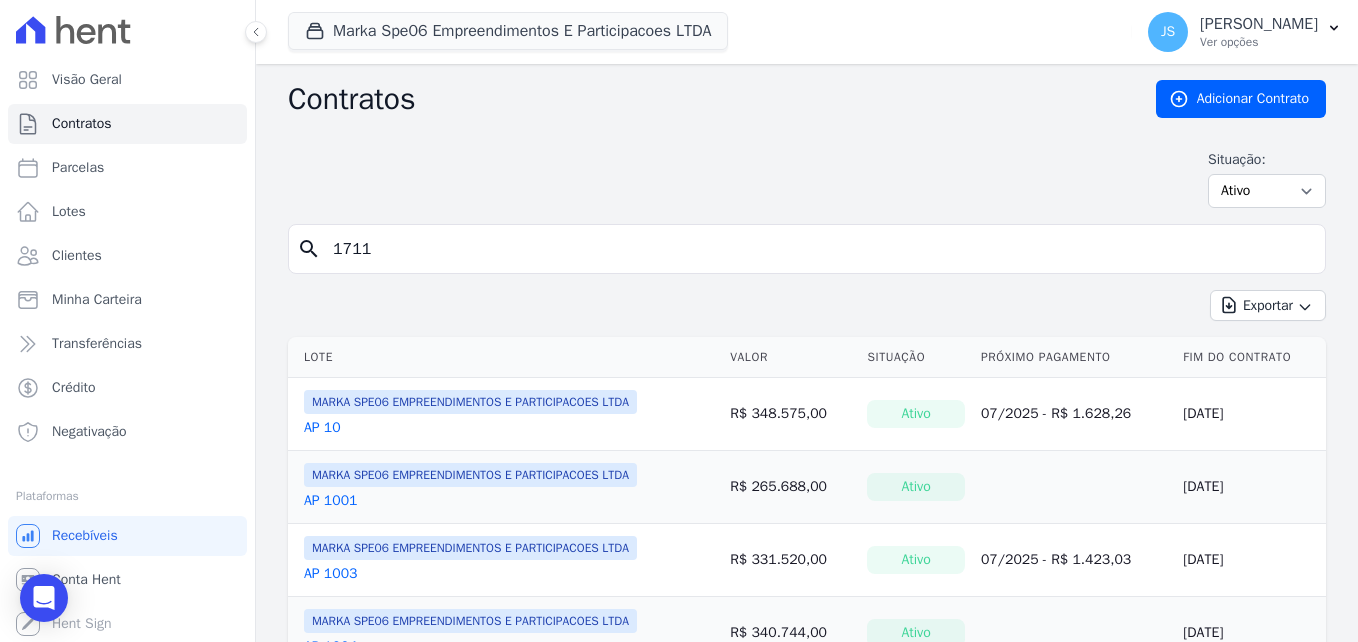 type on "1711" 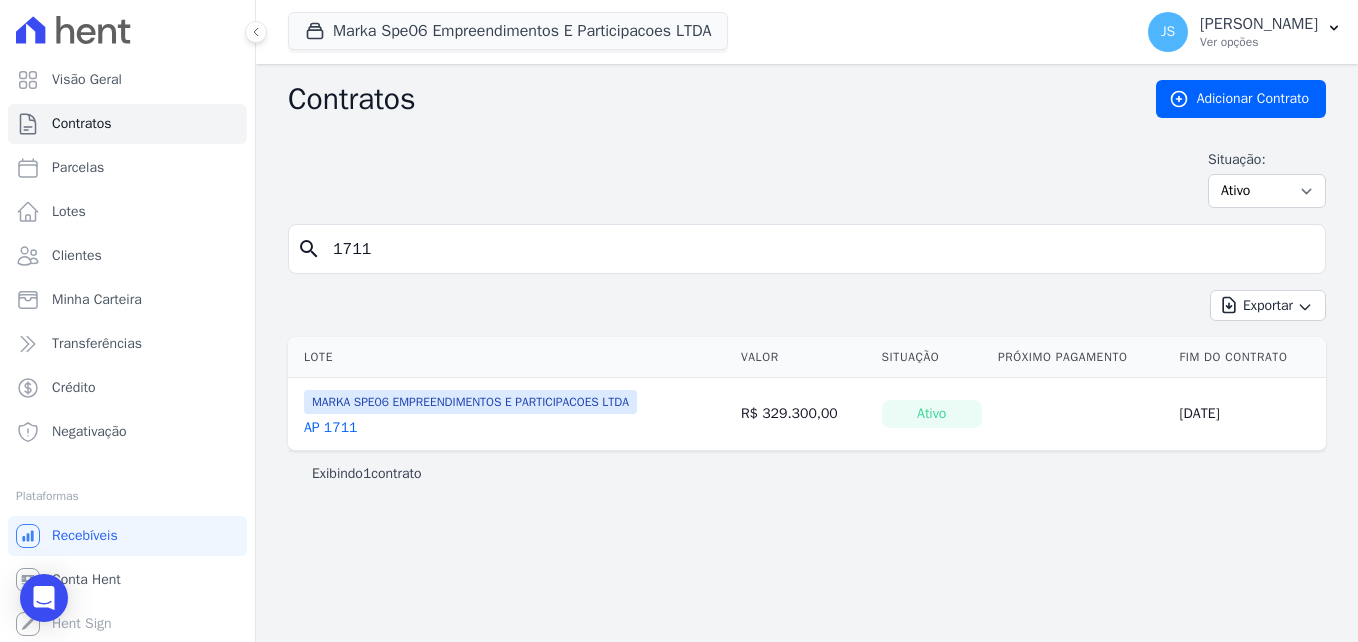click on "MARKA SPE06 EMPREENDIMENTOS E PARTICIPACOES LTDA" at bounding box center (470, 402) 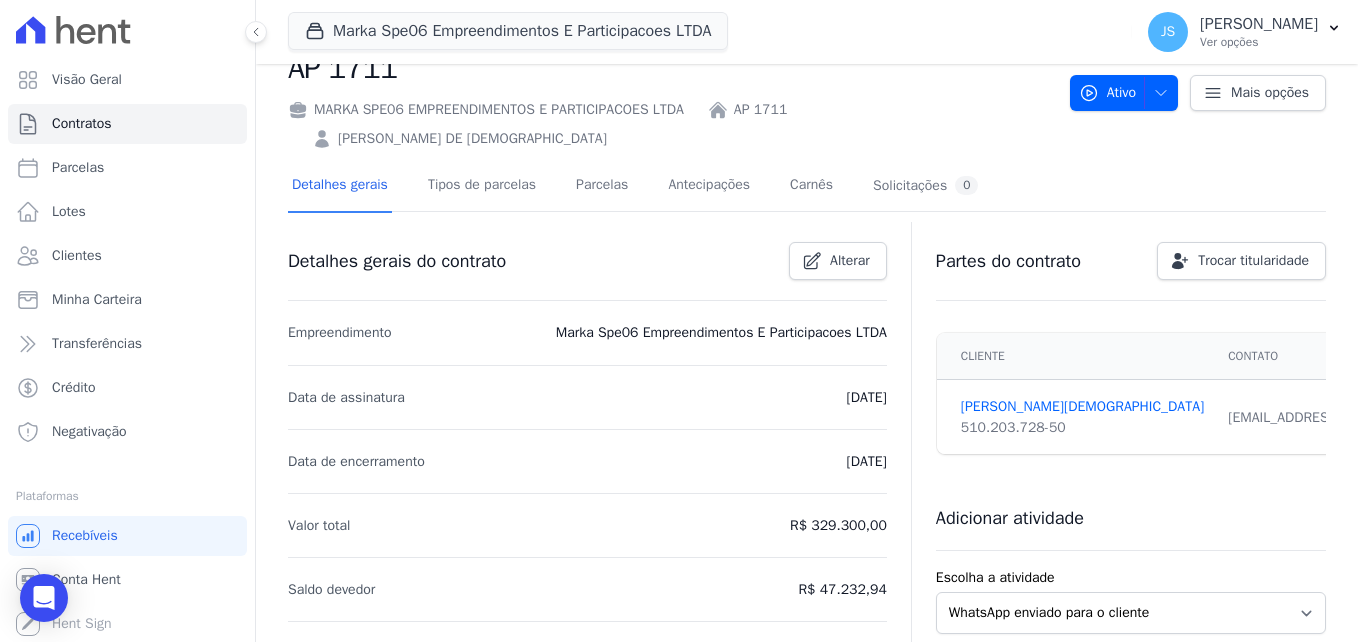 scroll, scrollTop: 0, scrollLeft: 0, axis: both 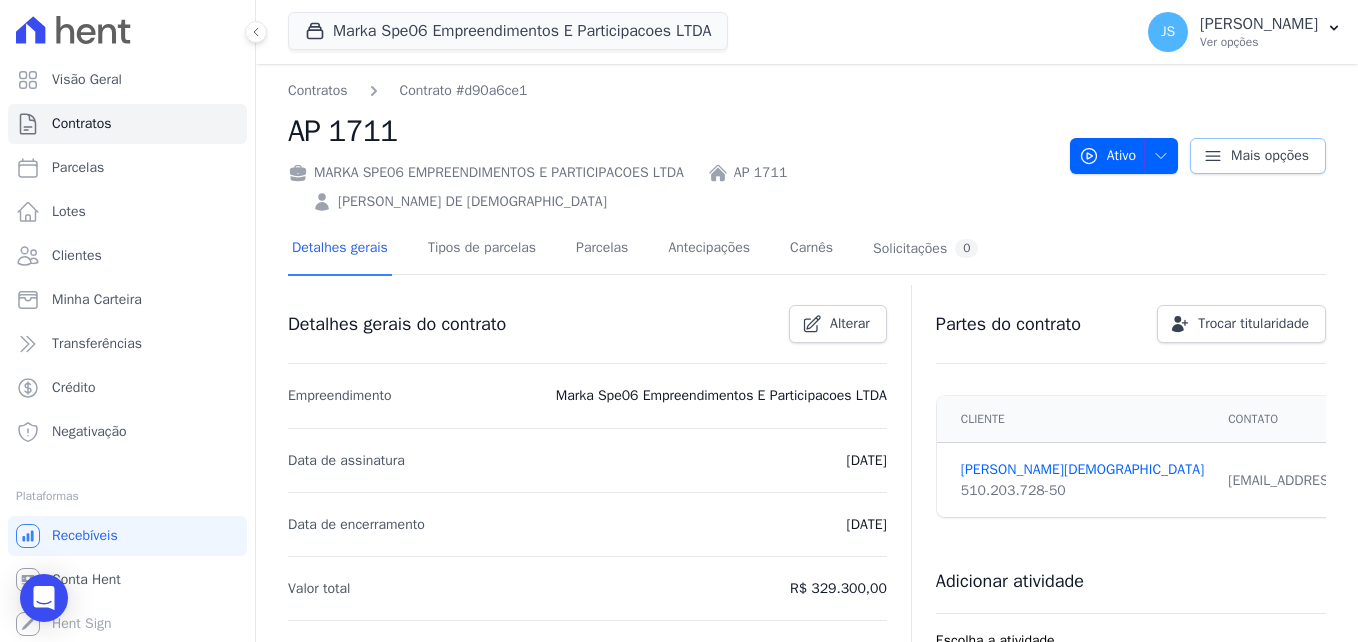 click 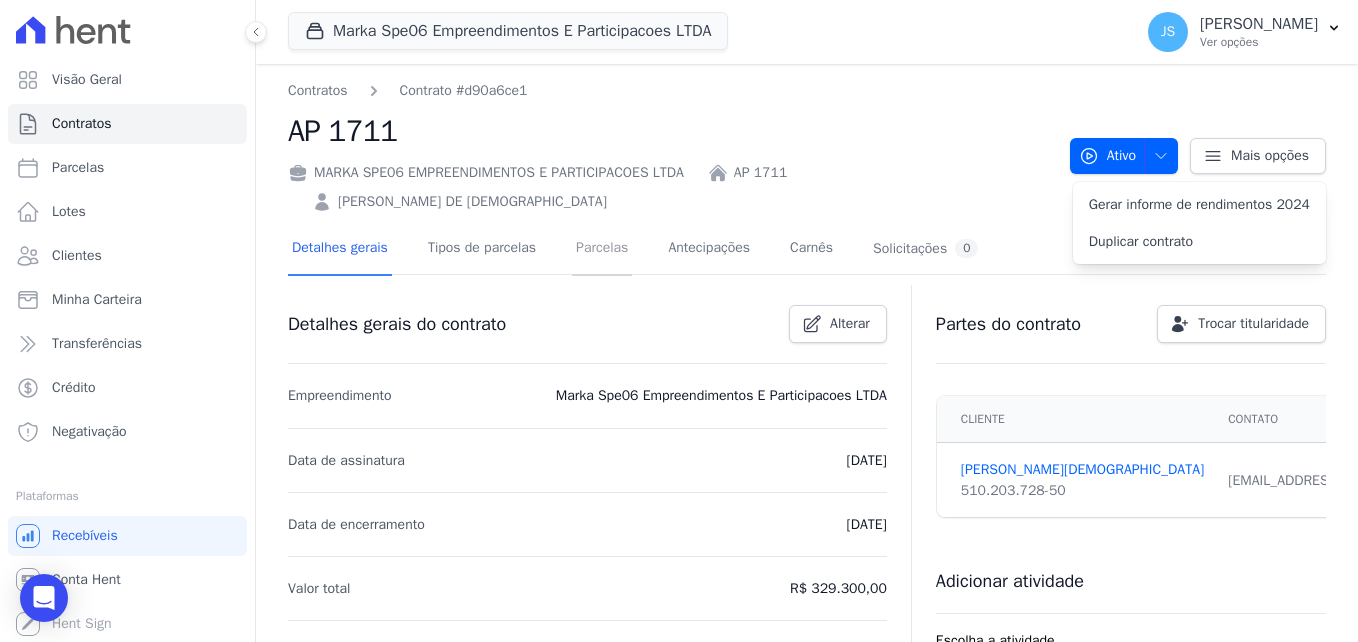 click on "Parcelas" at bounding box center (602, 249) 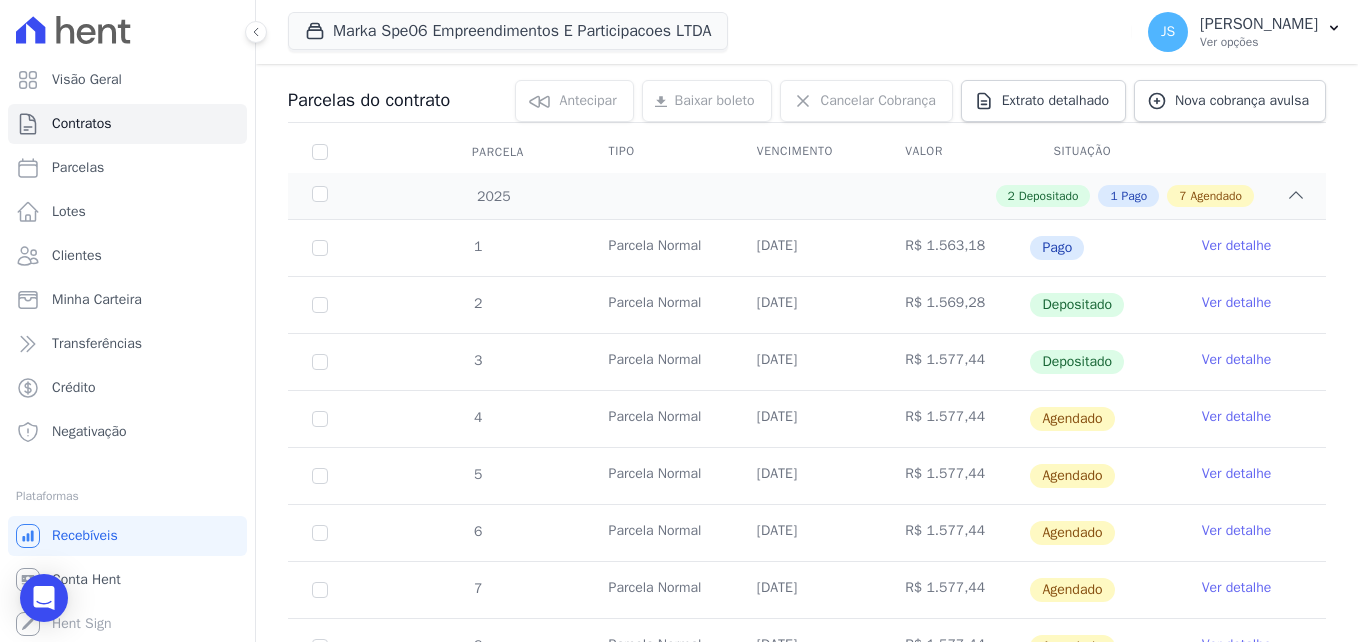 scroll, scrollTop: 0, scrollLeft: 0, axis: both 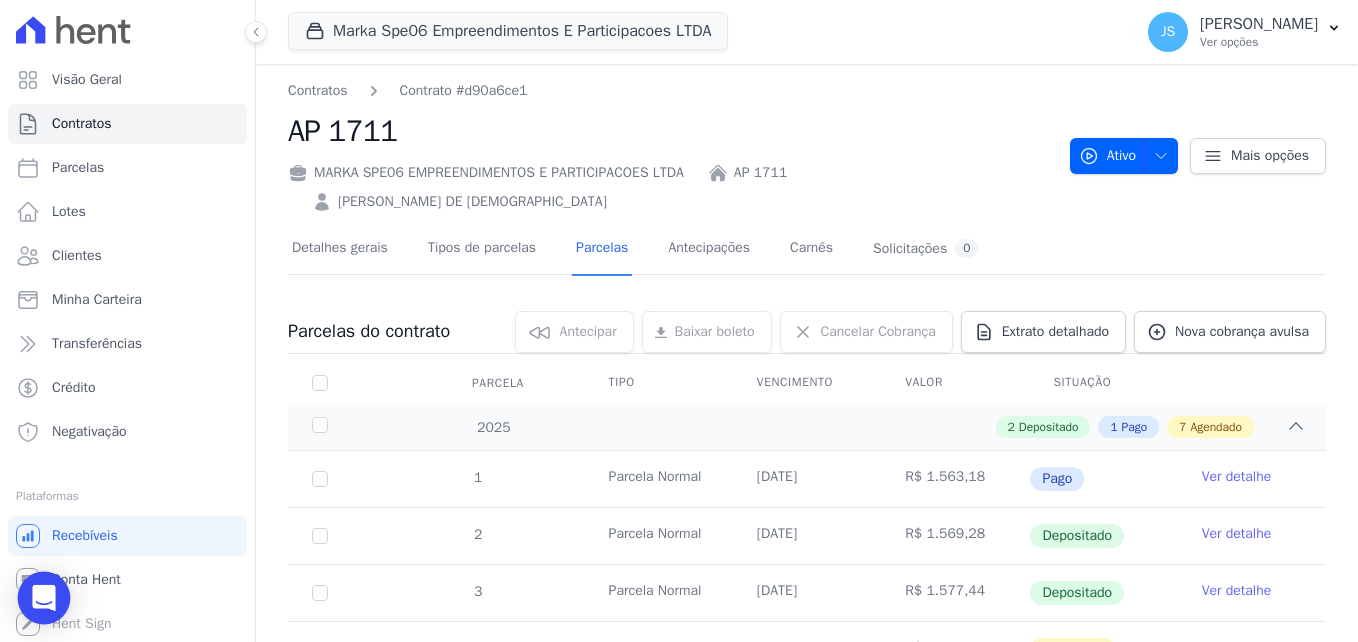 click 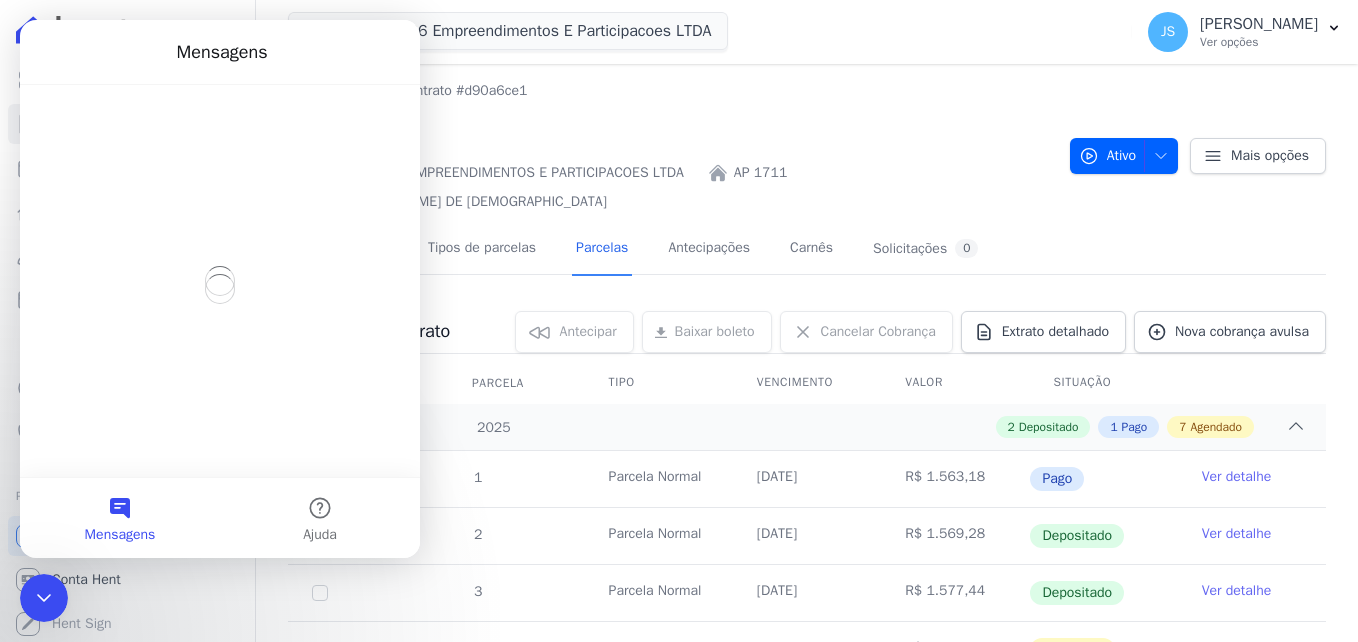 scroll, scrollTop: 0, scrollLeft: 0, axis: both 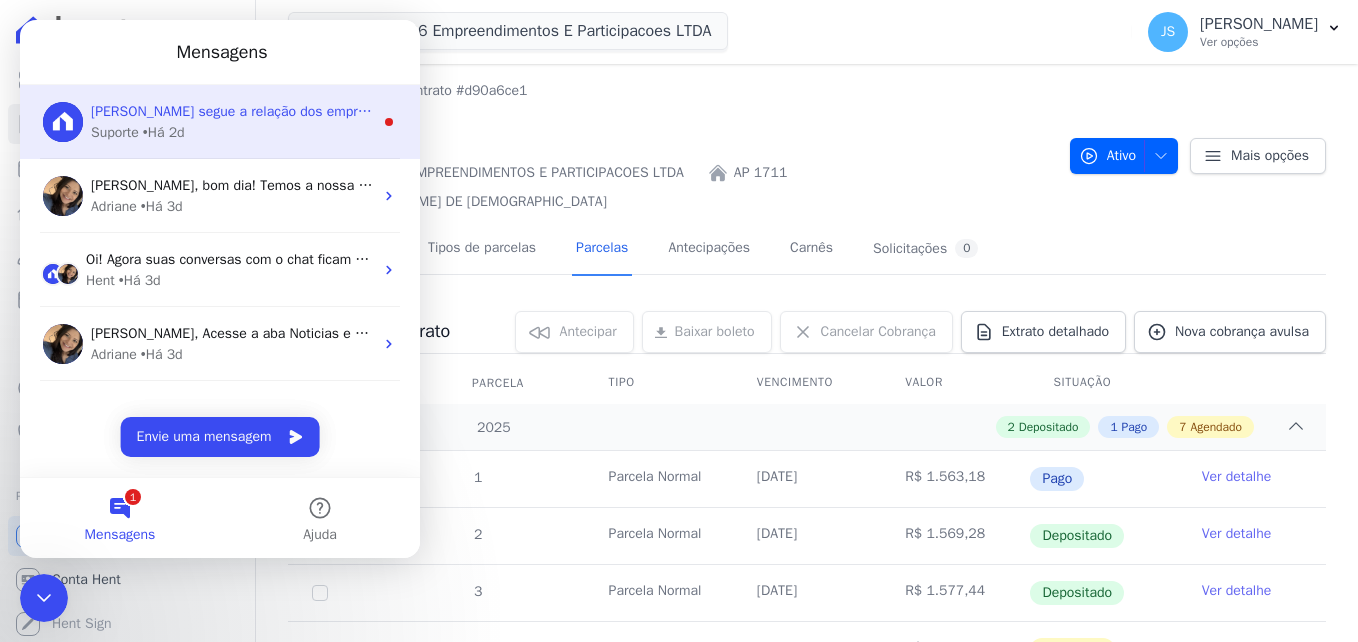 click on "Jessica segue a relação dos empreendimentos cadastrados:  ​" at bounding box center (308, 111) 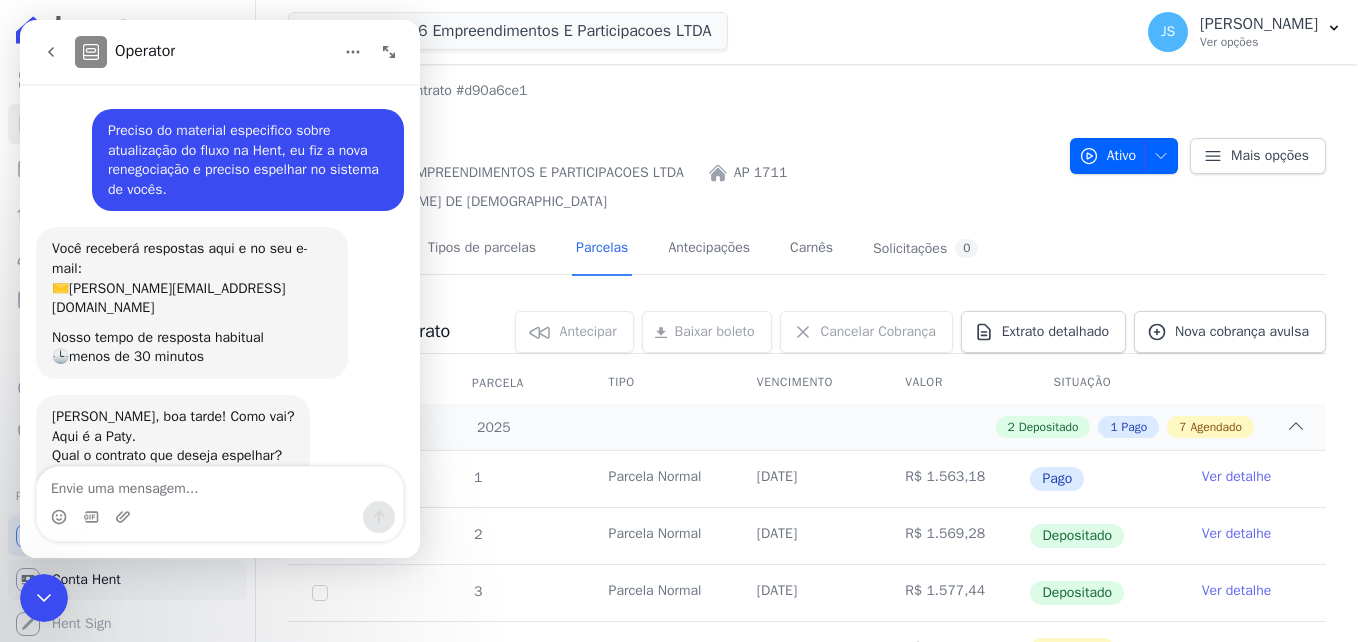 scroll, scrollTop: 3, scrollLeft: 0, axis: vertical 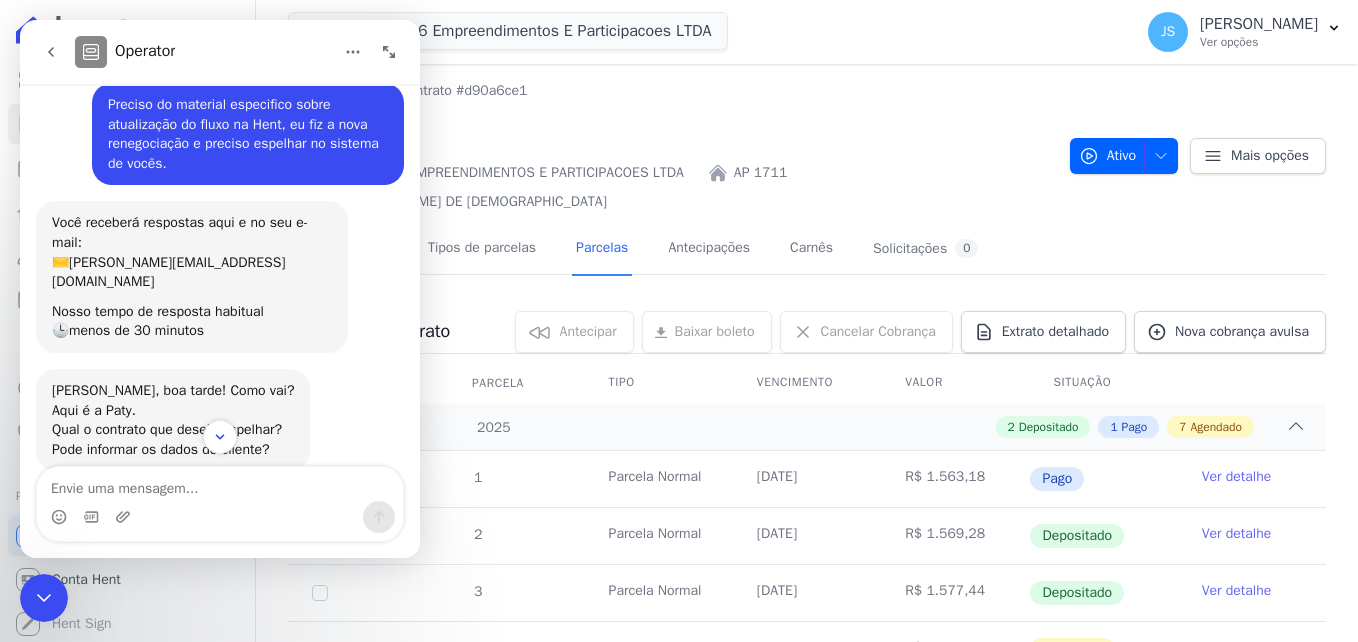 click at bounding box center [220, 484] 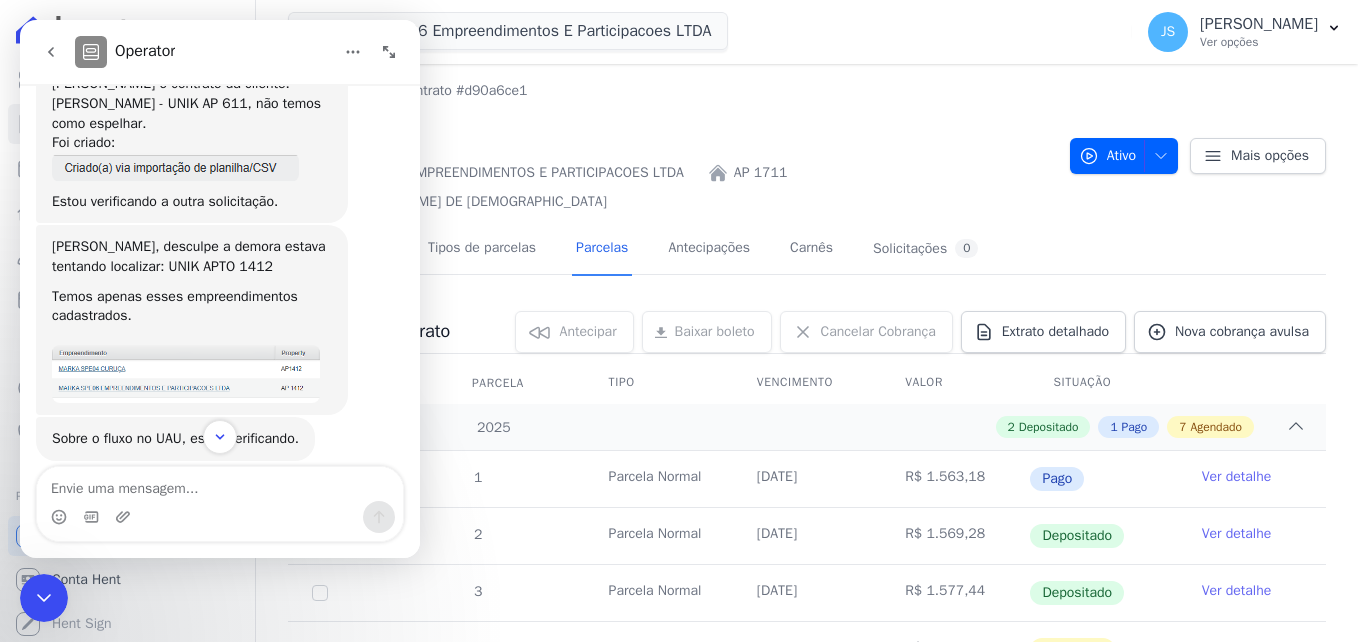 scroll, scrollTop: 1523, scrollLeft: 0, axis: vertical 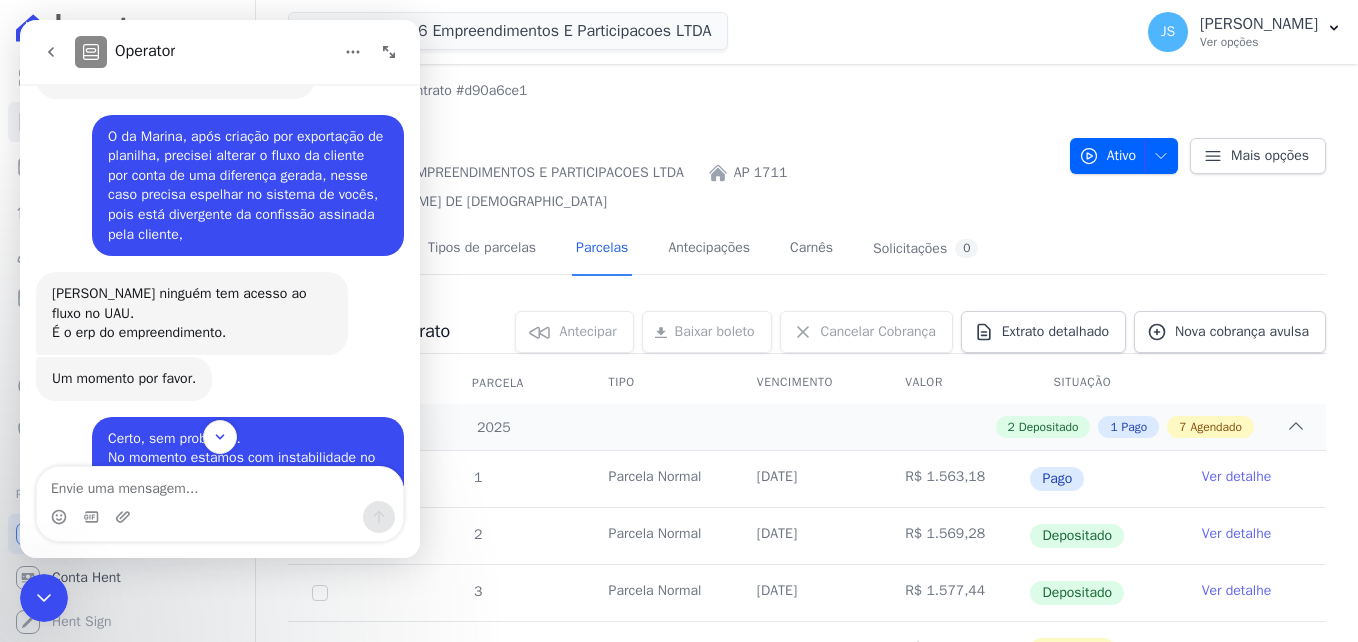 click 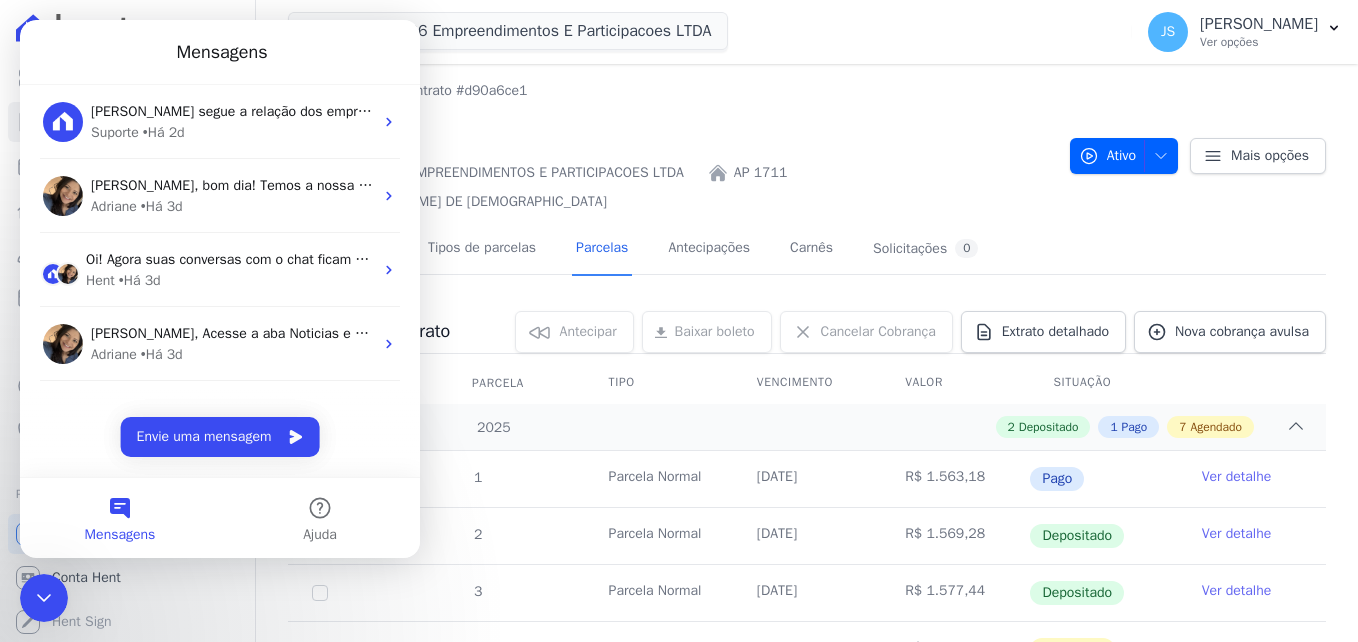 scroll, scrollTop: 0, scrollLeft: 0, axis: both 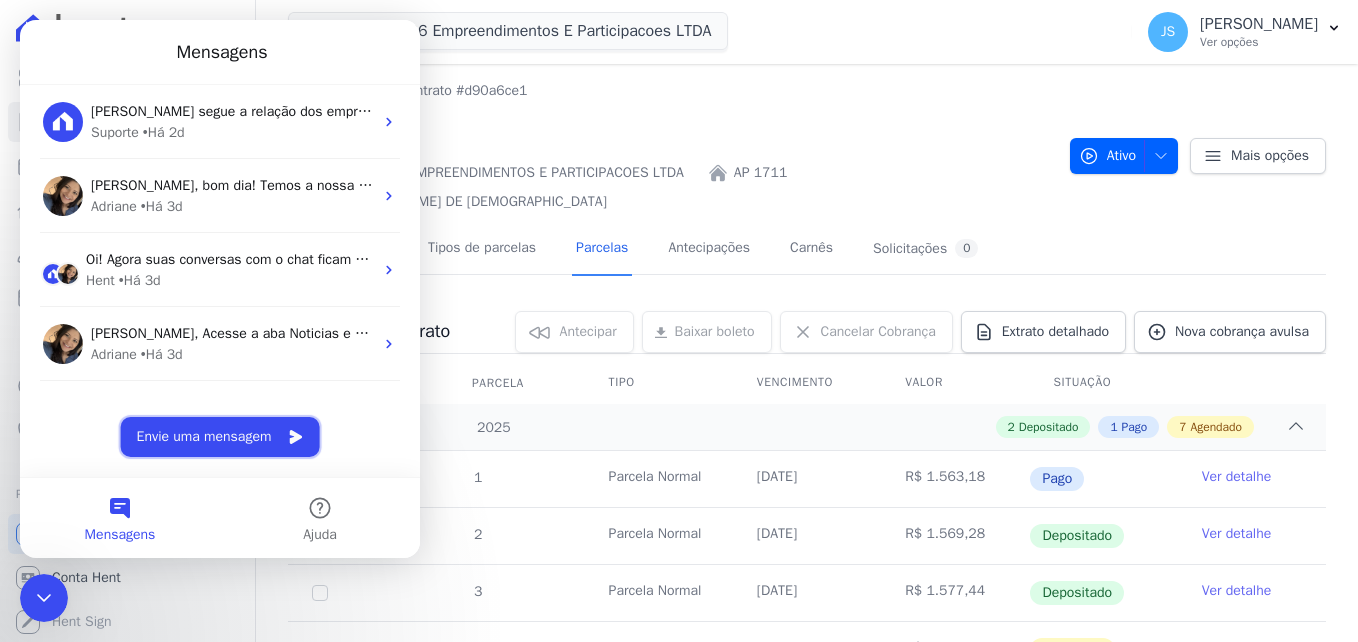 click on "Envie uma mensagem" at bounding box center (220, 437) 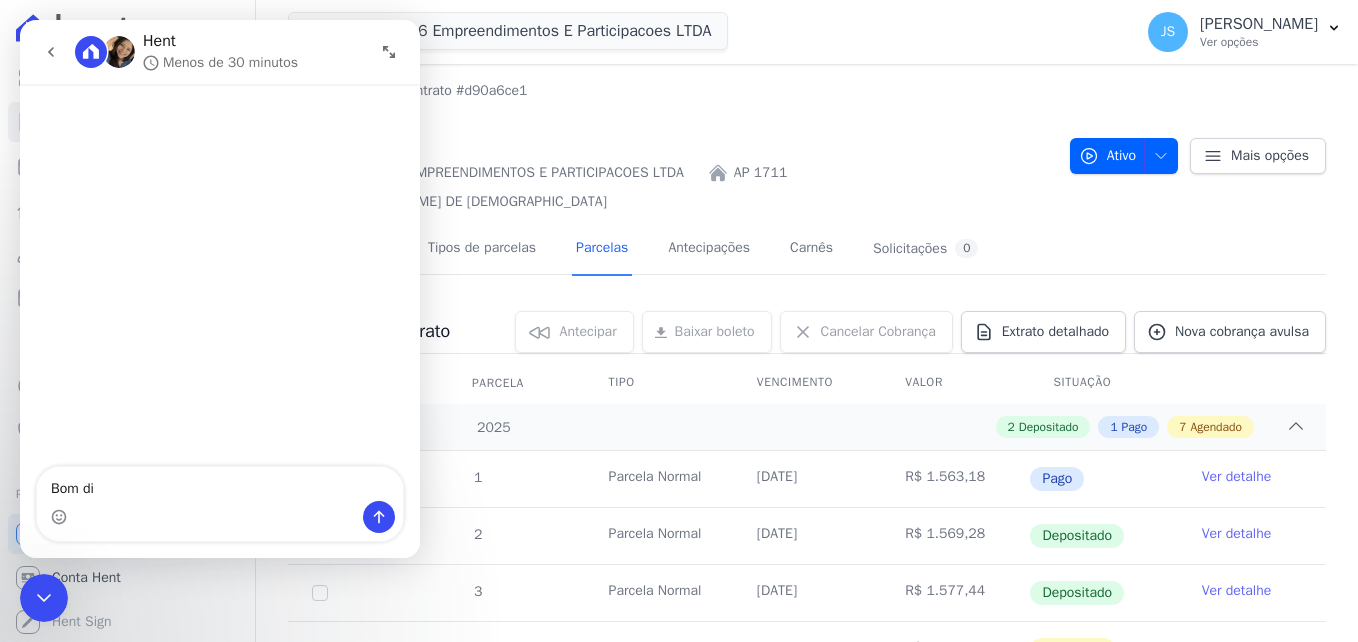 type on "Bom dia" 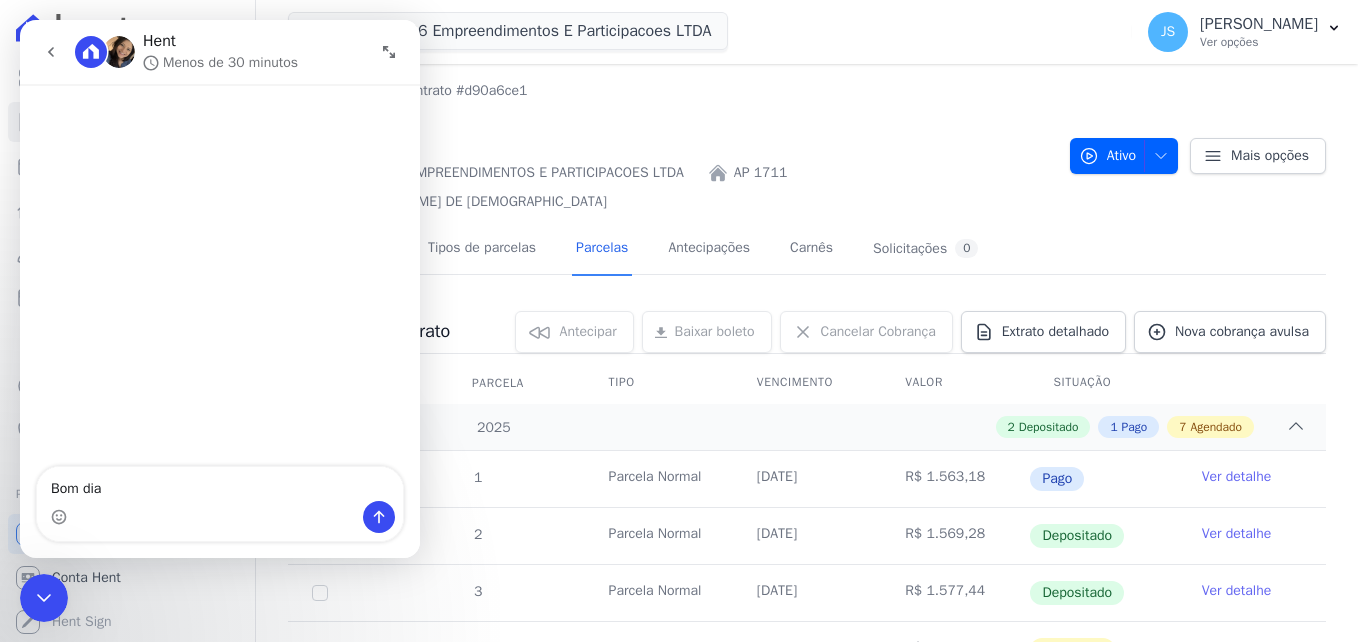 type 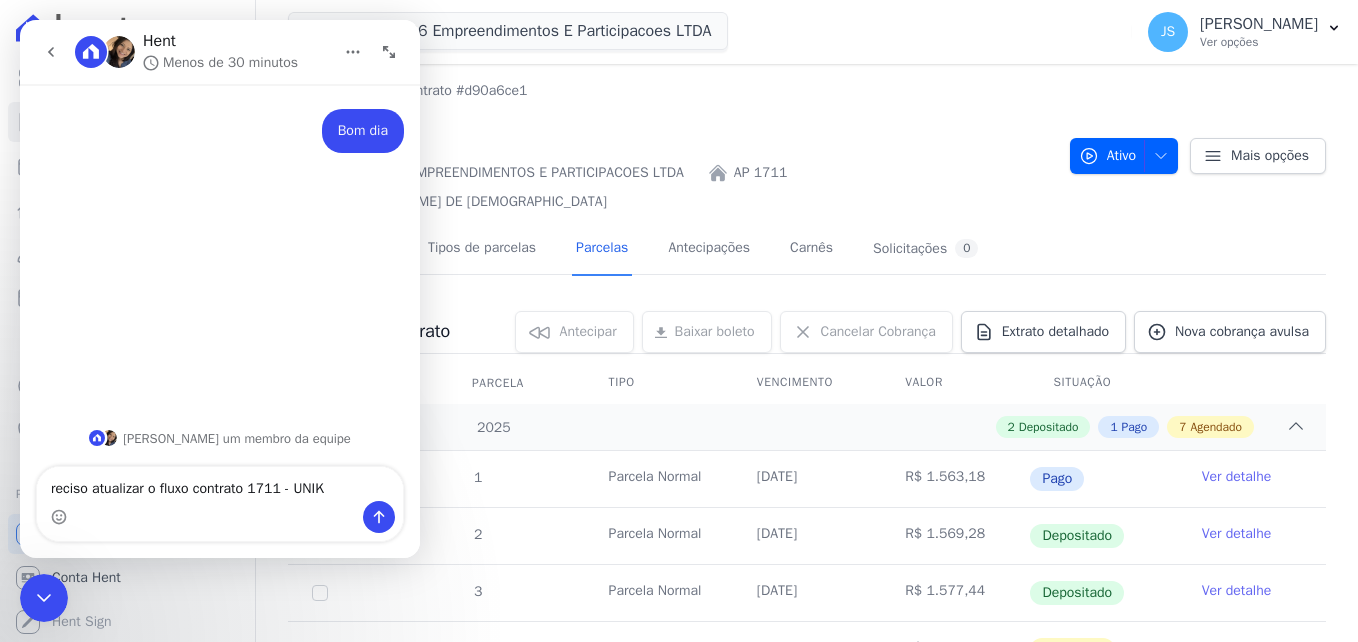click on "reciso atualizar o fluxo contrato 1711 - UNIK" at bounding box center (220, 484) 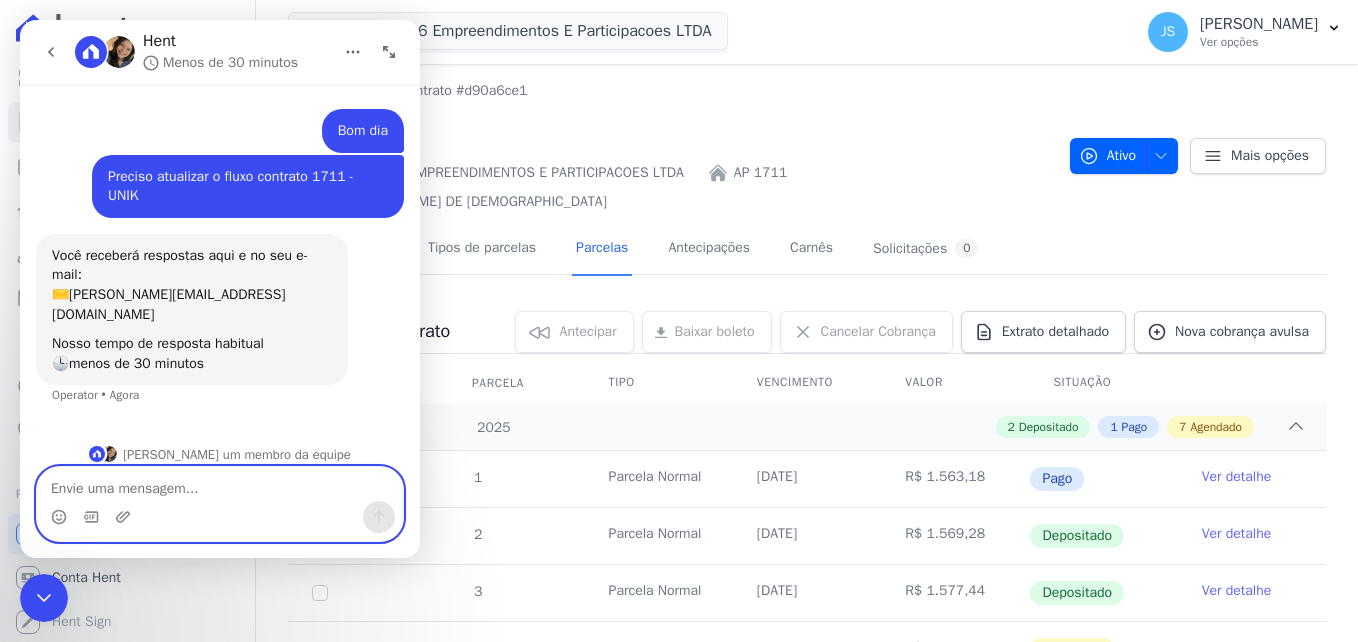 click at bounding box center (220, 484) 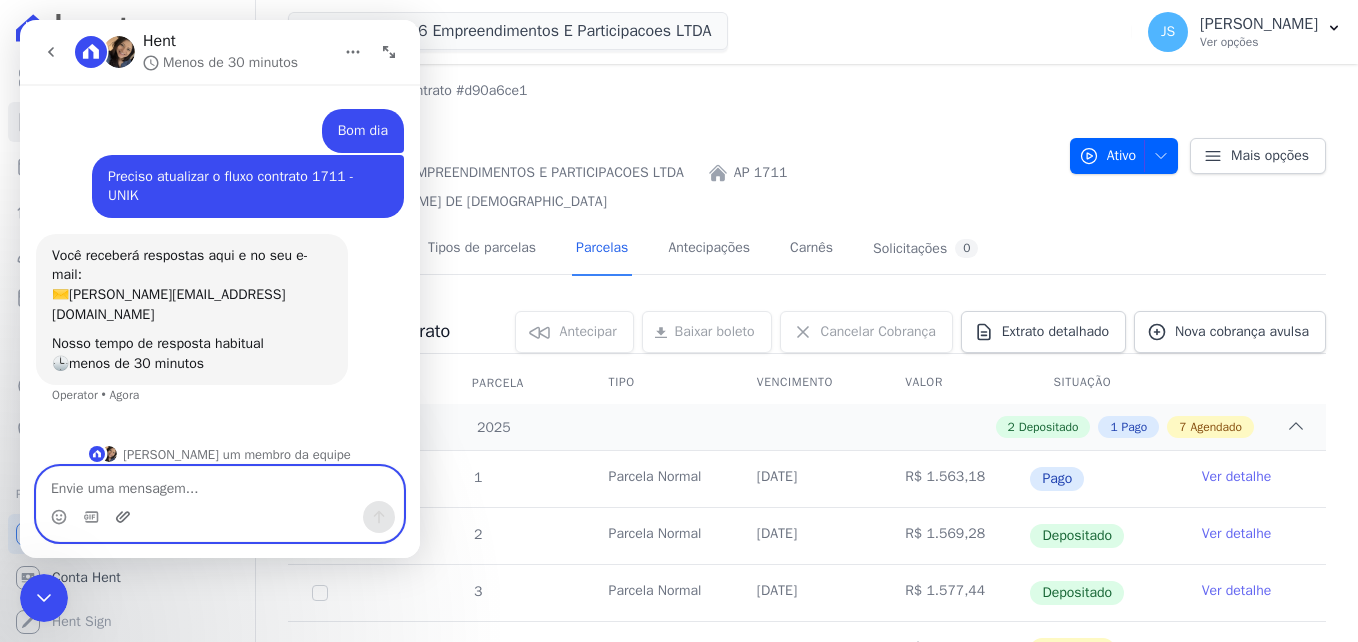 click 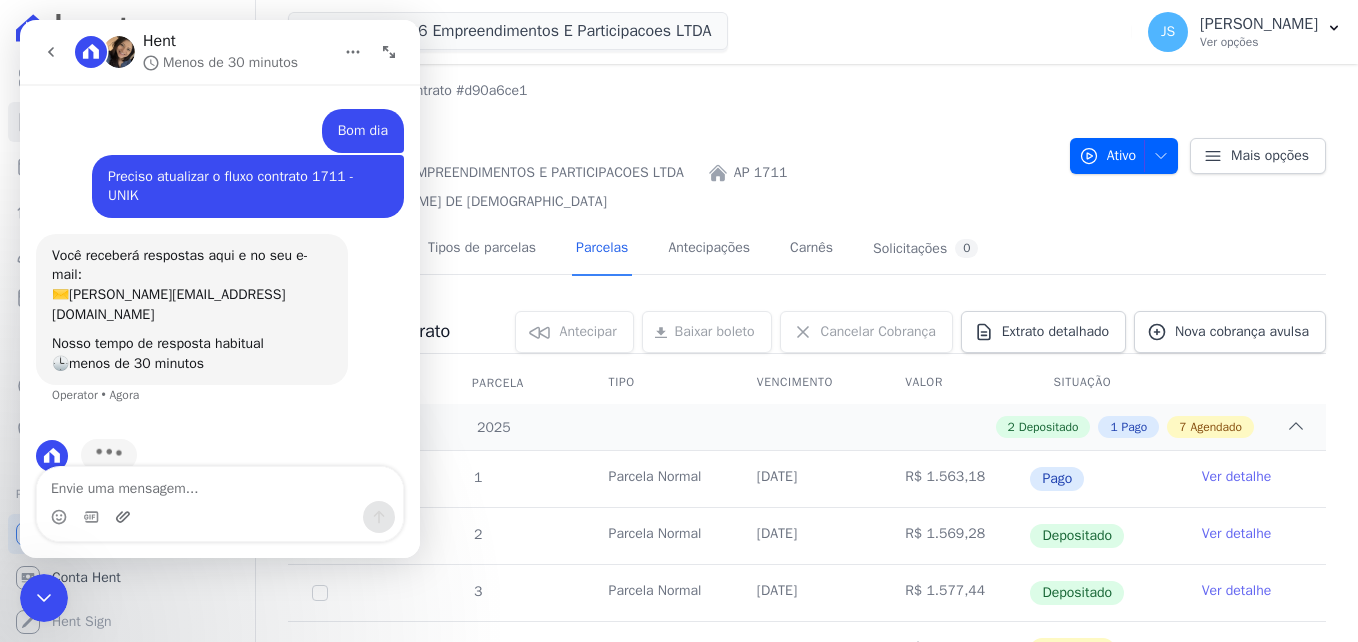 scroll, scrollTop: 74, scrollLeft: 0, axis: vertical 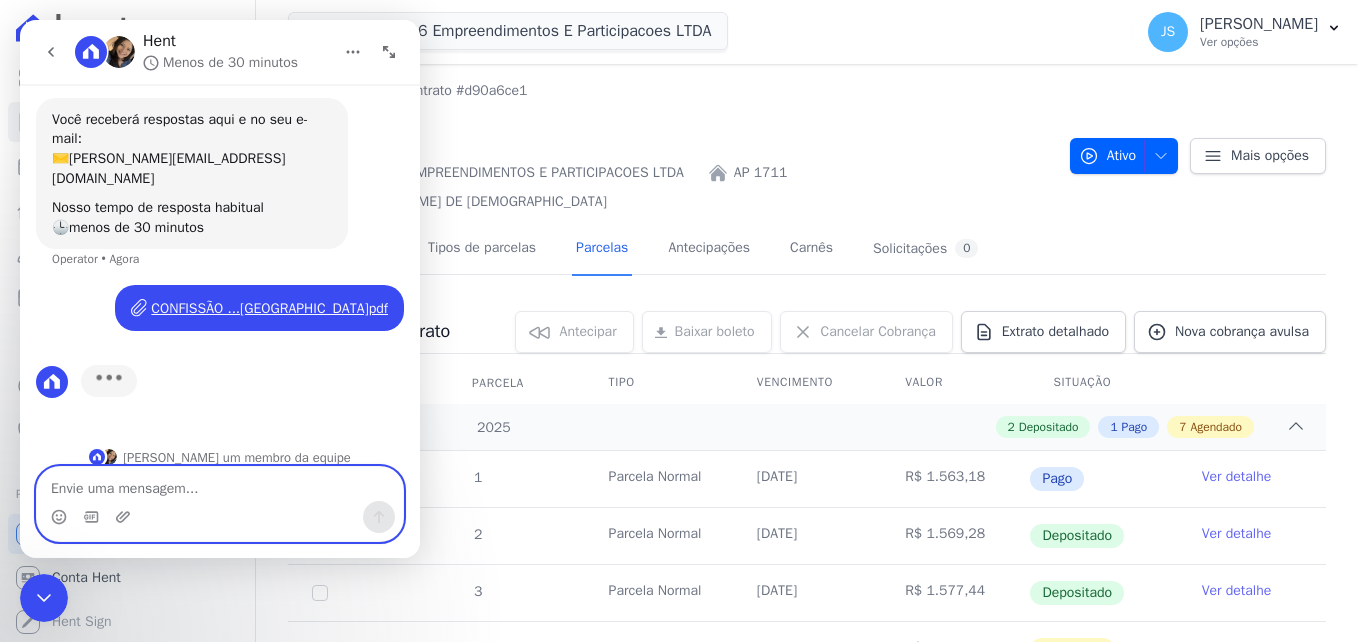 click at bounding box center [220, 484] 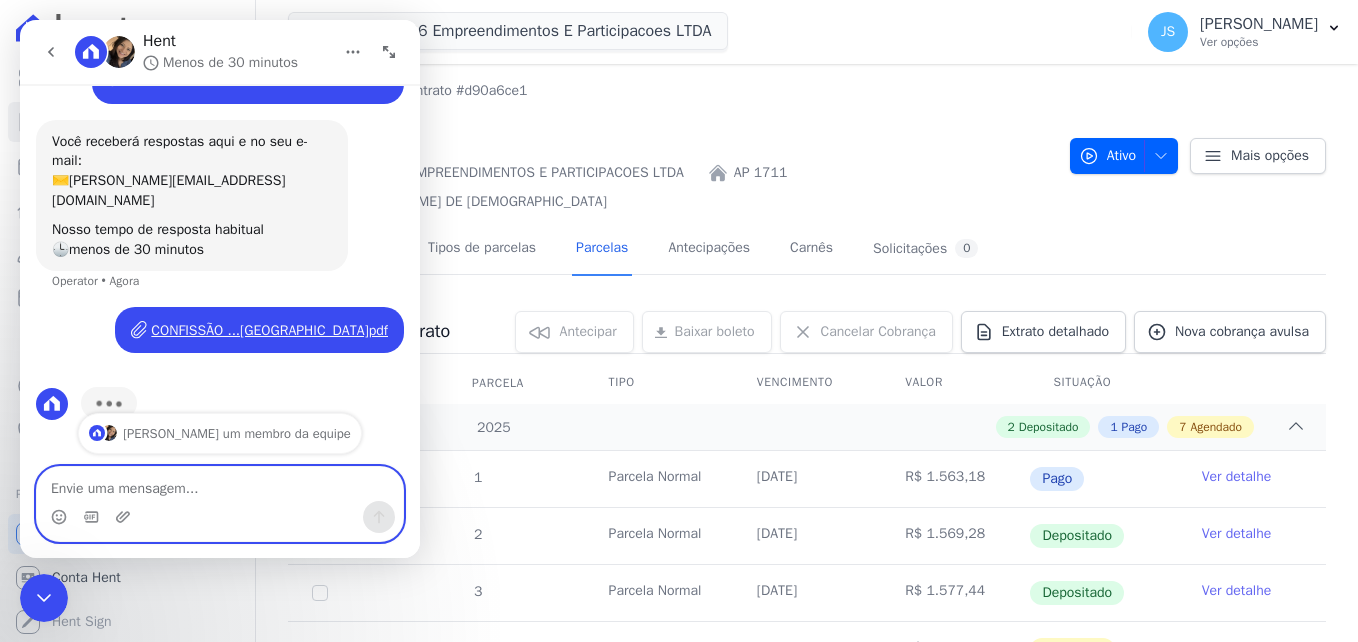 scroll, scrollTop: 136, scrollLeft: 0, axis: vertical 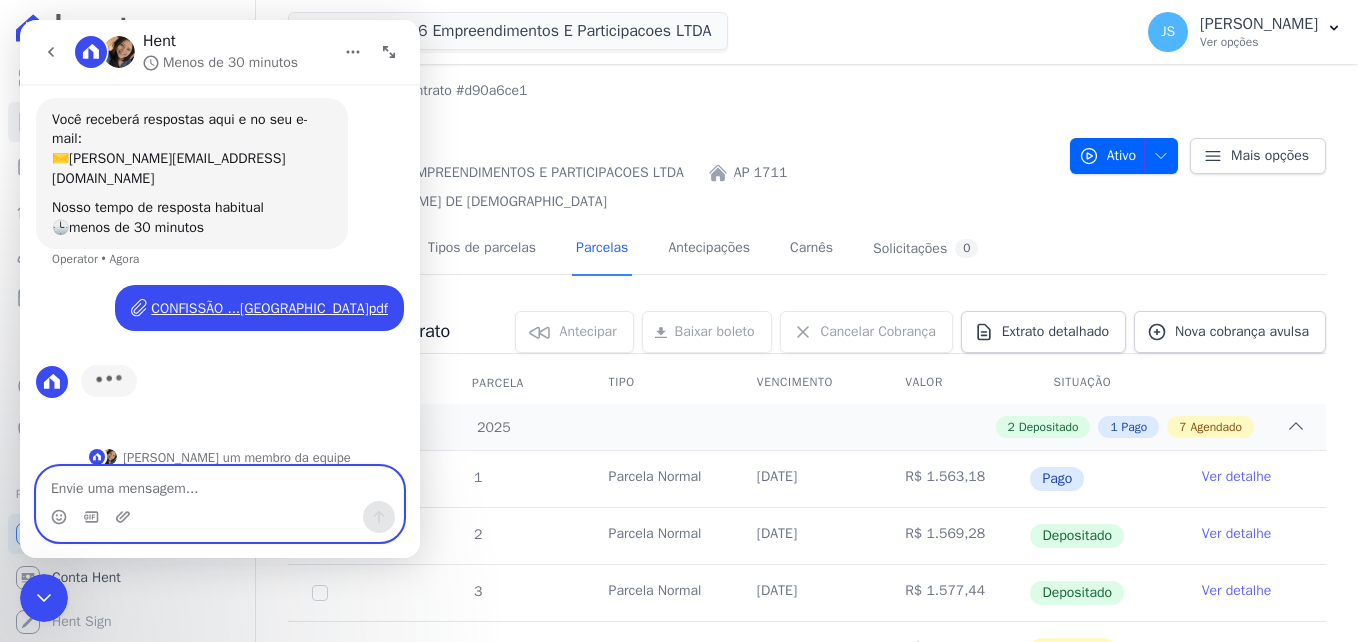 click at bounding box center [220, 484] 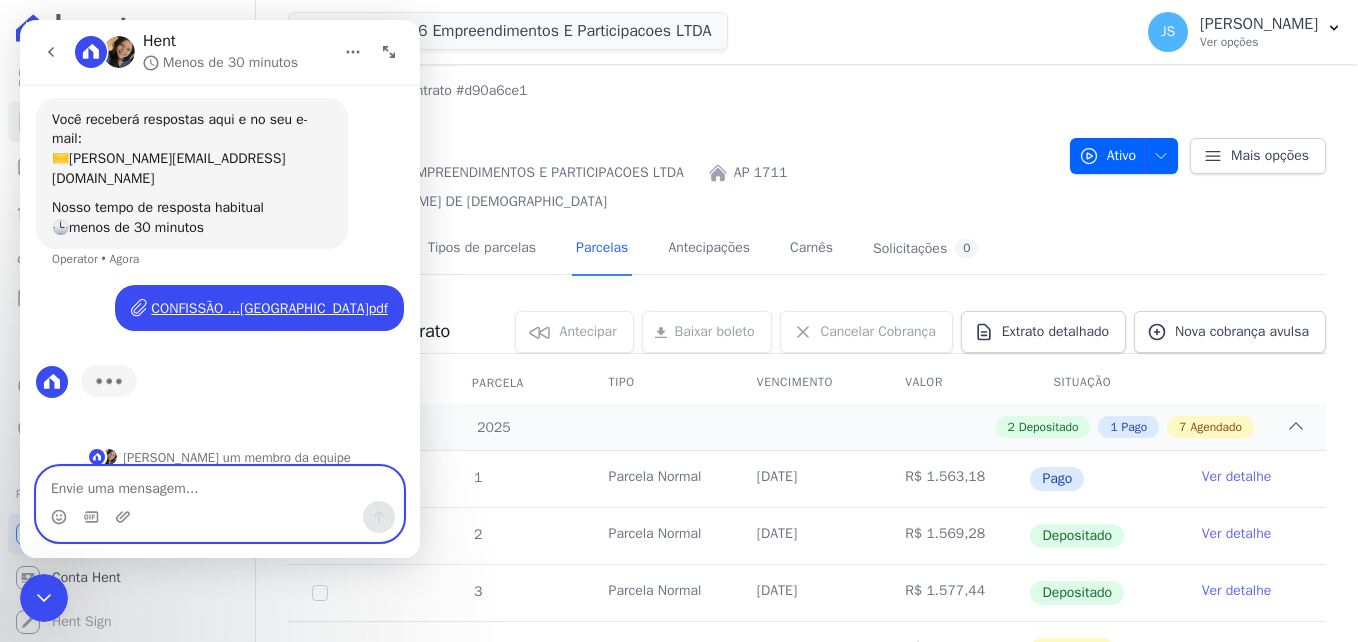 click at bounding box center [220, 484] 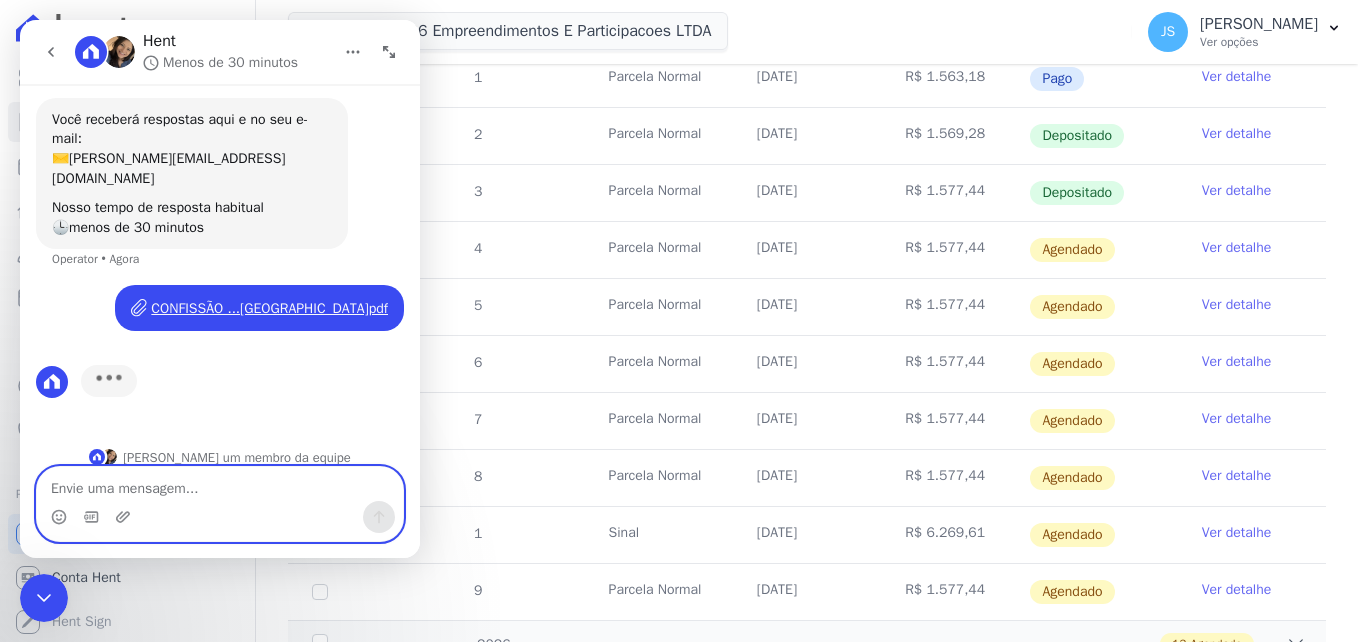 scroll, scrollTop: 0, scrollLeft: 0, axis: both 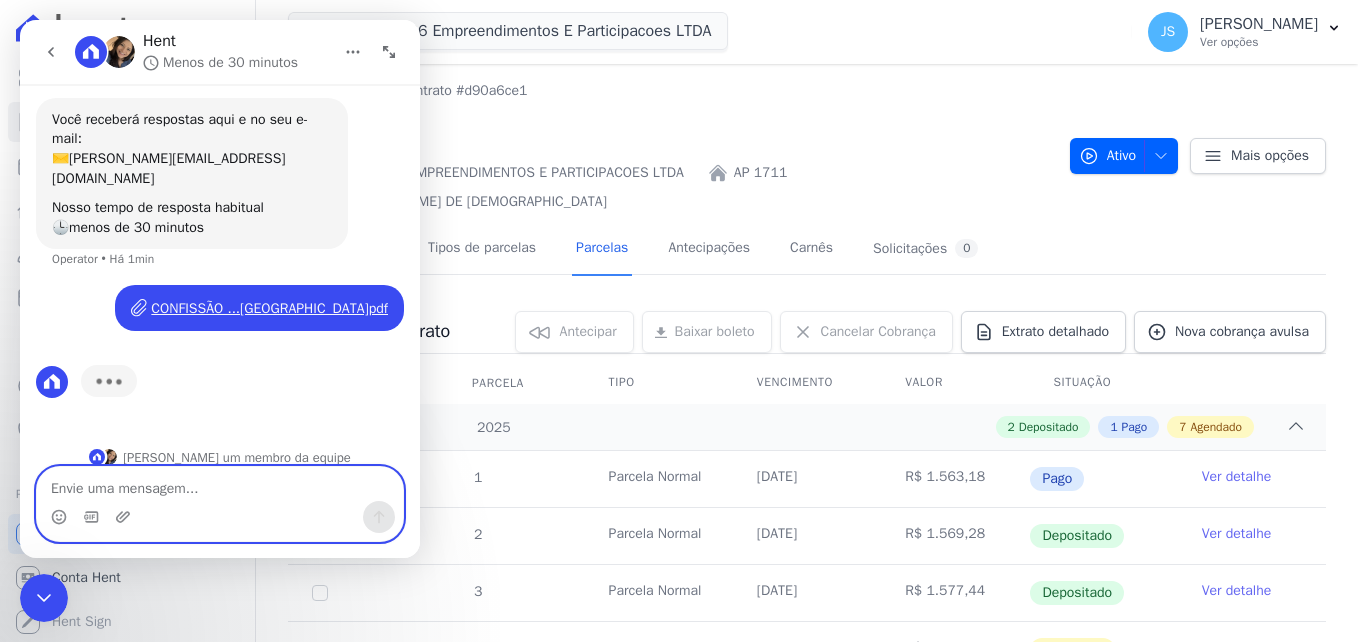 click at bounding box center [220, 484] 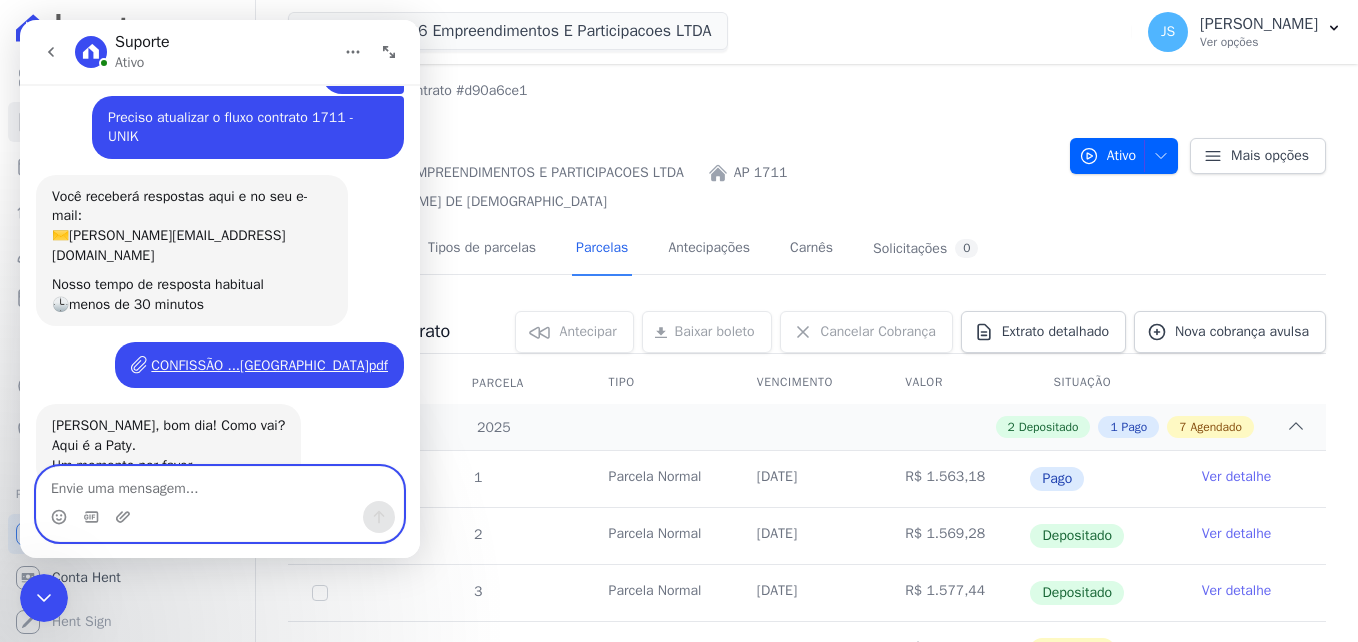 scroll, scrollTop: 102, scrollLeft: 0, axis: vertical 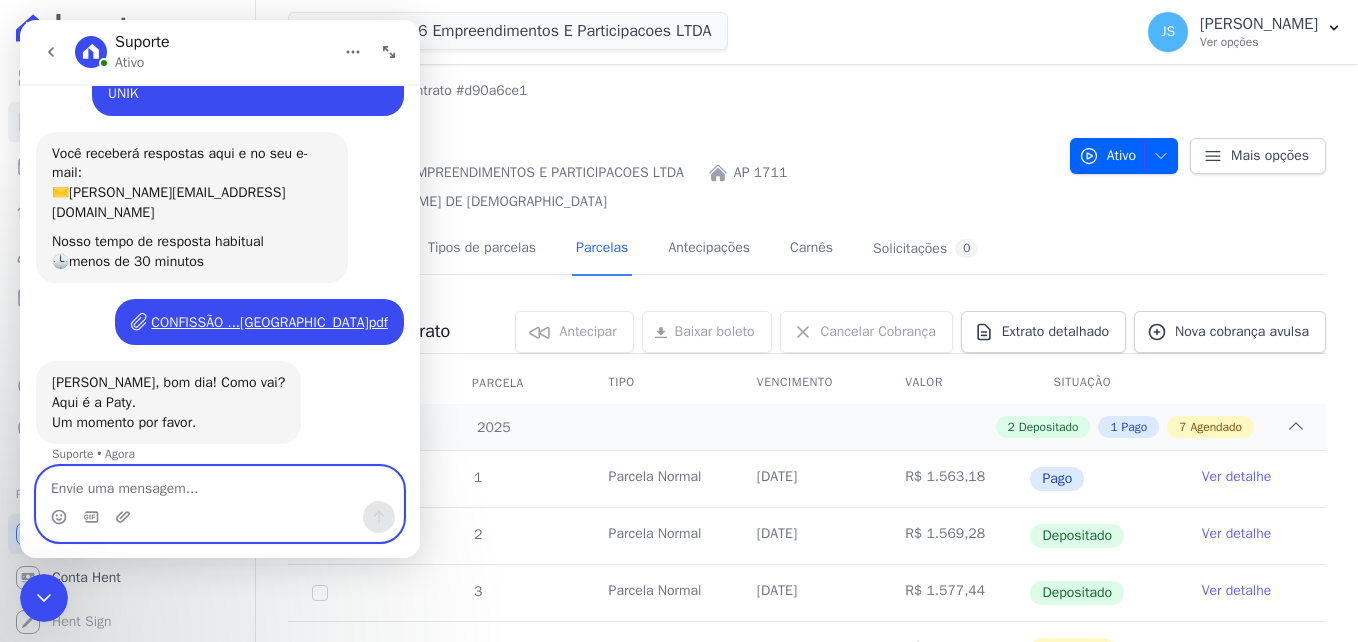 click at bounding box center [220, 484] 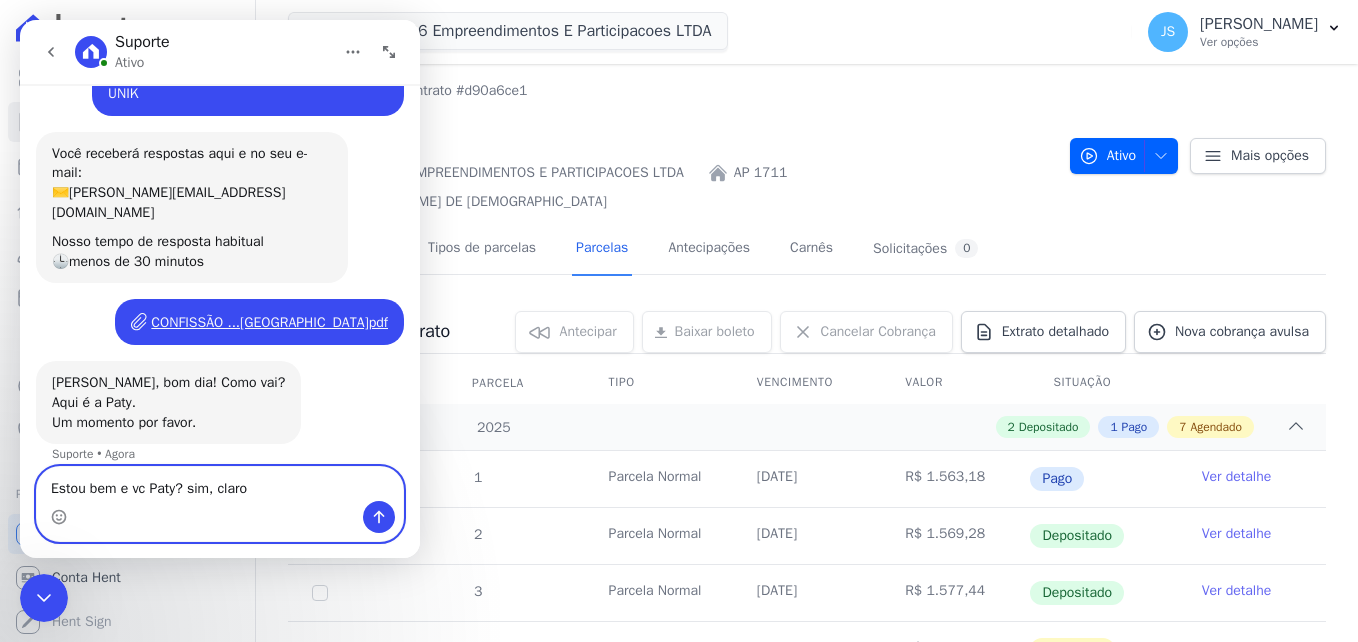 type on "Estou bem e vc Paty? sim, claro." 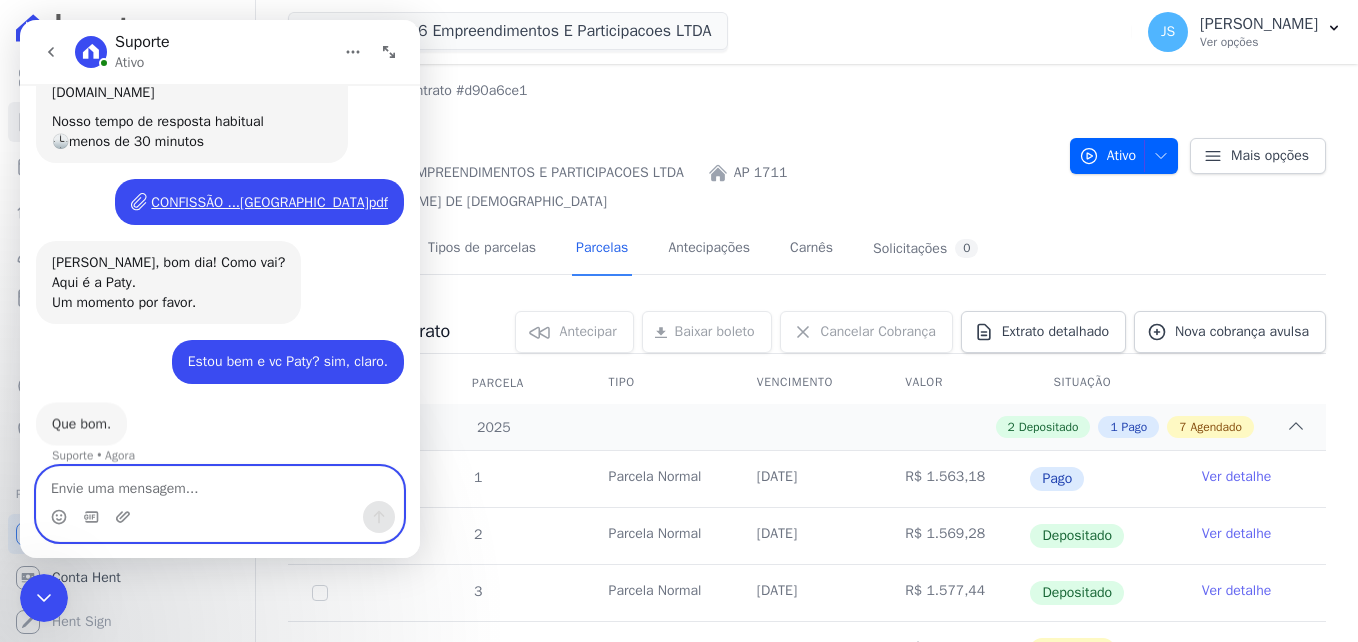 scroll, scrollTop: 221, scrollLeft: 0, axis: vertical 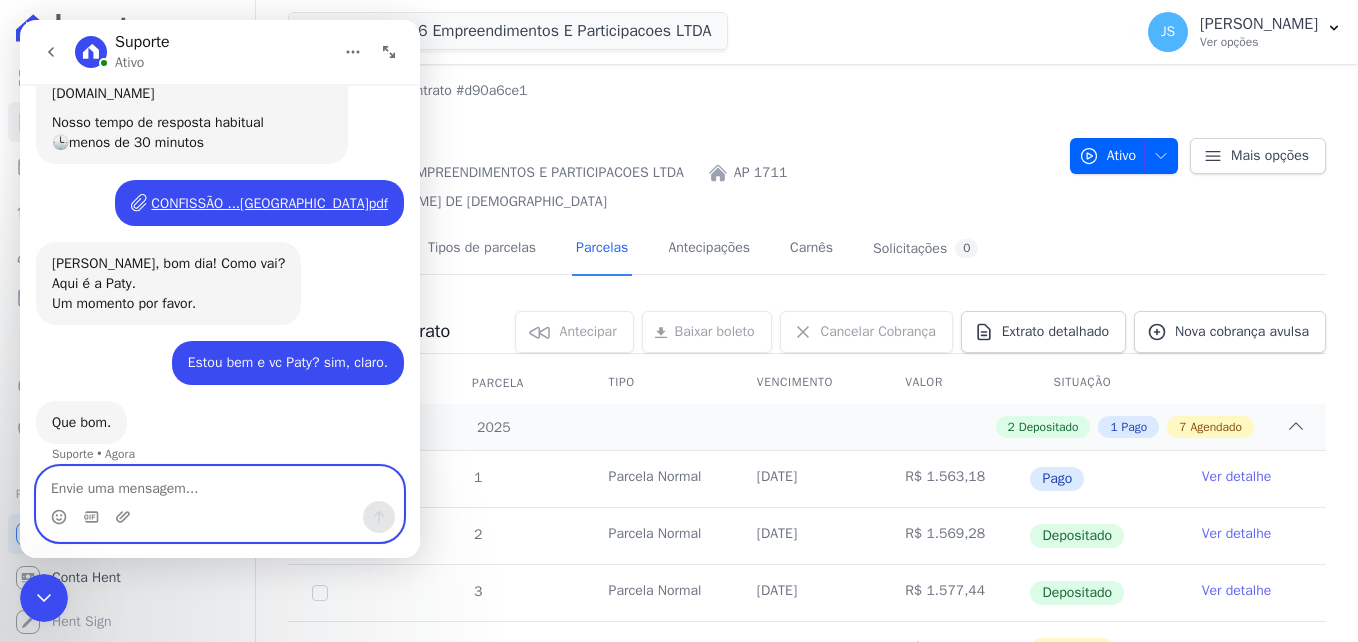 click at bounding box center [220, 484] 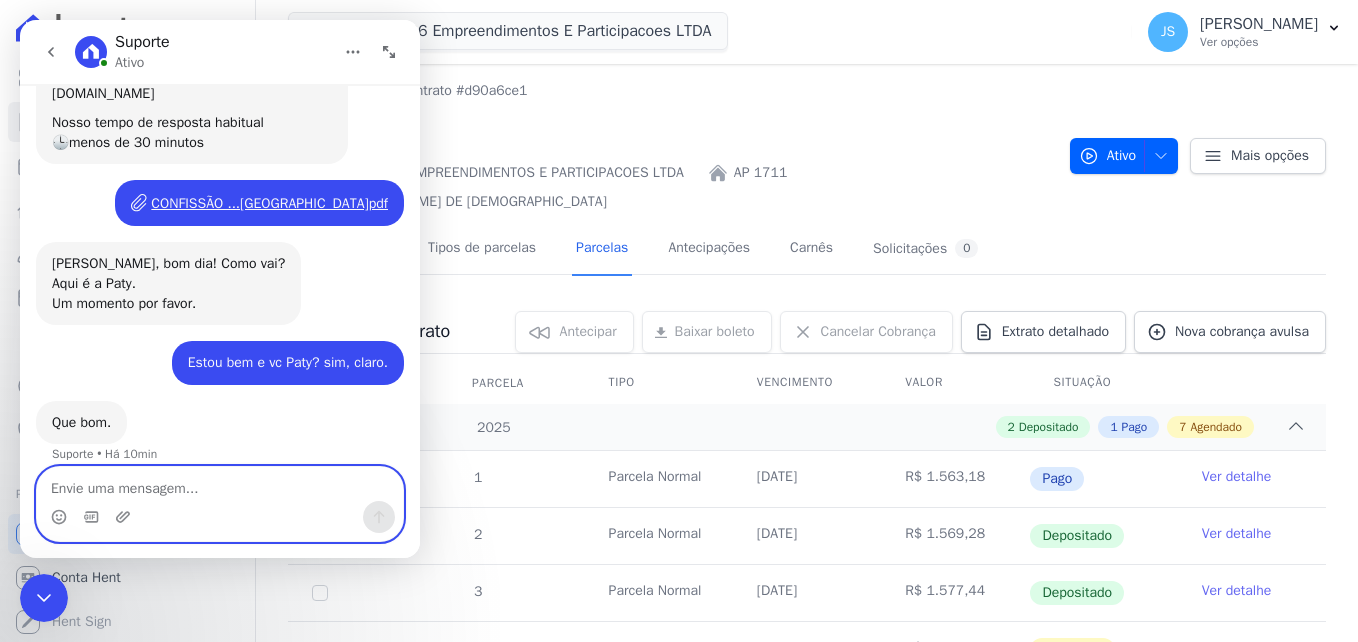click at bounding box center (220, 484) 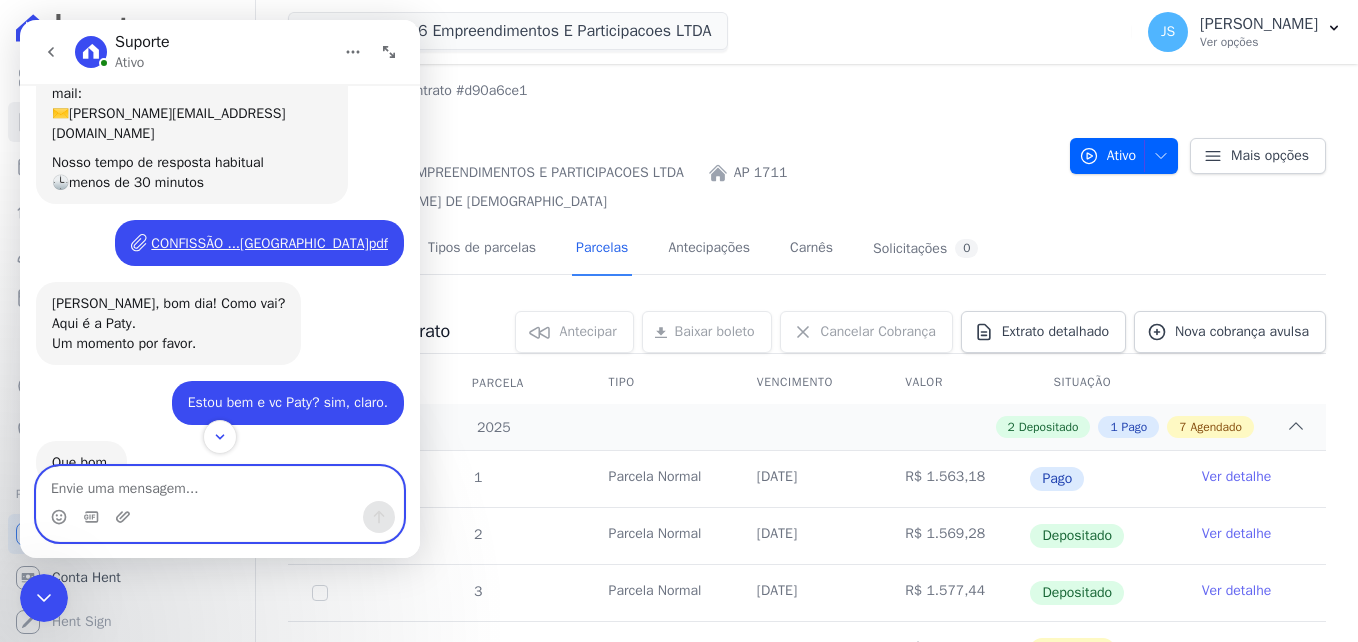 scroll, scrollTop: 221, scrollLeft: 0, axis: vertical 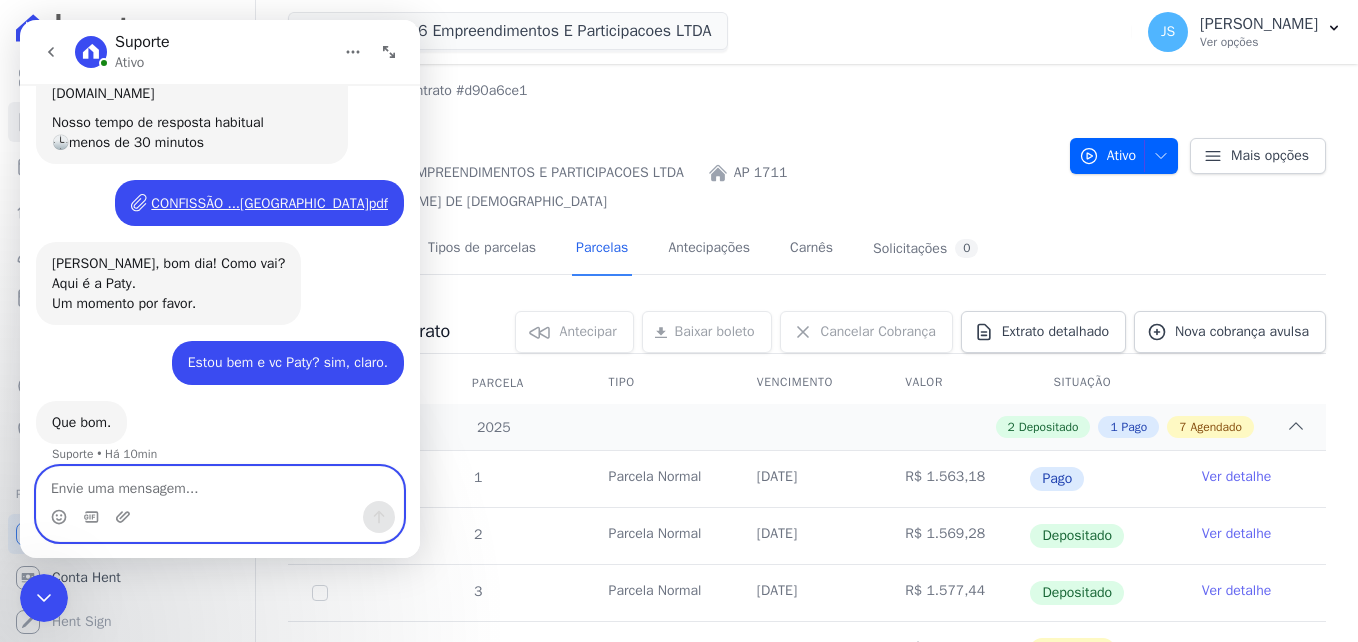 click at bounding box center [220, 484] 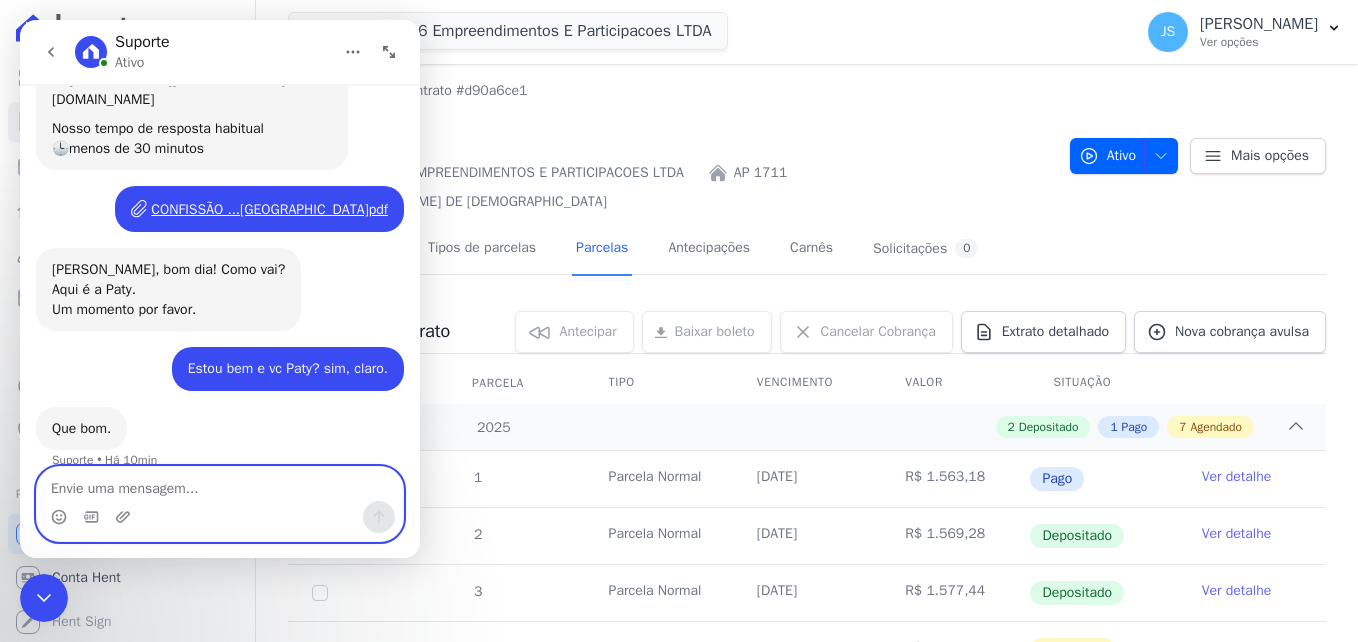 scroll, scrollTop: 221, scrollLeft: 0, axis: vertical 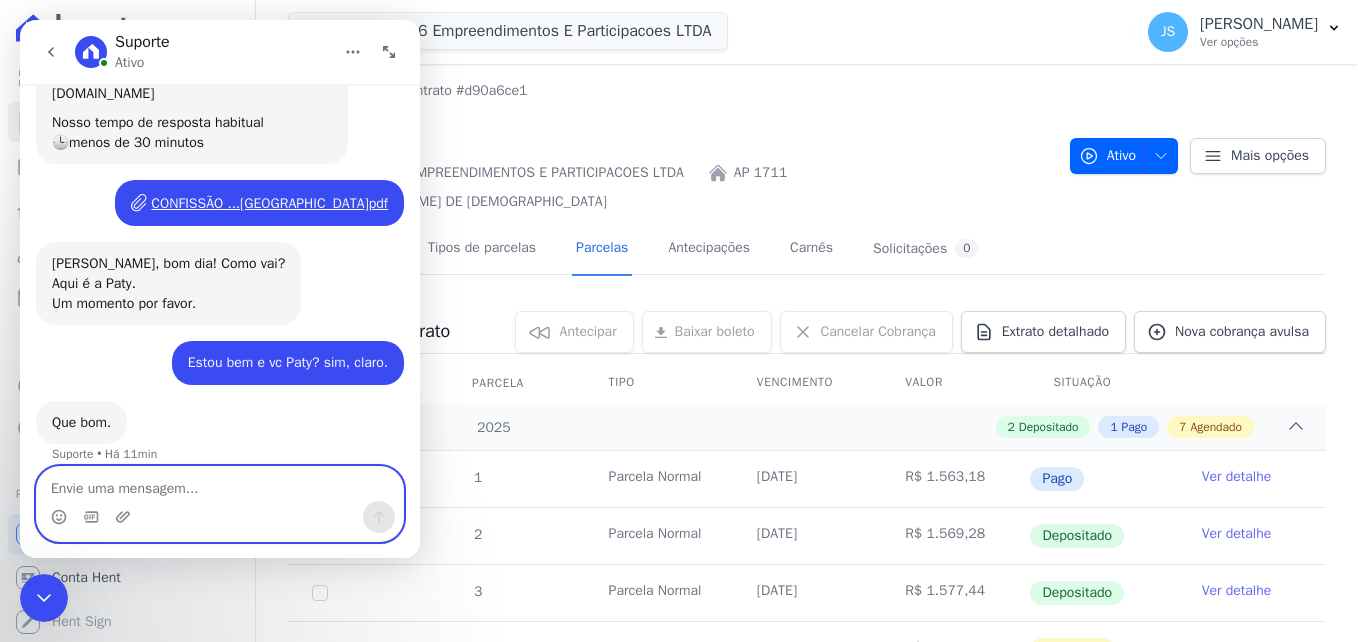click at bounding box center [220, 484] 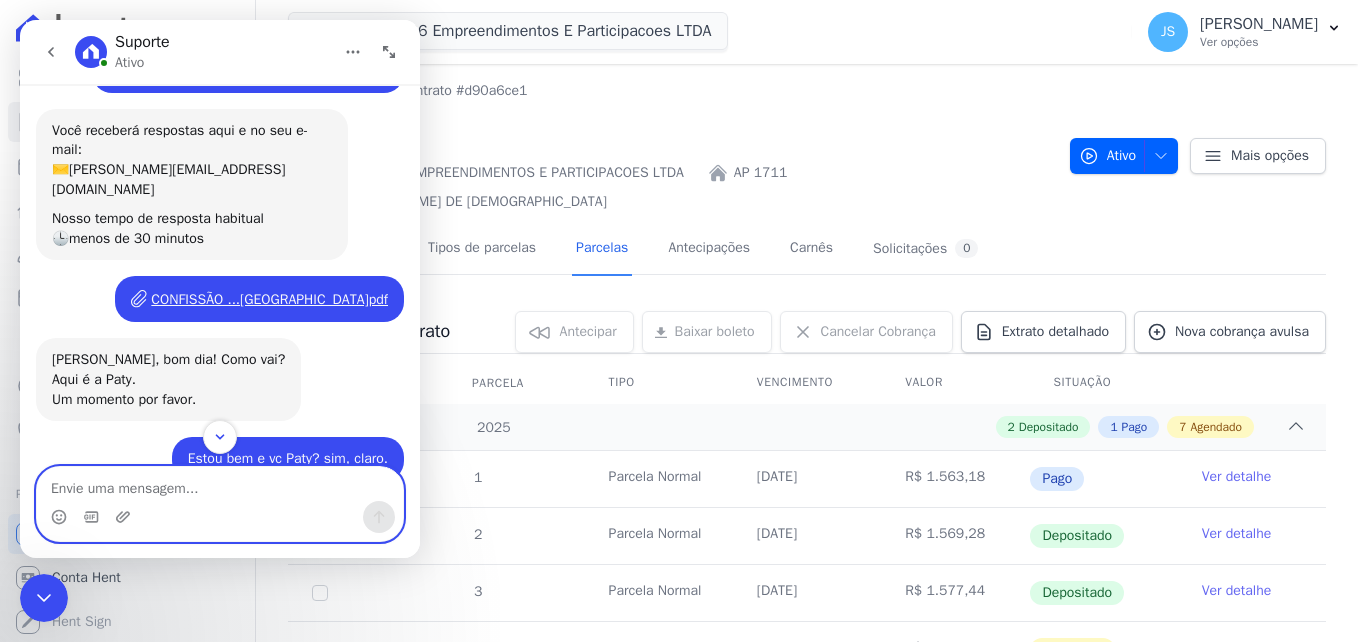scroll, scrollTop: 221, scrollLeft: 0, axis: vertical 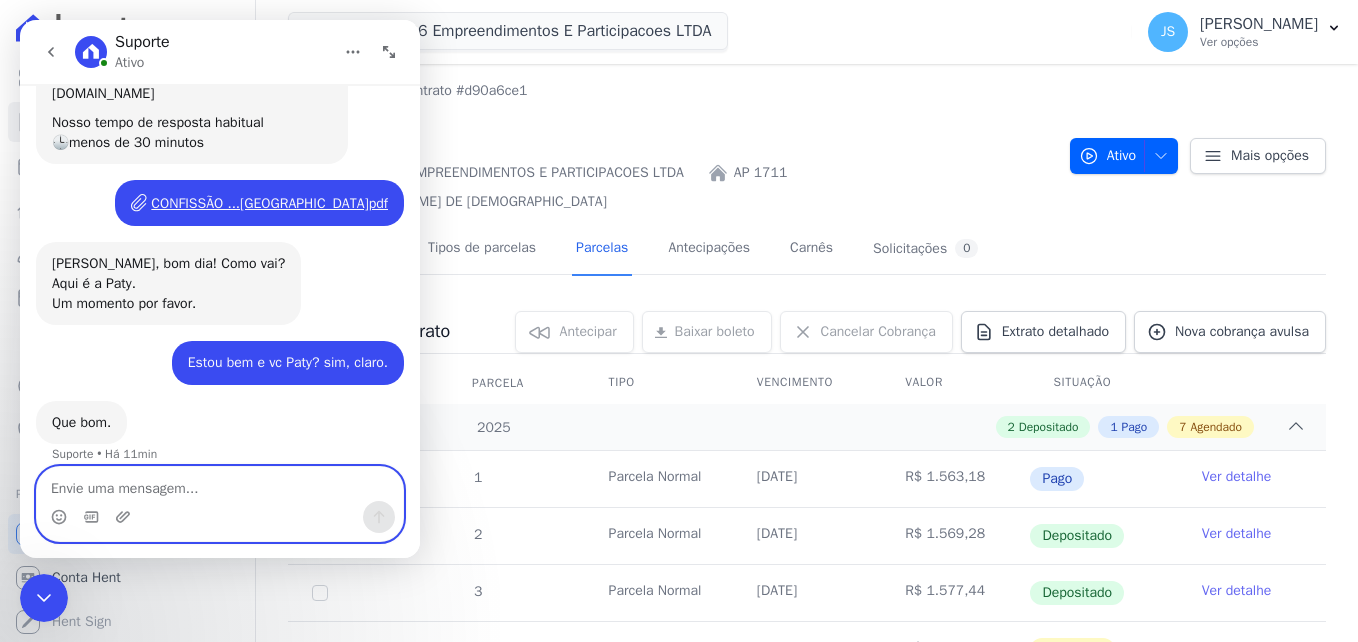 click at bounding box center [220, 484] 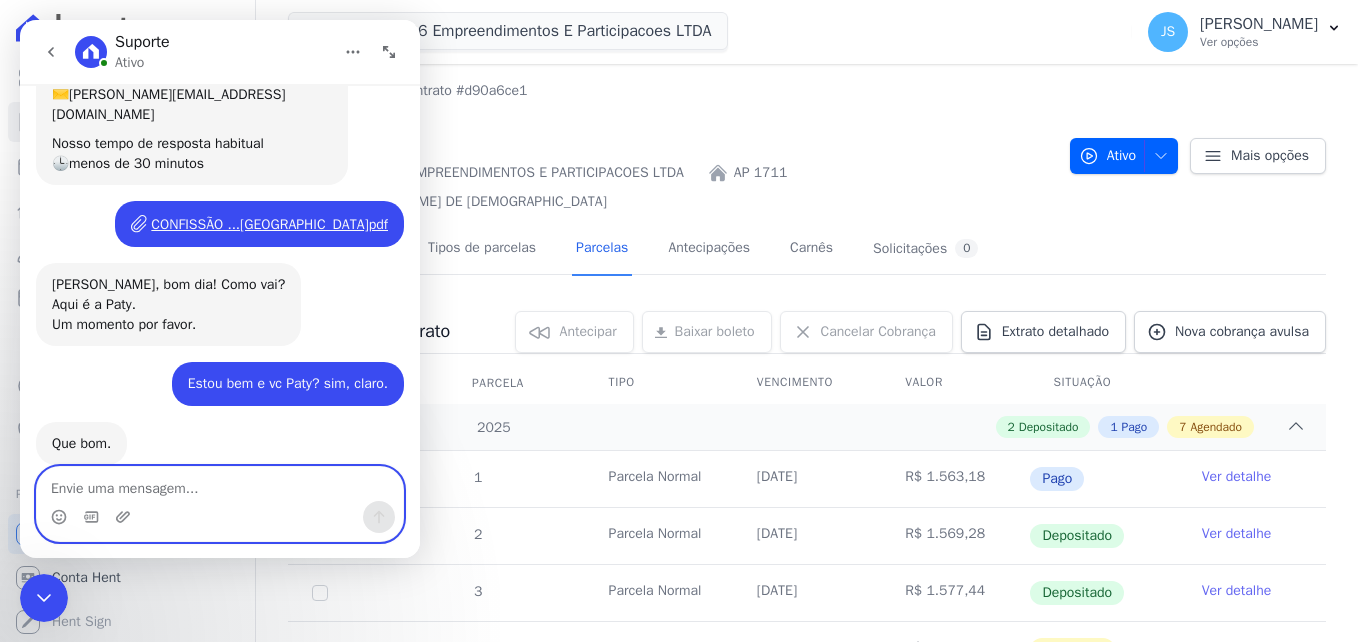 scroll, scrollTop: 221, scrollLeft: 0, axis: vertical 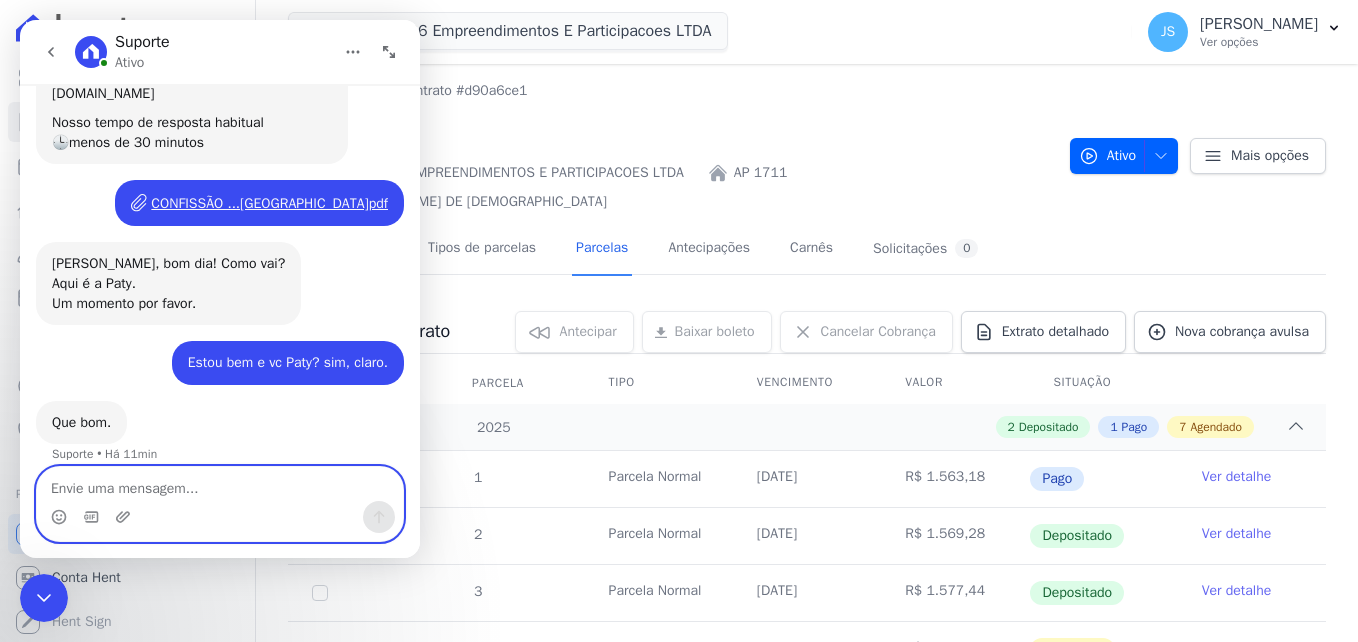 click at bounding box center [220, 484] 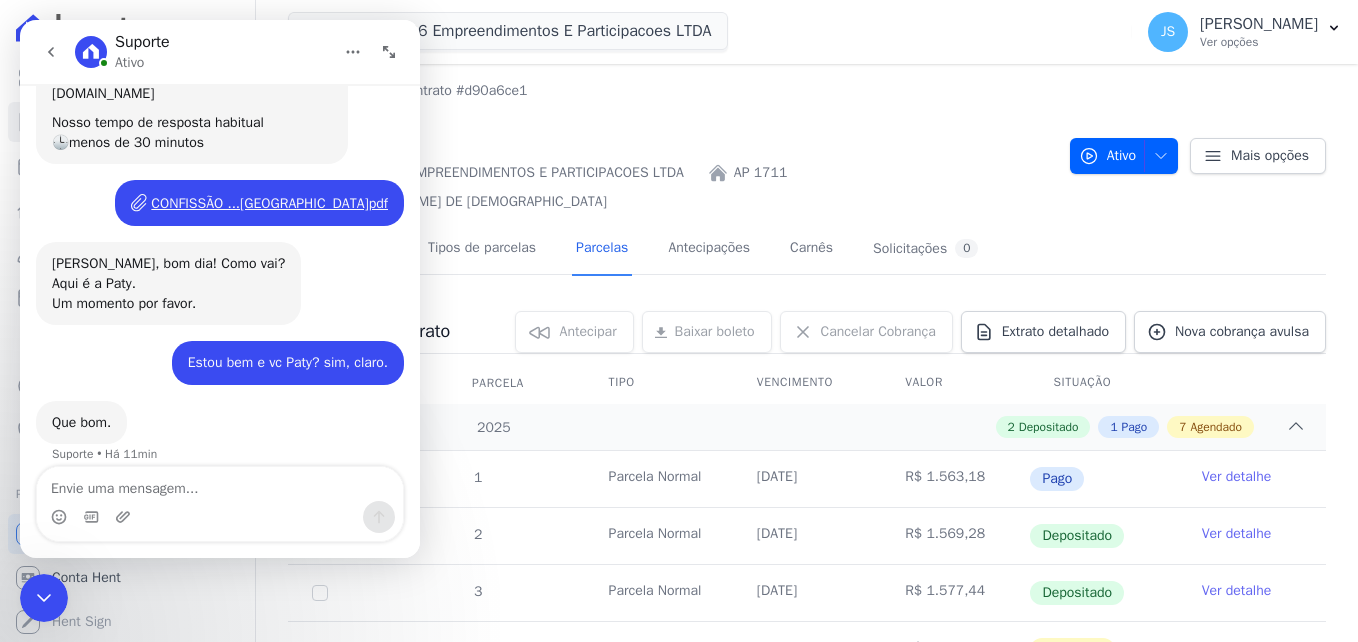 click on "Que bom.  Suporte    •   Há 11min" at bounding box center (220, 445) 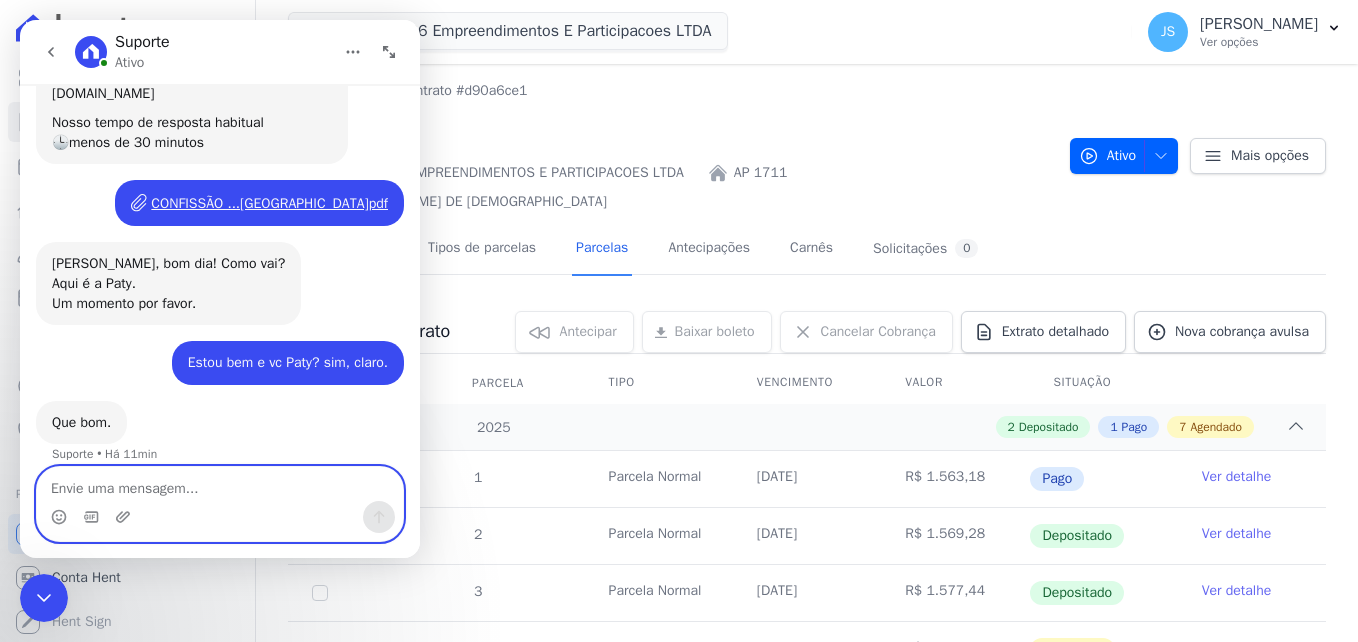 click at bounding box center (220, 484) 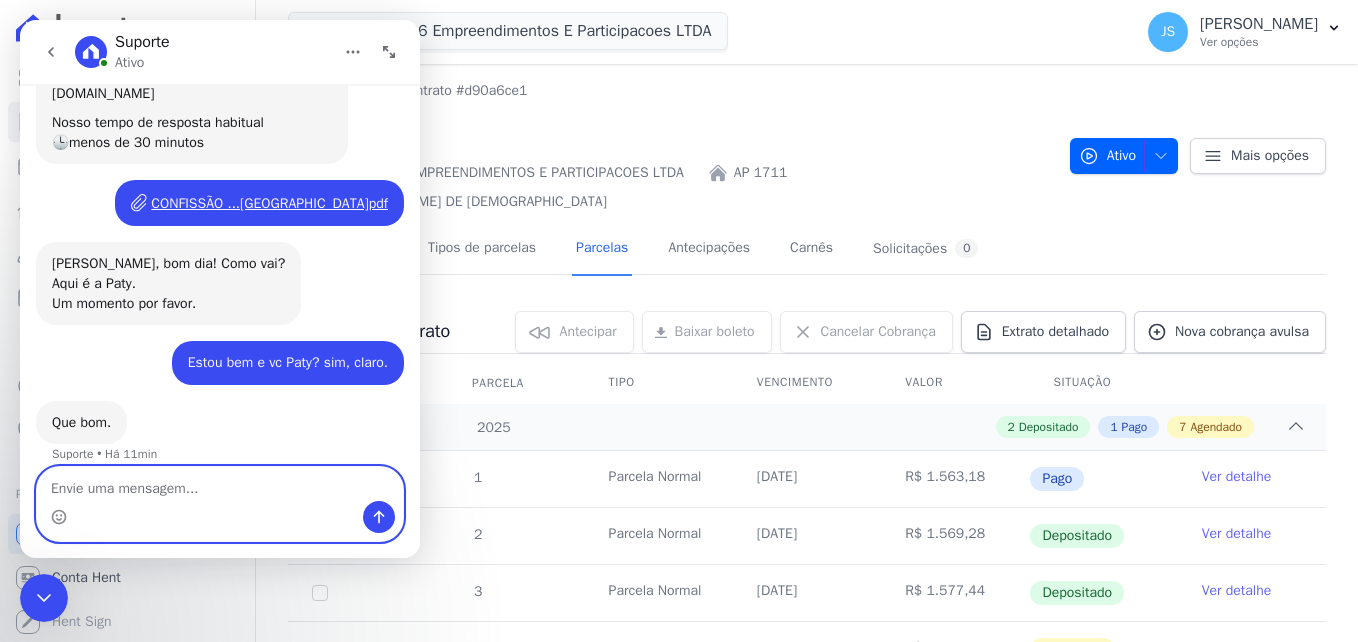 type on "F" 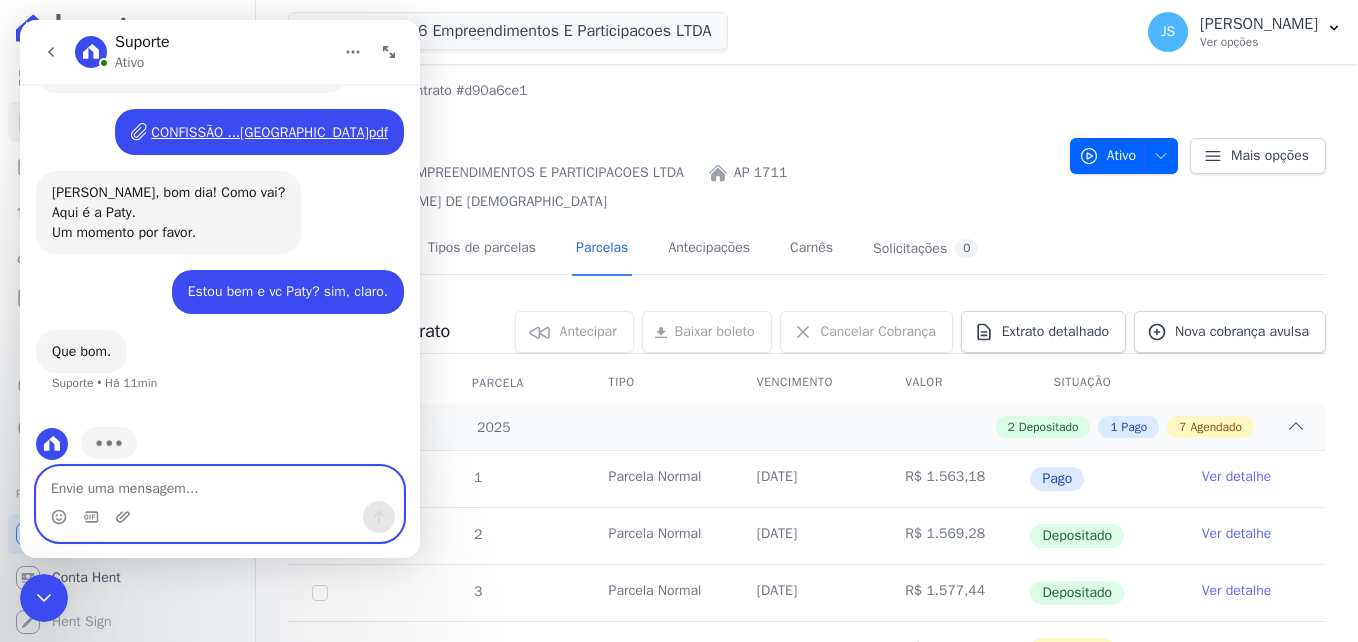 scroll, scrollTop: 298, scrollLeft: 0, axis: vertical 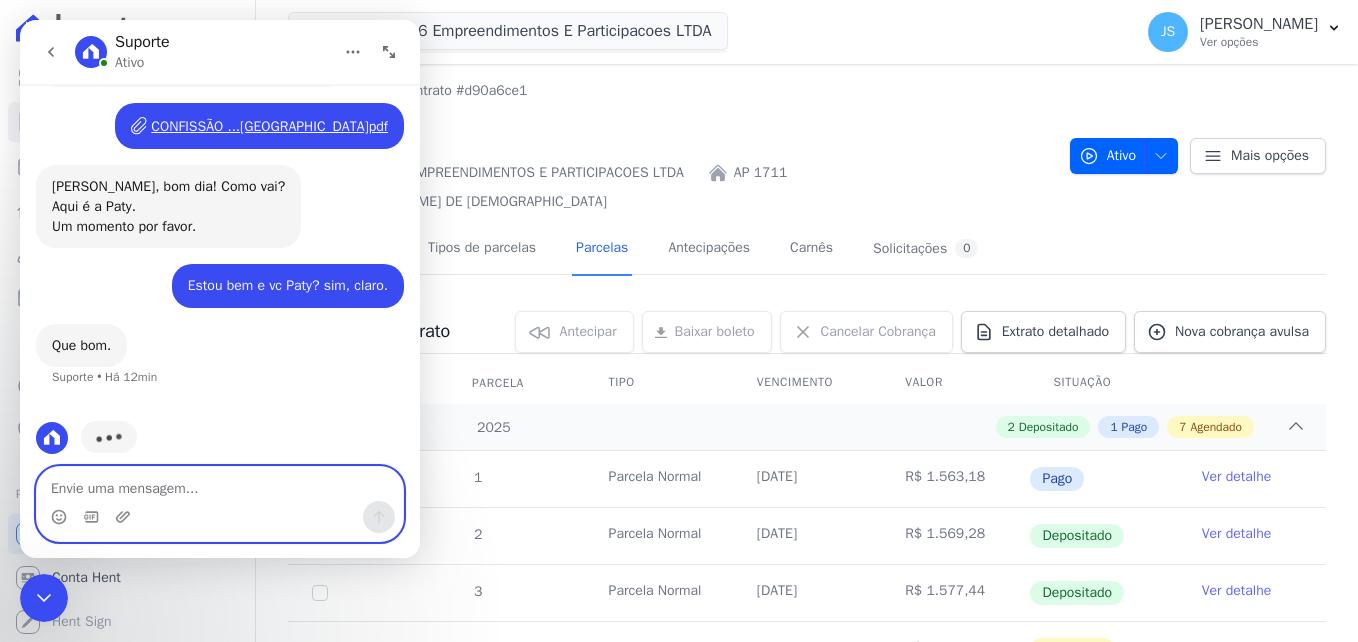 click at bounding box center [220, 484] 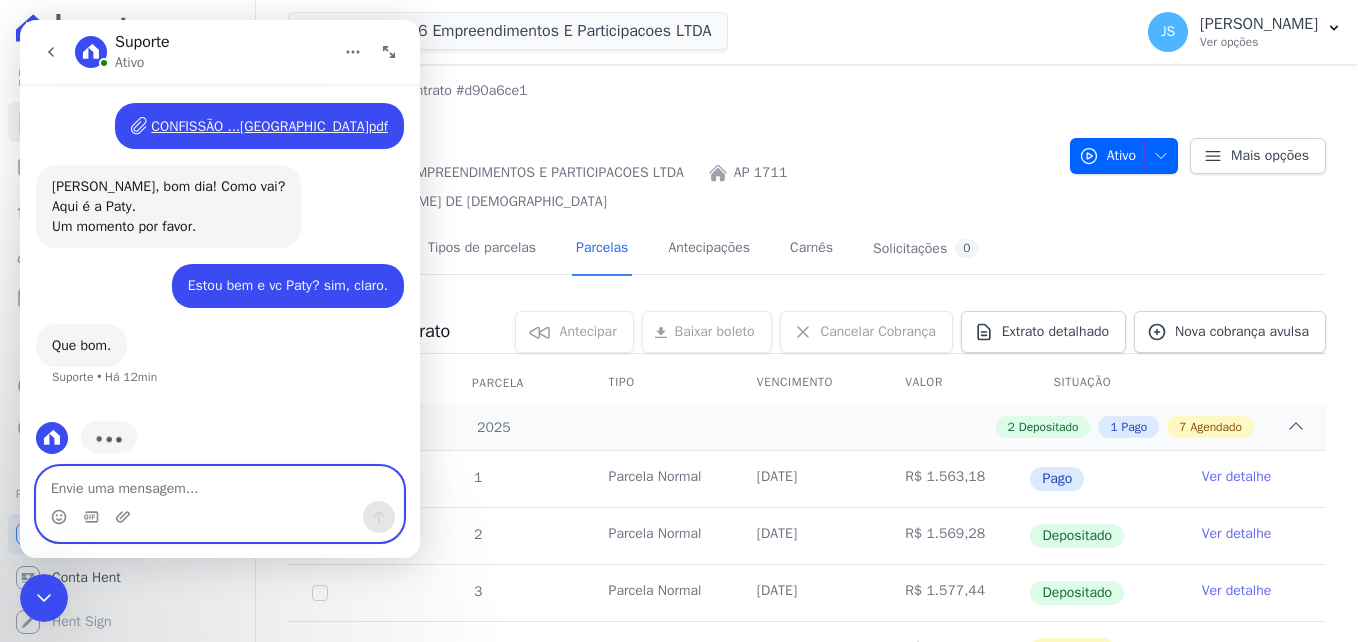 click at bounding box center [220, 484] 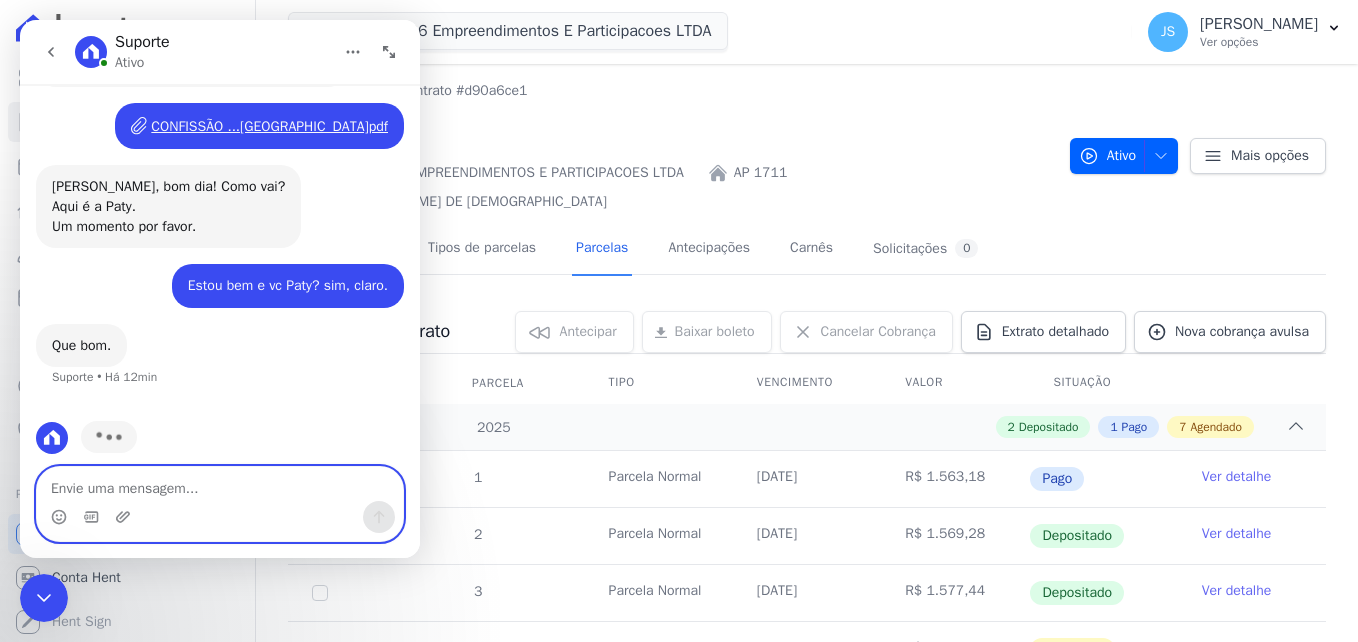 click at bounding box center (220, 484) 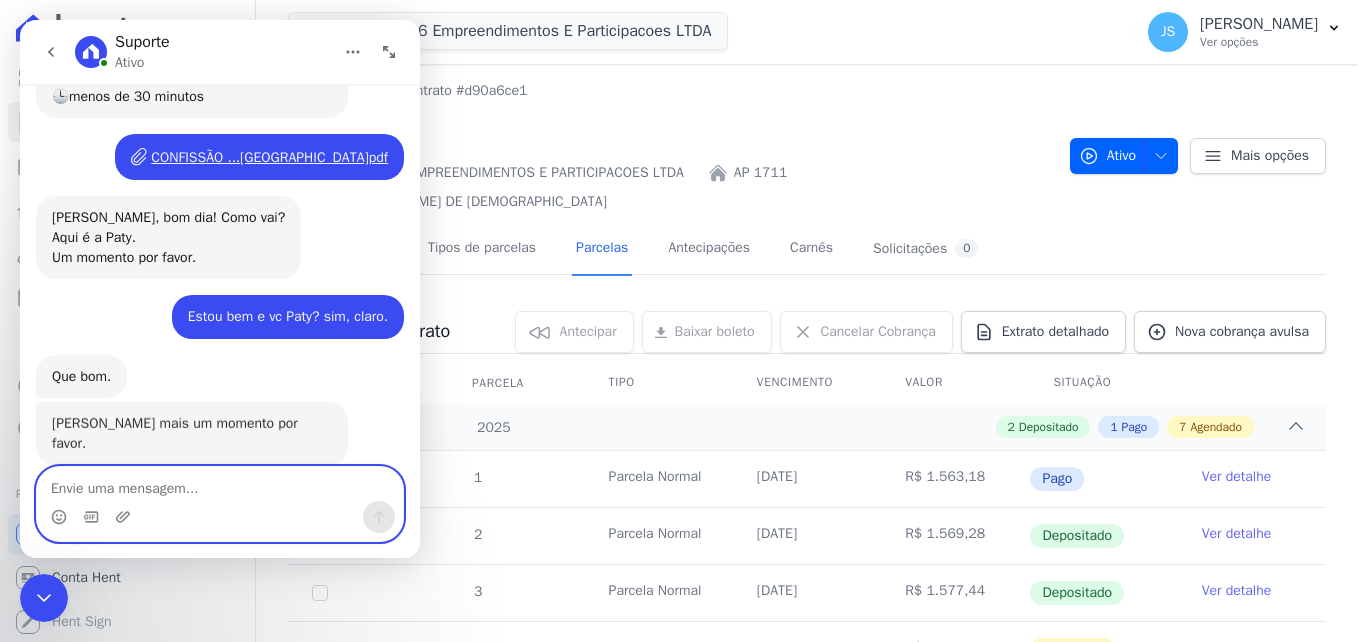 scroll, scrollTop: 266, scrollLeft: 0, axis: vertical 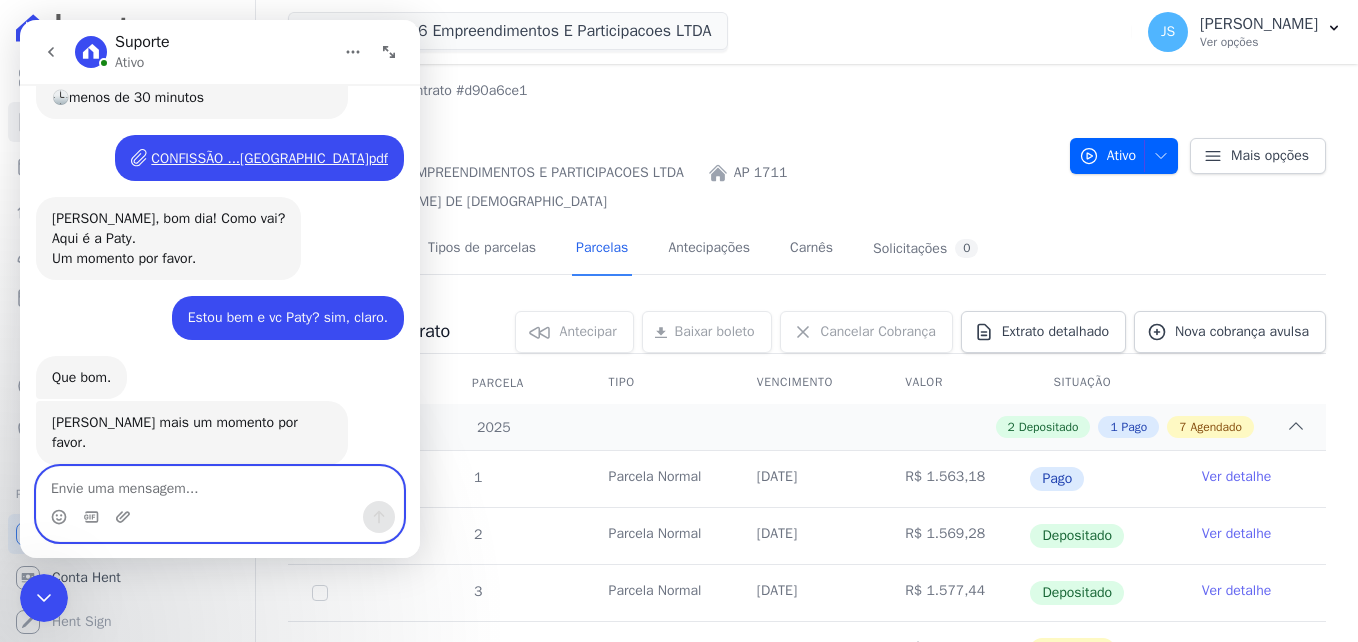 click at bounding box center (220, 484) 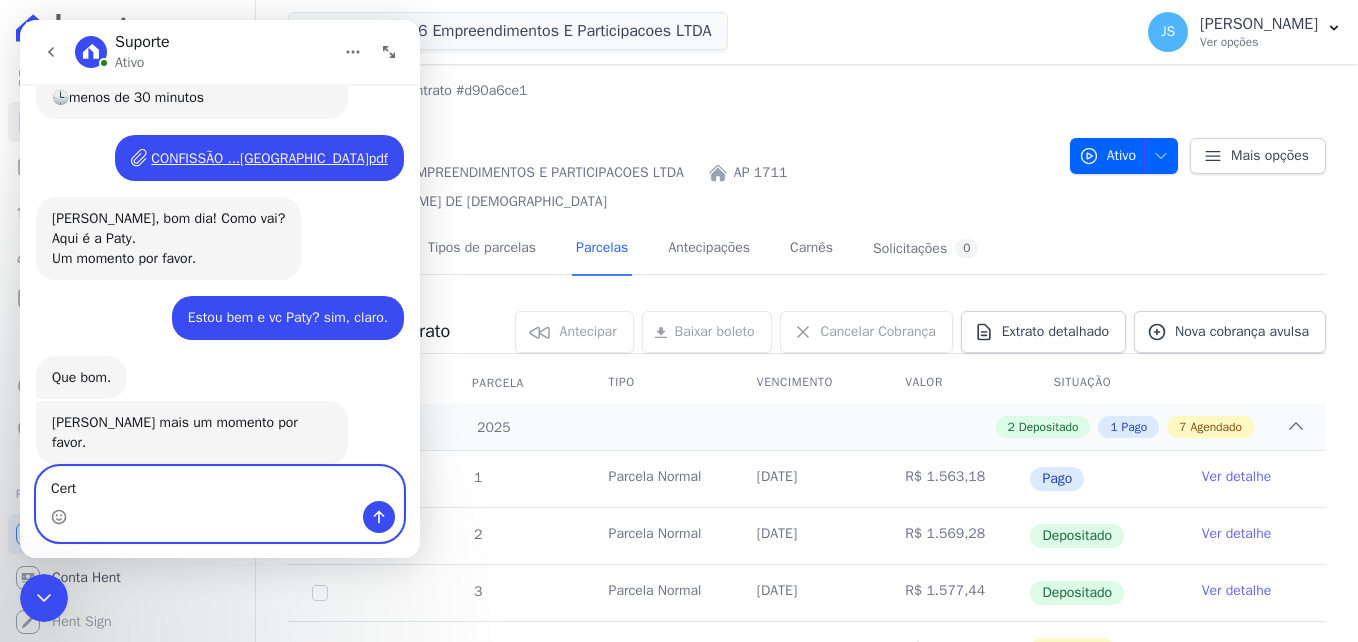 type on "Certo" 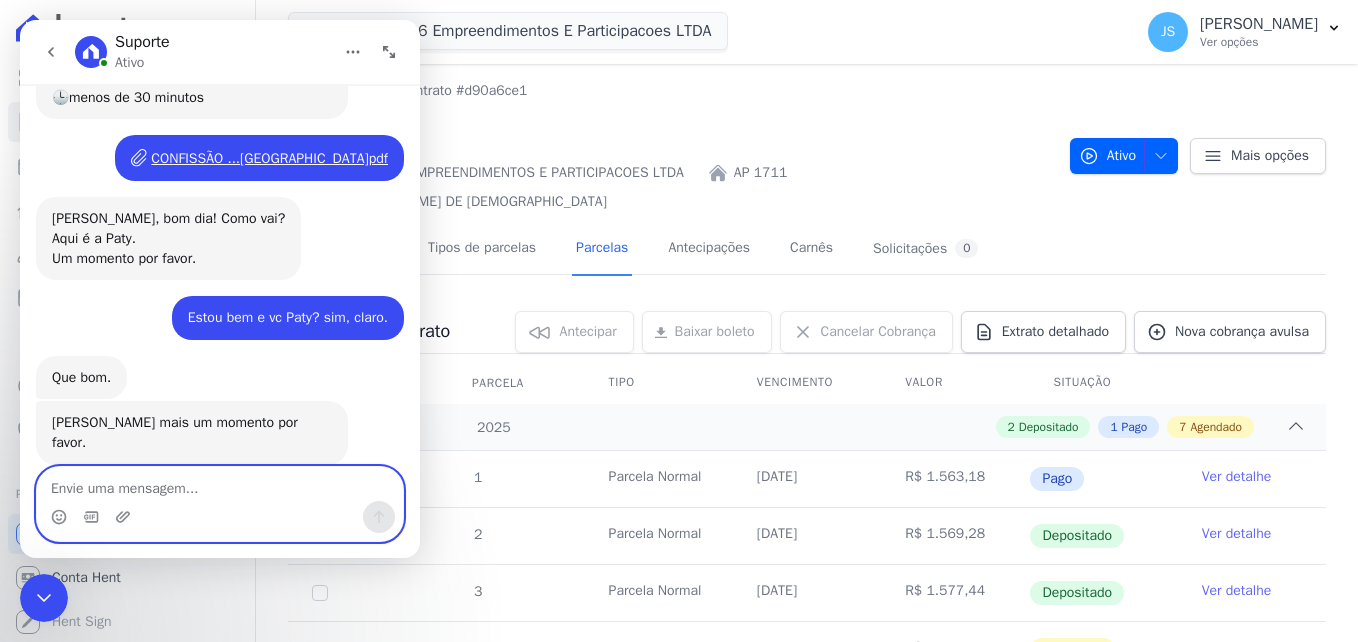 scroll, scrollTop: 326, scrollLeft: 0, axis: vertical 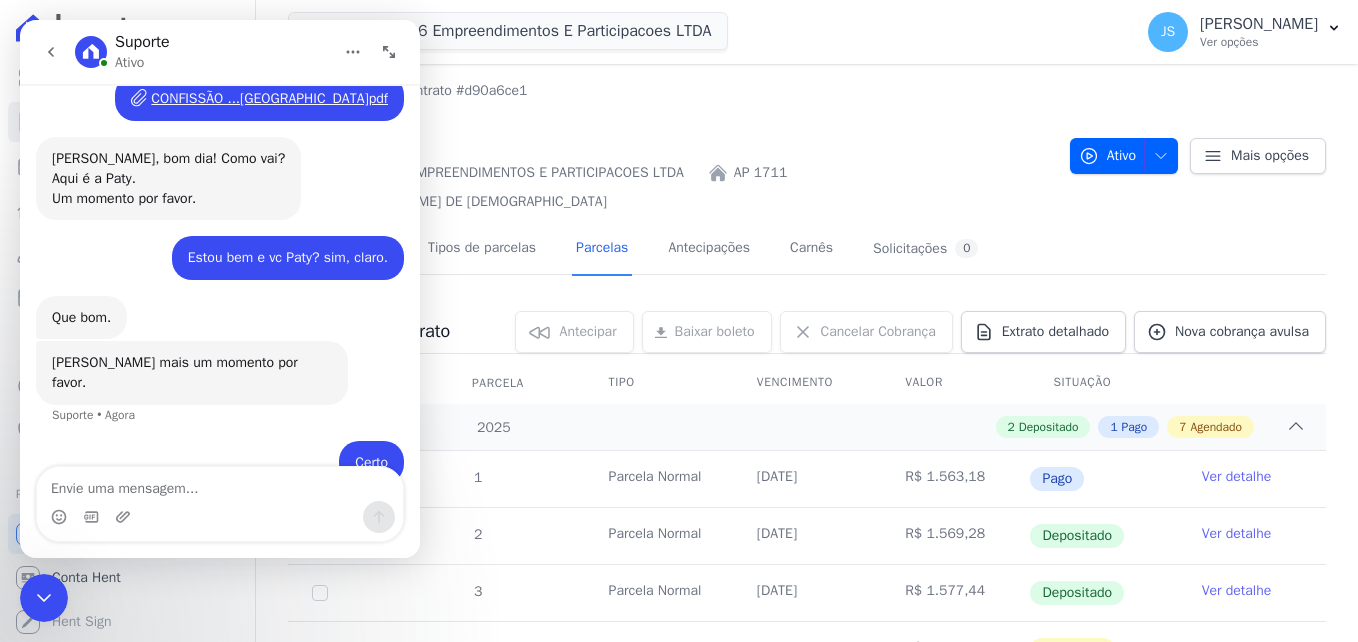 click on "Certo Jessica    •   Agora" at bounding box center [220, 475] 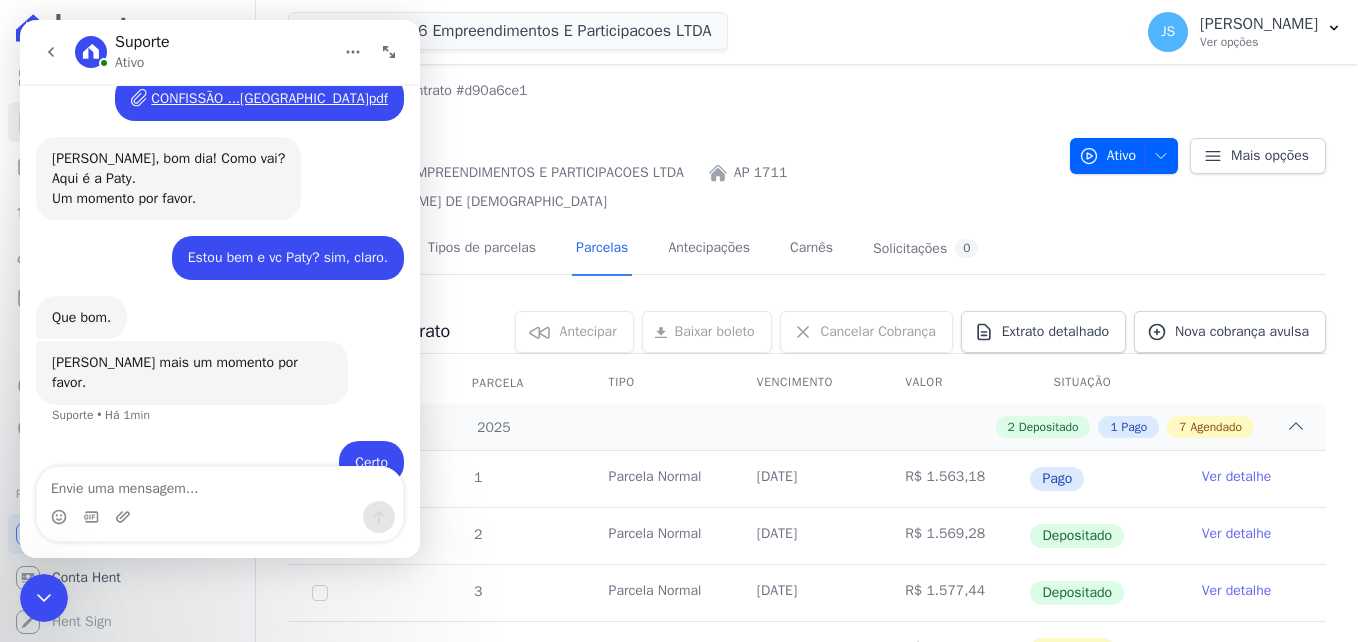 scroll, scrollTop: 403, scrollLeft: 0, axis: vertical 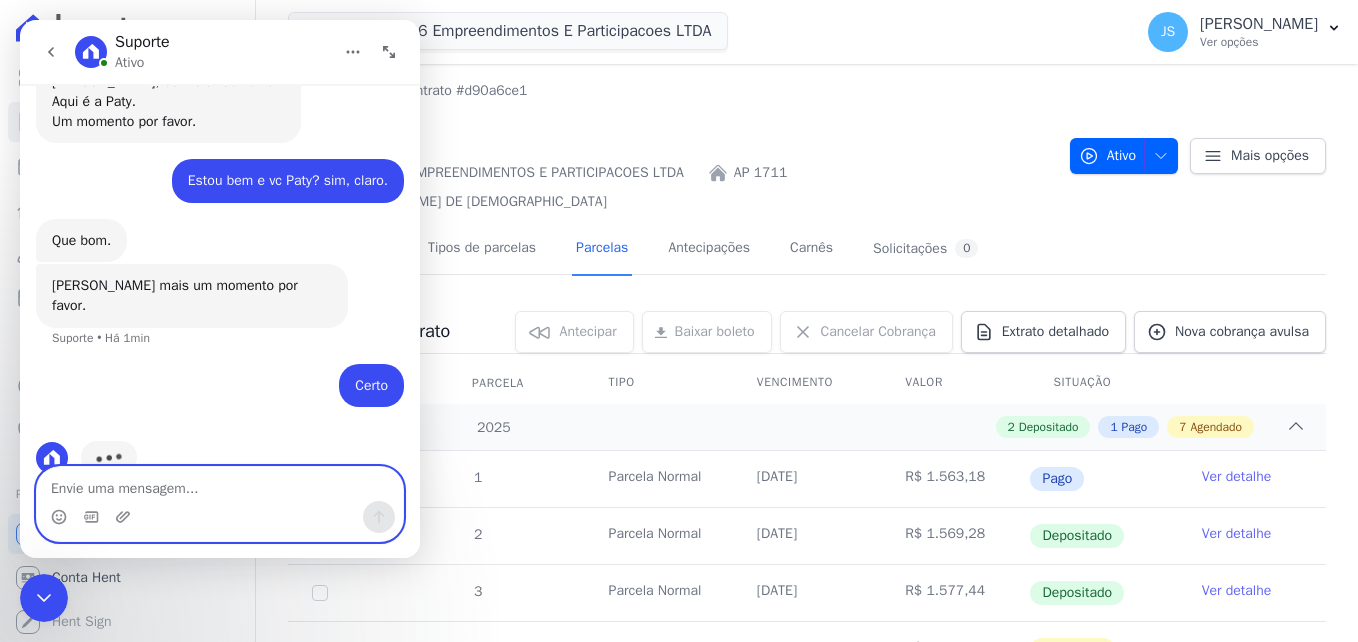 click at bounding box center (220, 484) 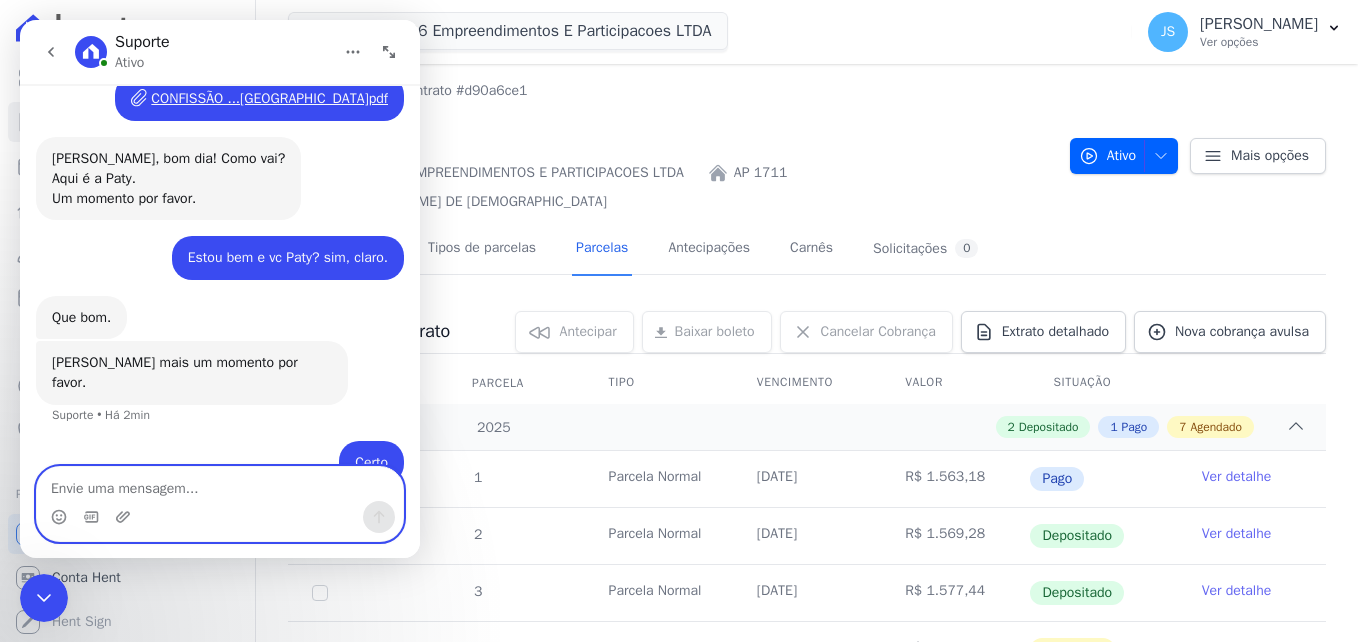 scroll, scrollTop: 403, scrollLeft: 0, axis: vertical 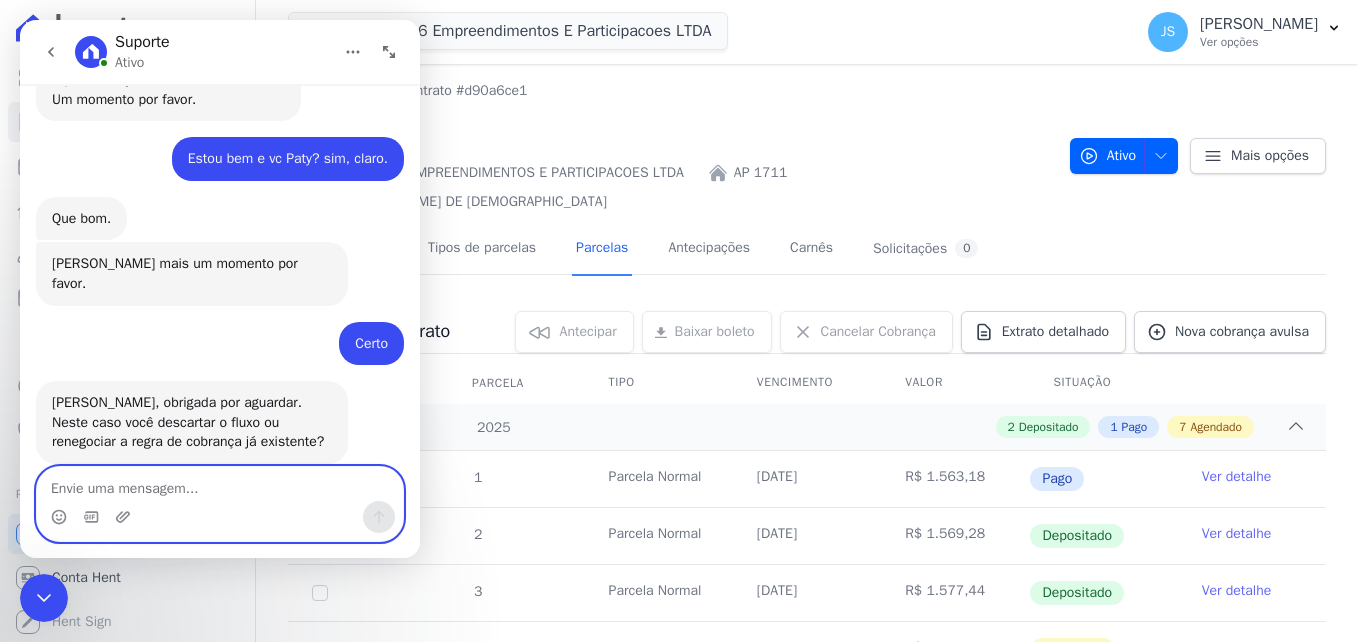 click at bounding box center (220, 484) 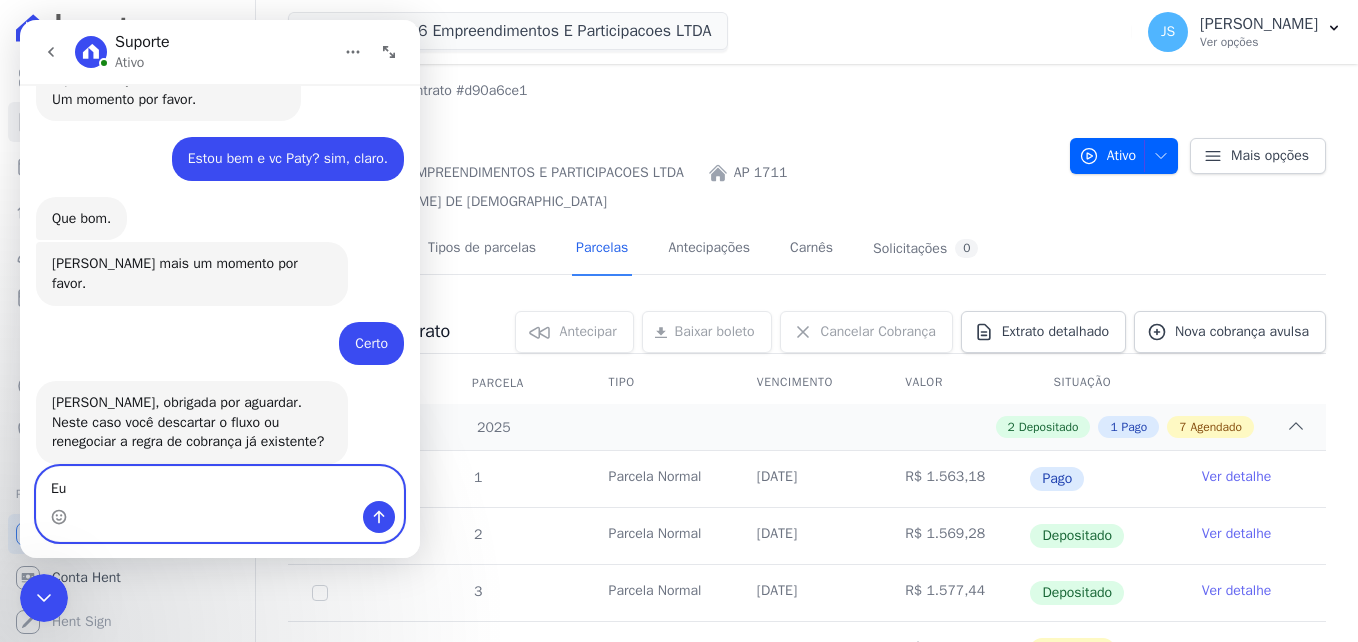 type on "E" 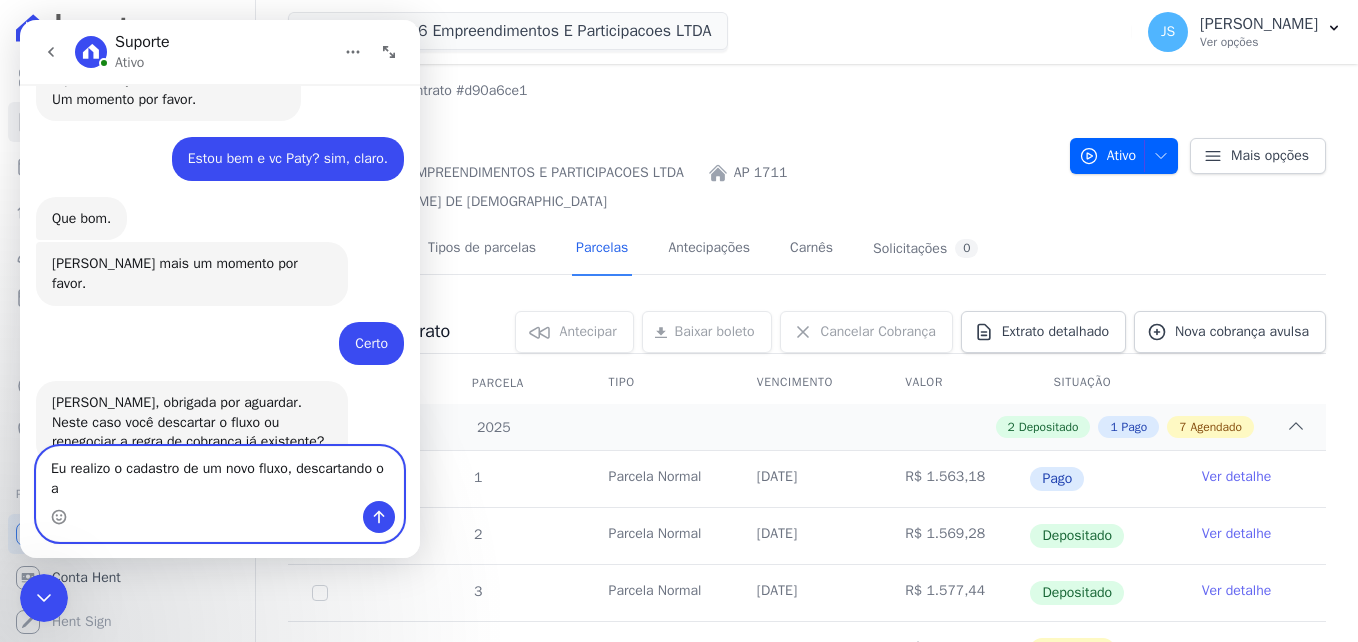 scroll, scrollTop: 445, scrollLeft: 0, axis: vertical 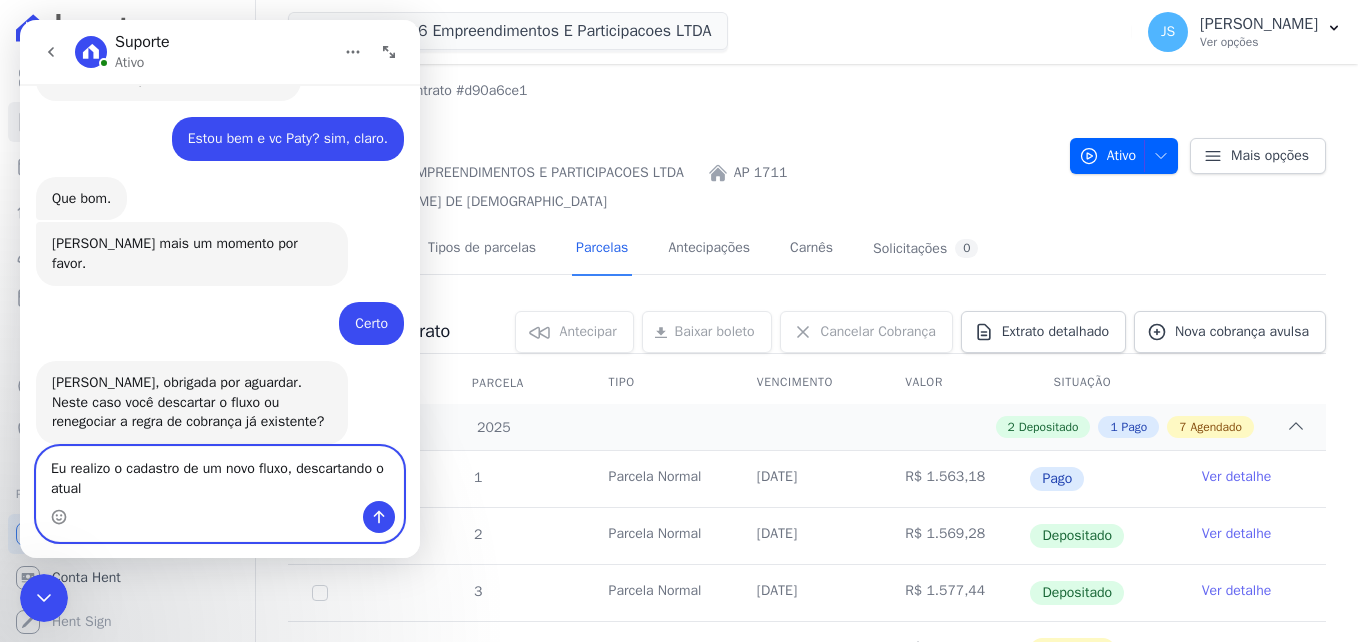 type on "Eu realizo o cadastro de um novo fluxo, descartando o atual." 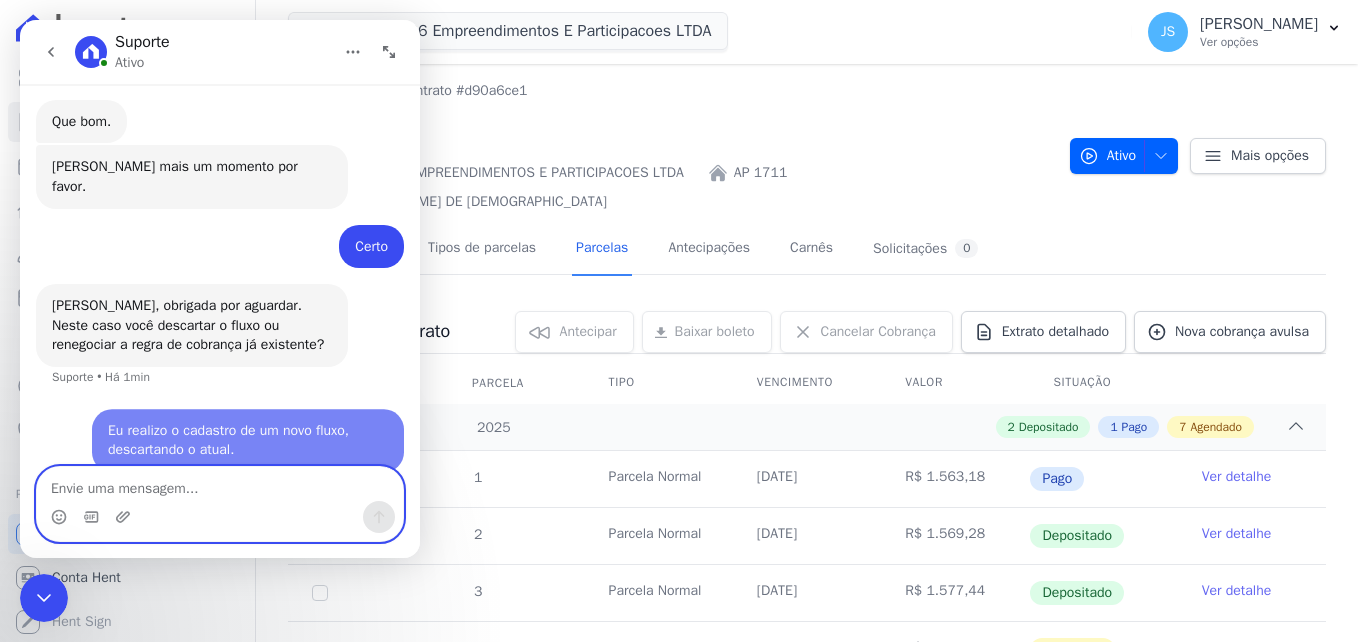 scroll, scrollTop: 581, scrollLeft: 0, axis: vertical 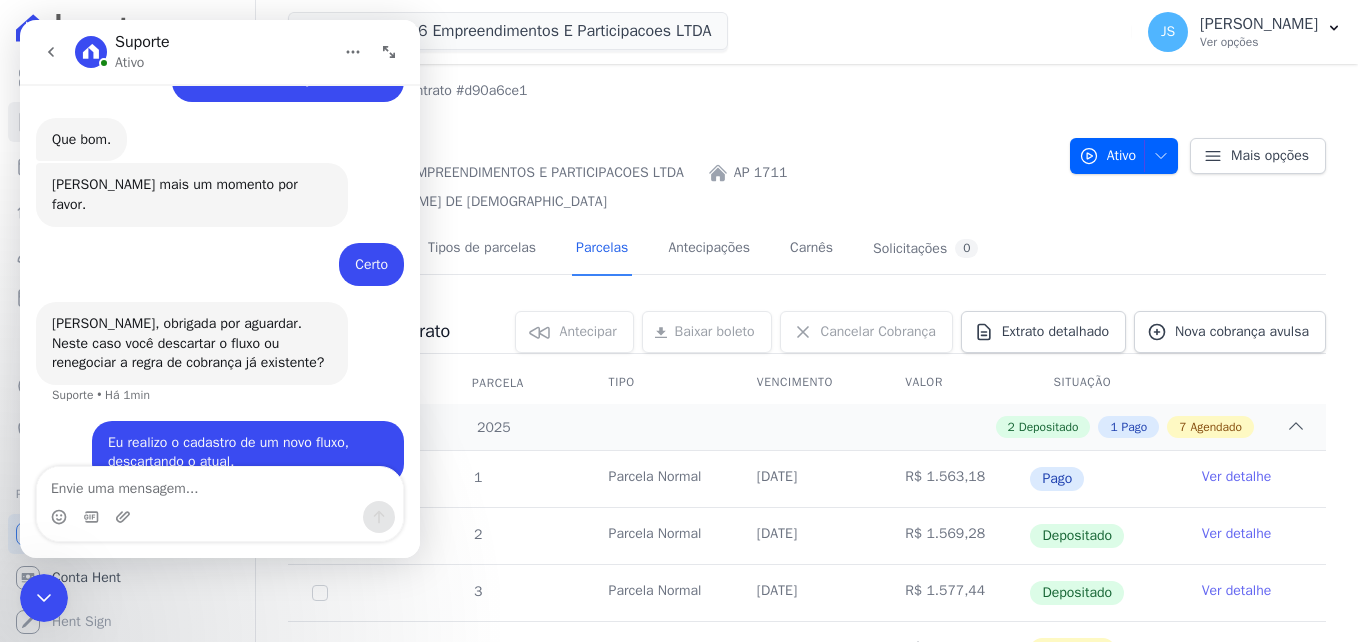 click on "Eu realizo o cadastro de um novo fluxo, descartando o atual. Jessica    •   Agora" at bounding box center [220, 464] 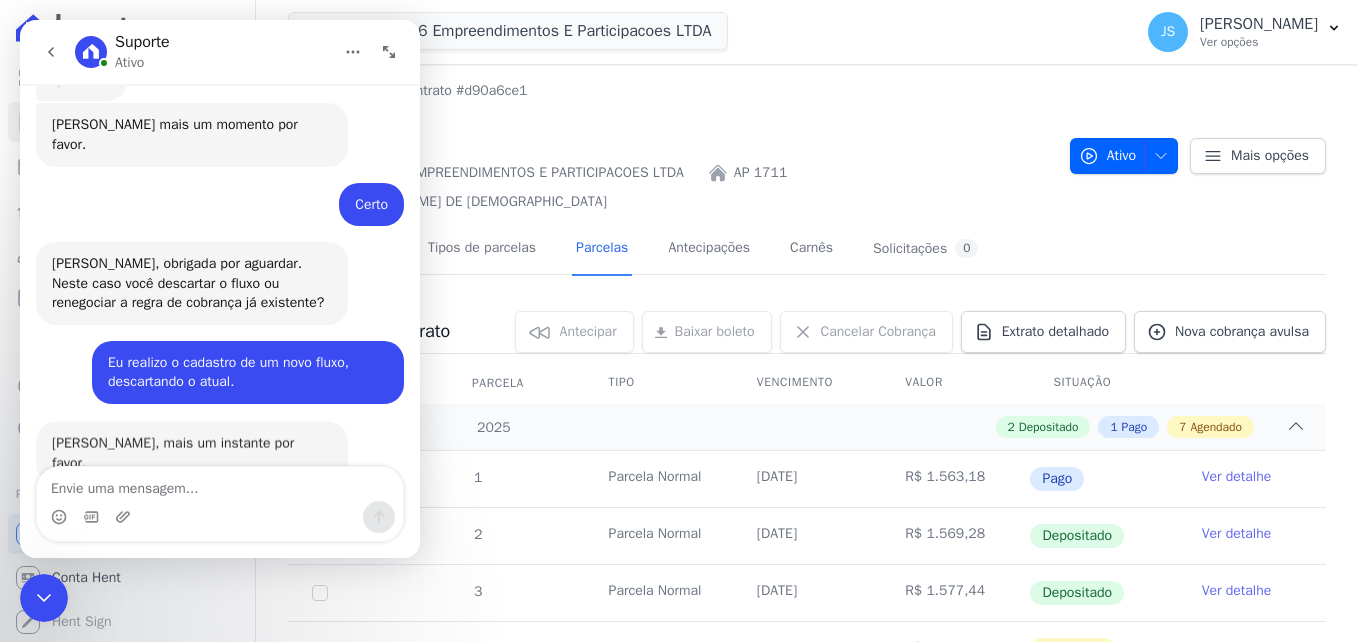 scroll, scrollTop: 563, scrollLeft: 0, axis: vertical 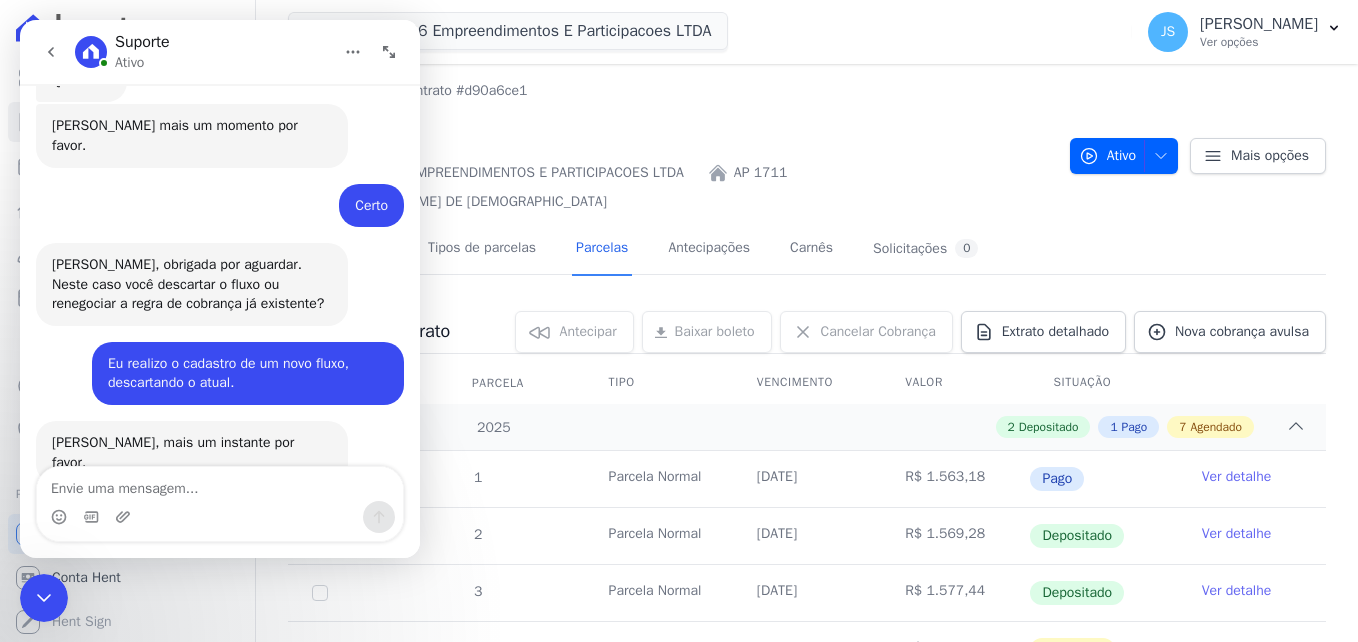 click at bounding box center (220, 517) 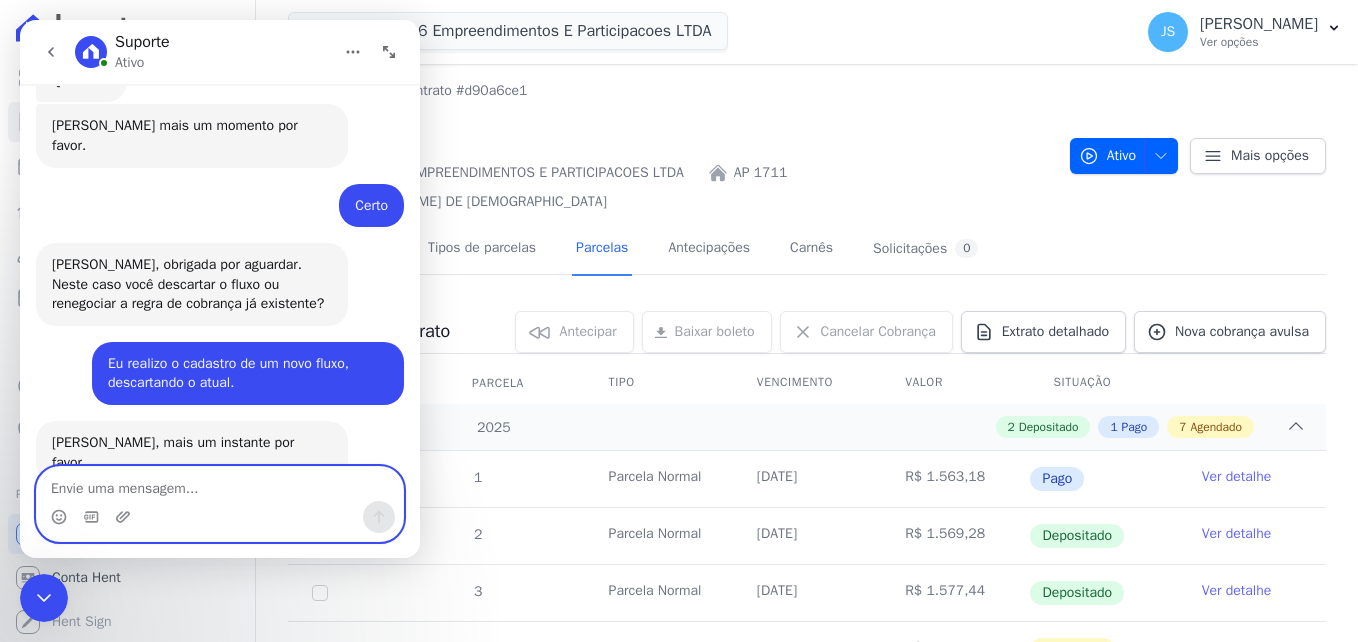 click at bounding box center [220, 484] 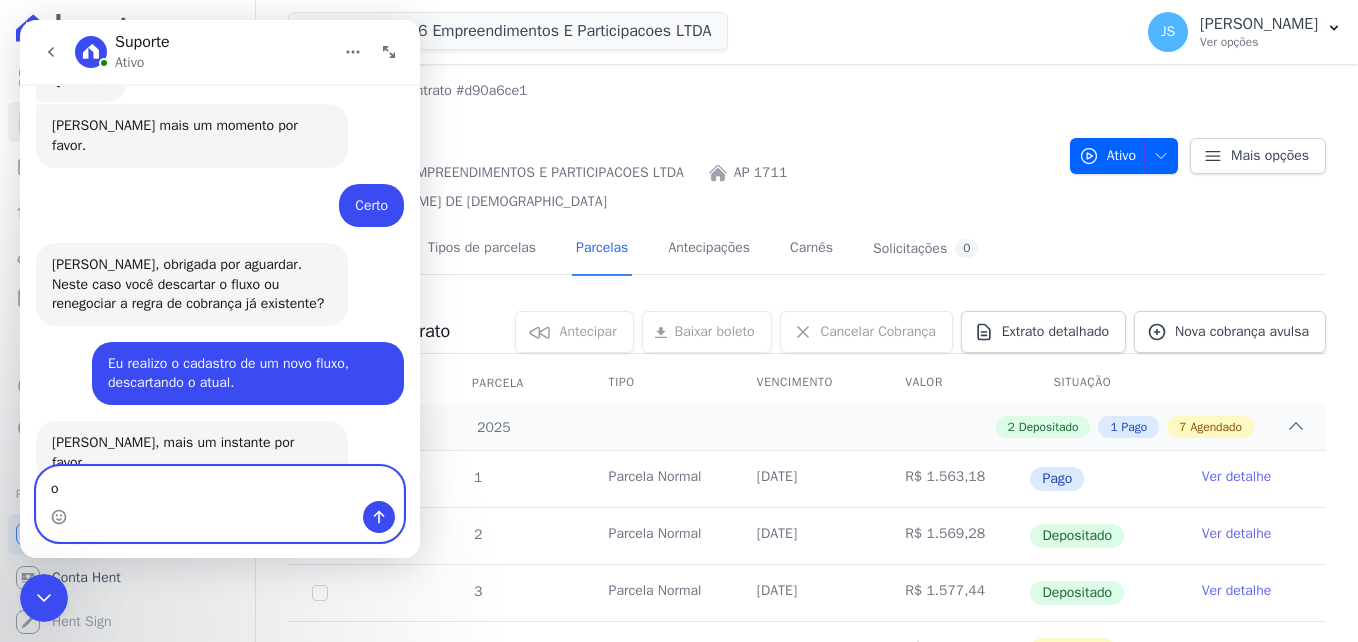 type on "ok" 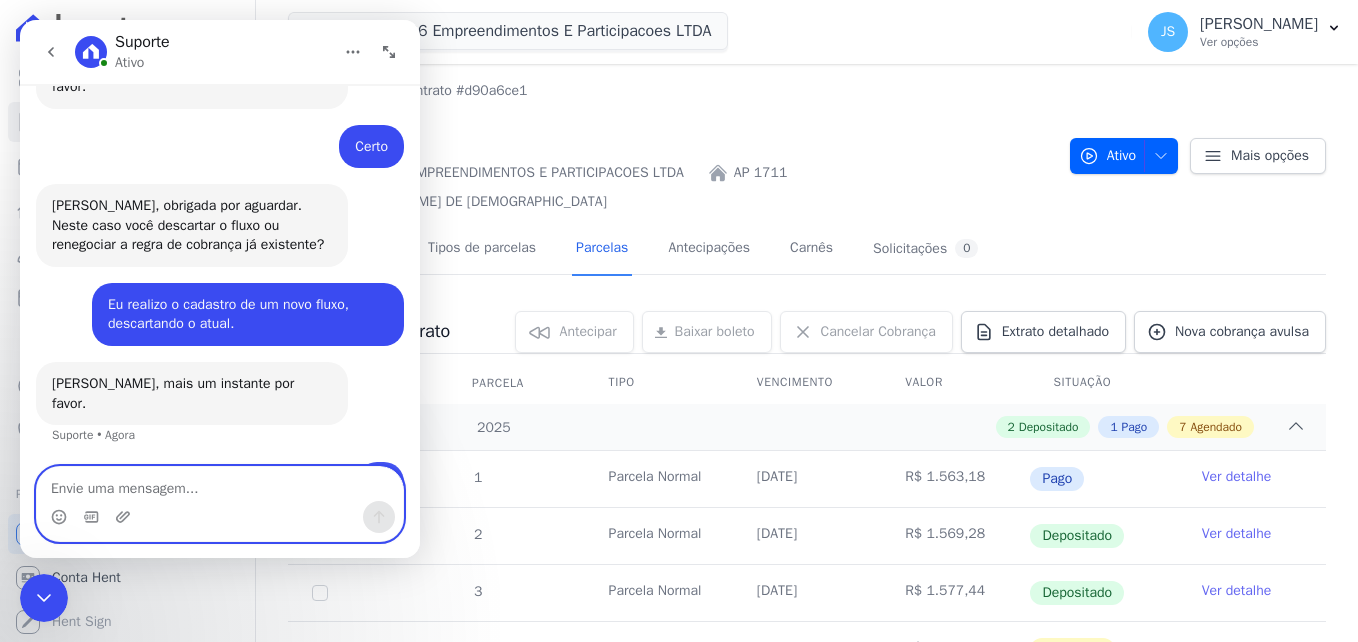 scroll, scrollTop: 623, scrollLeft: 0, axis: vertical 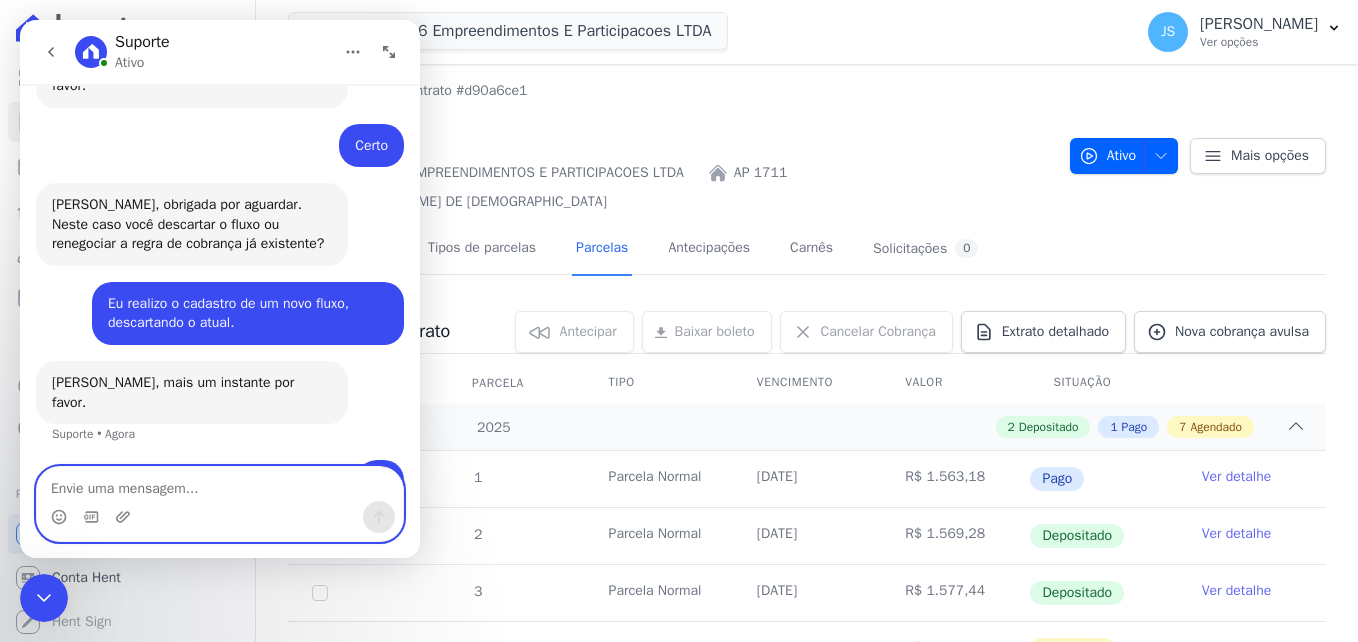 click at bounding box center [220, 484] 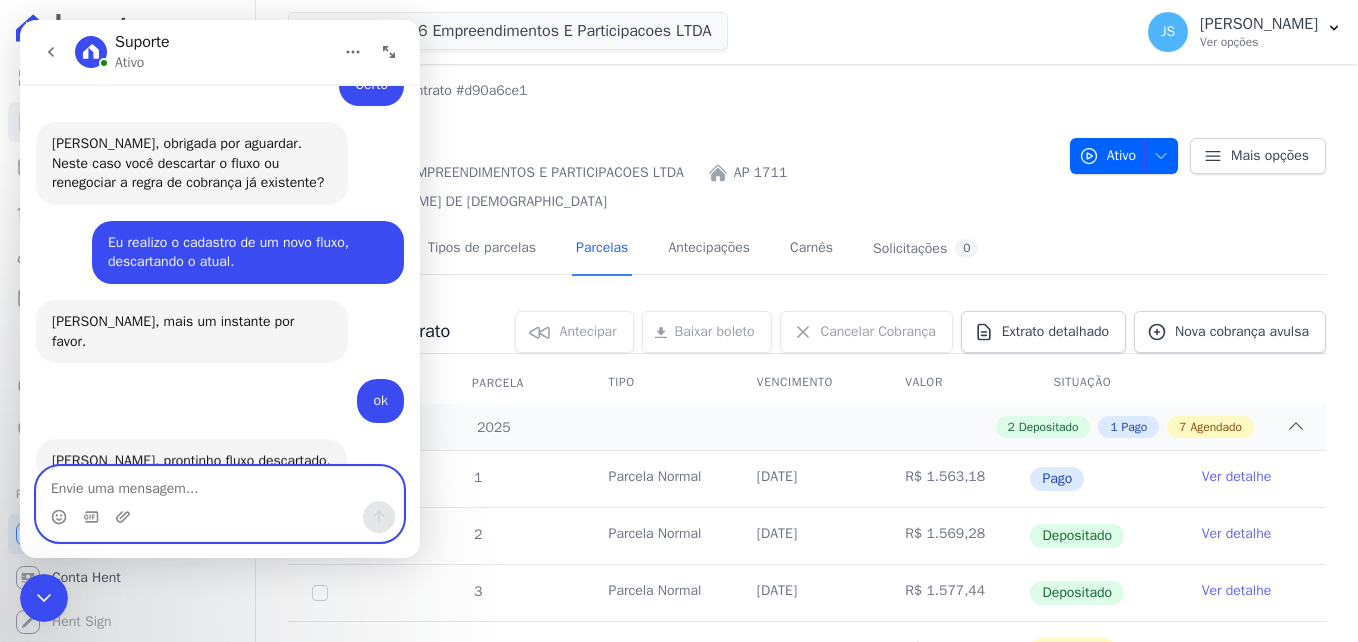 scroll, scrollTop: 683, scrollLeft: 0, axis: vertical 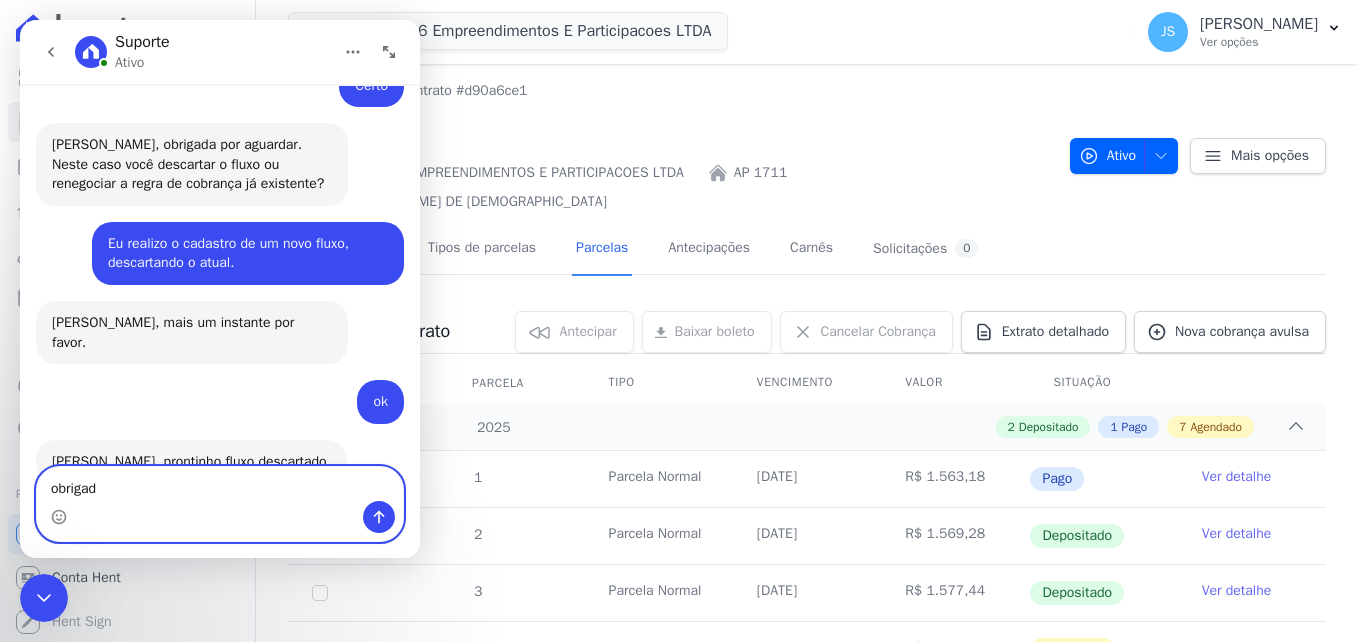 type on "obrigada" 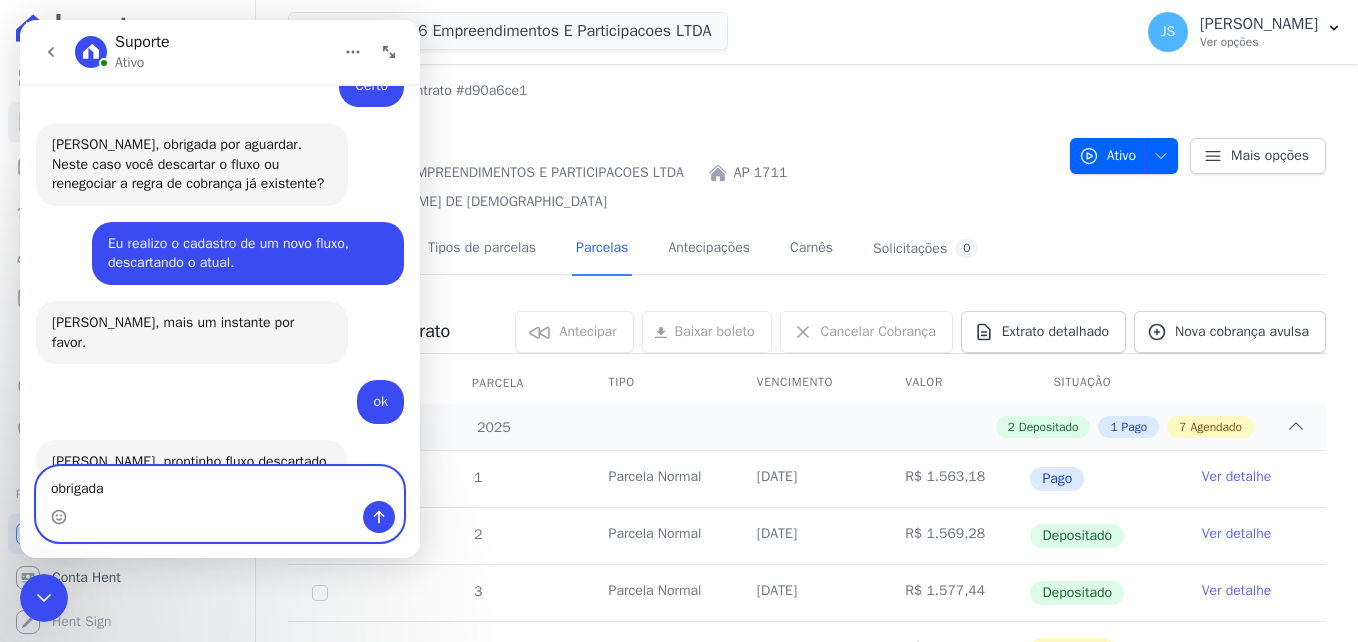 type 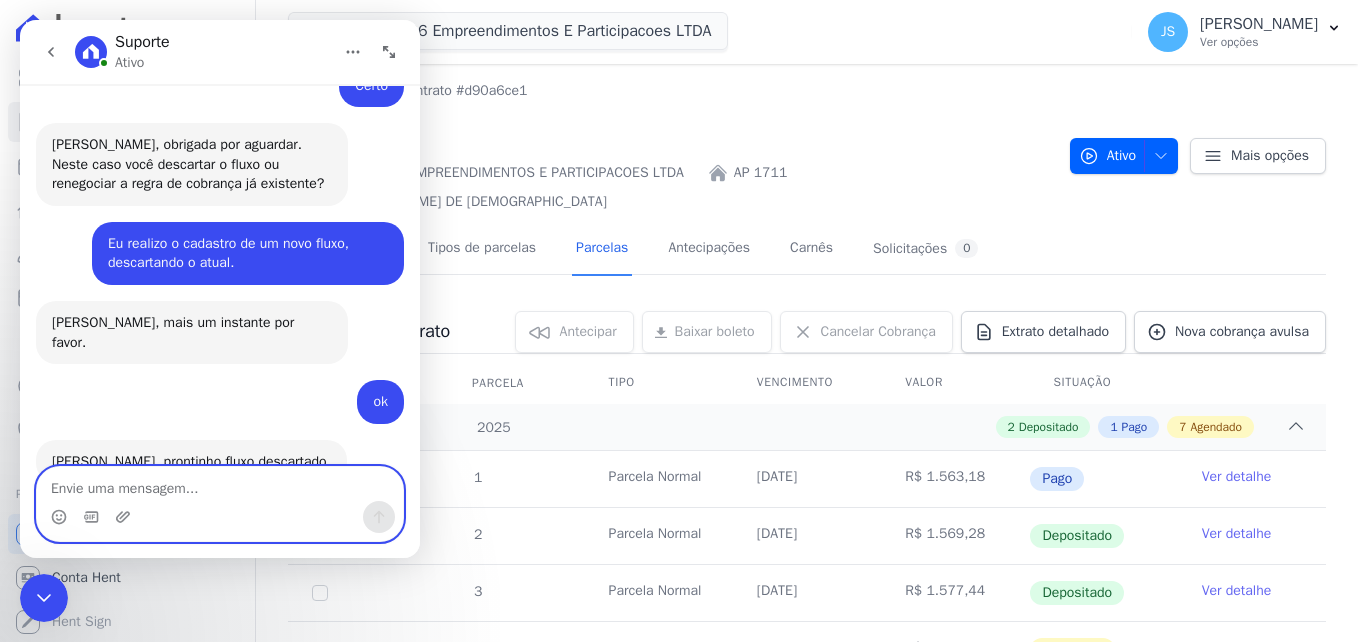 scroll, scrollTop: 742, scrollLeft: 0, axis: vertical 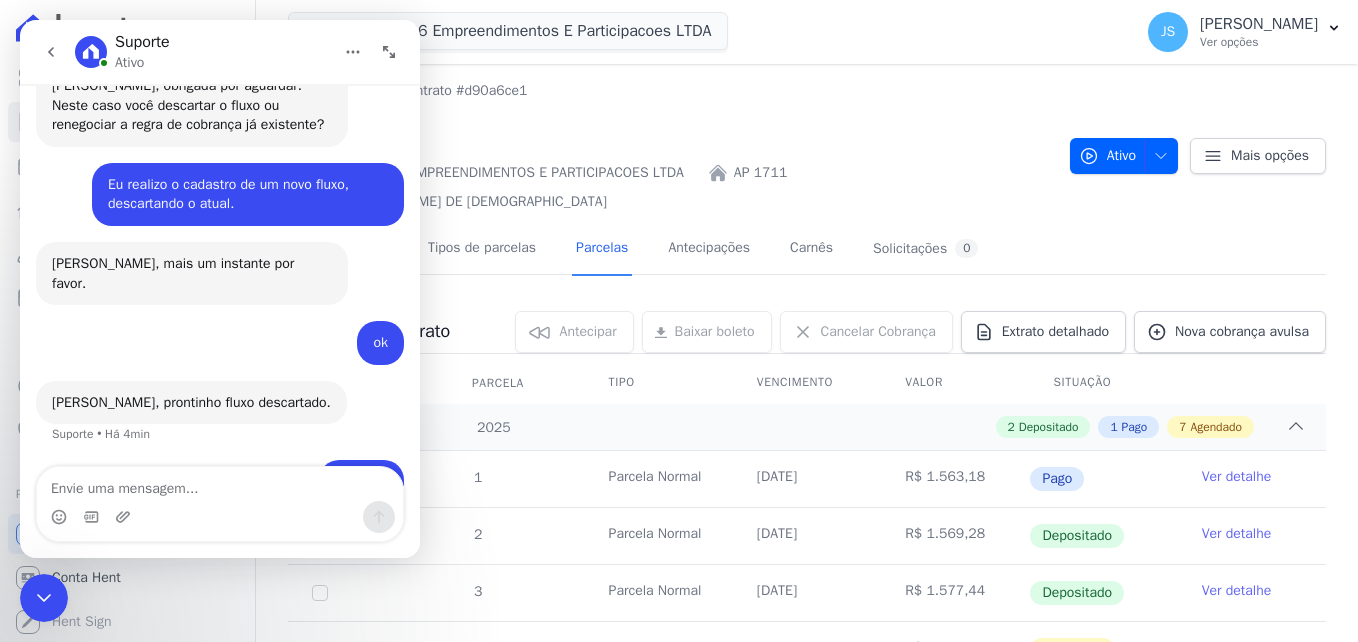 click on "AP 1711" at bounding box center [671, 131] 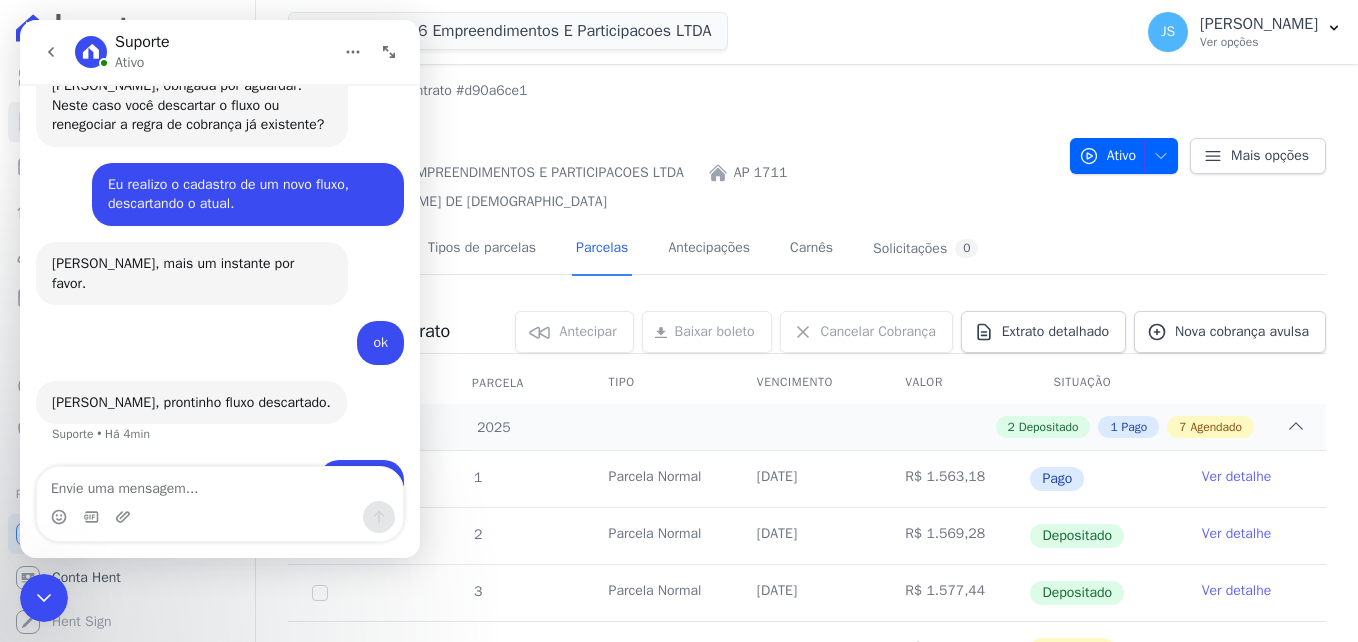 click 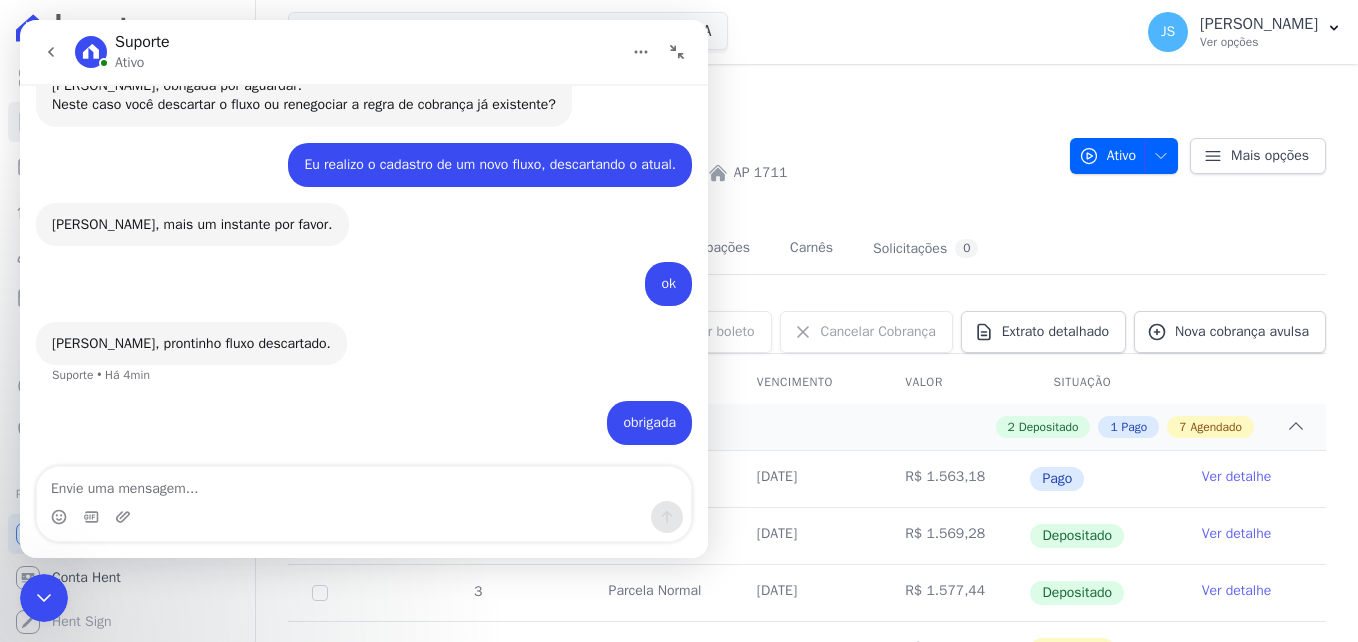 scroll, scrollTop: 664, scrollLeft: 0, axis: vertical 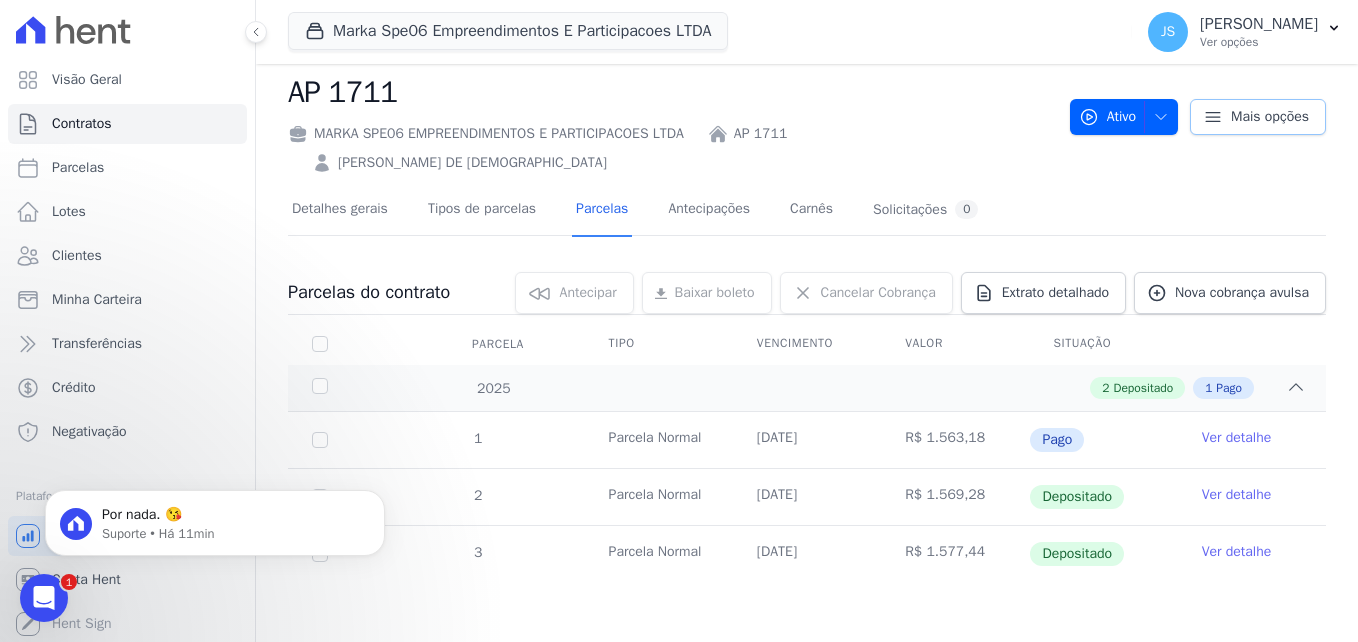 click on "Mais opções" at bounding box center (1270, 117) 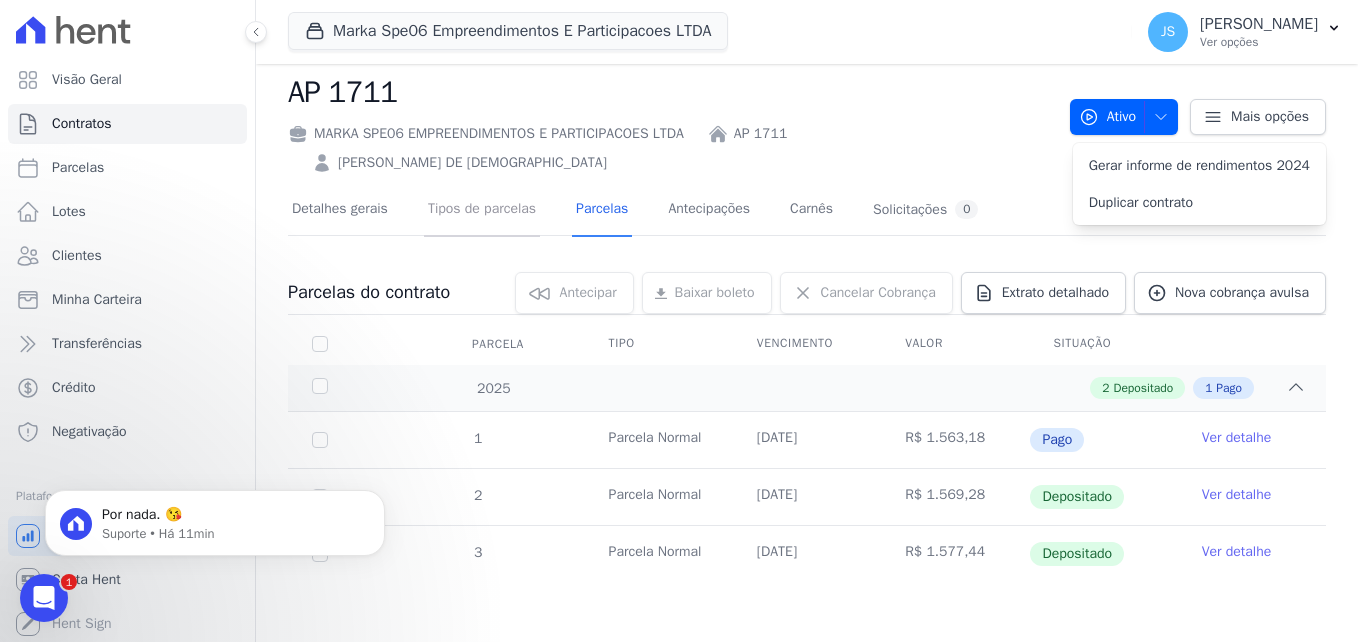 click on "Tipos de parcelas" at bounding box center [482, 210] 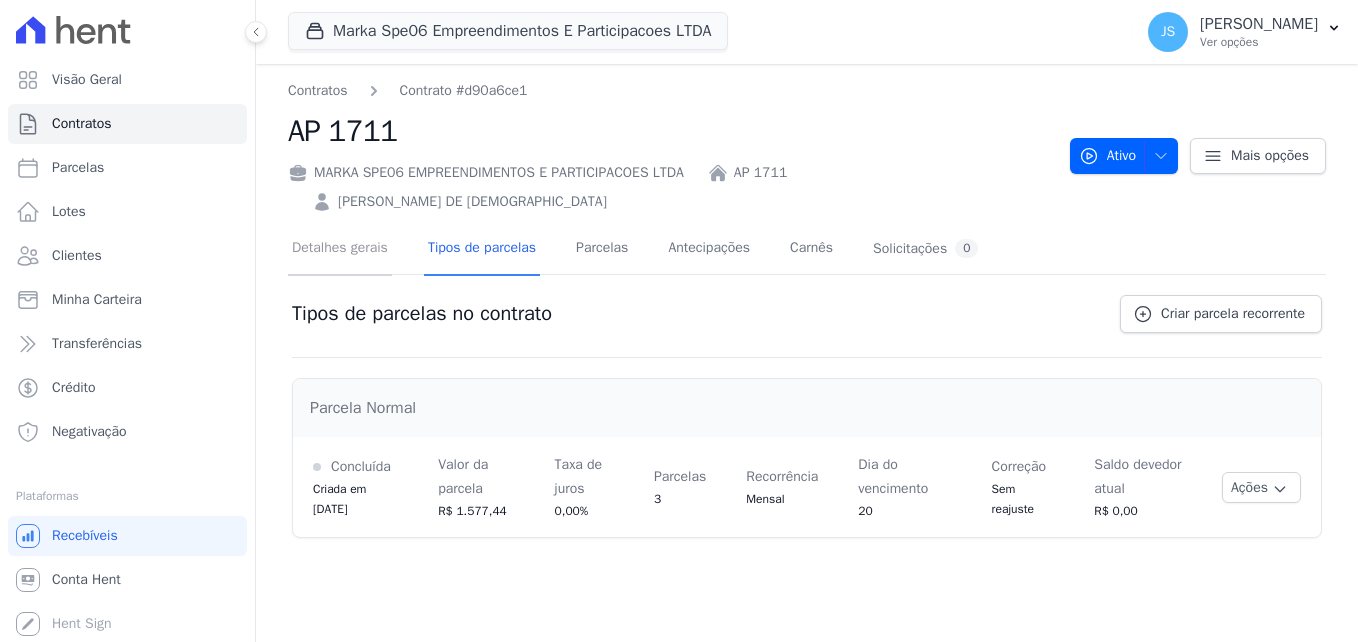 click on "Detalhes gerais" at bounding box center (340, 249) 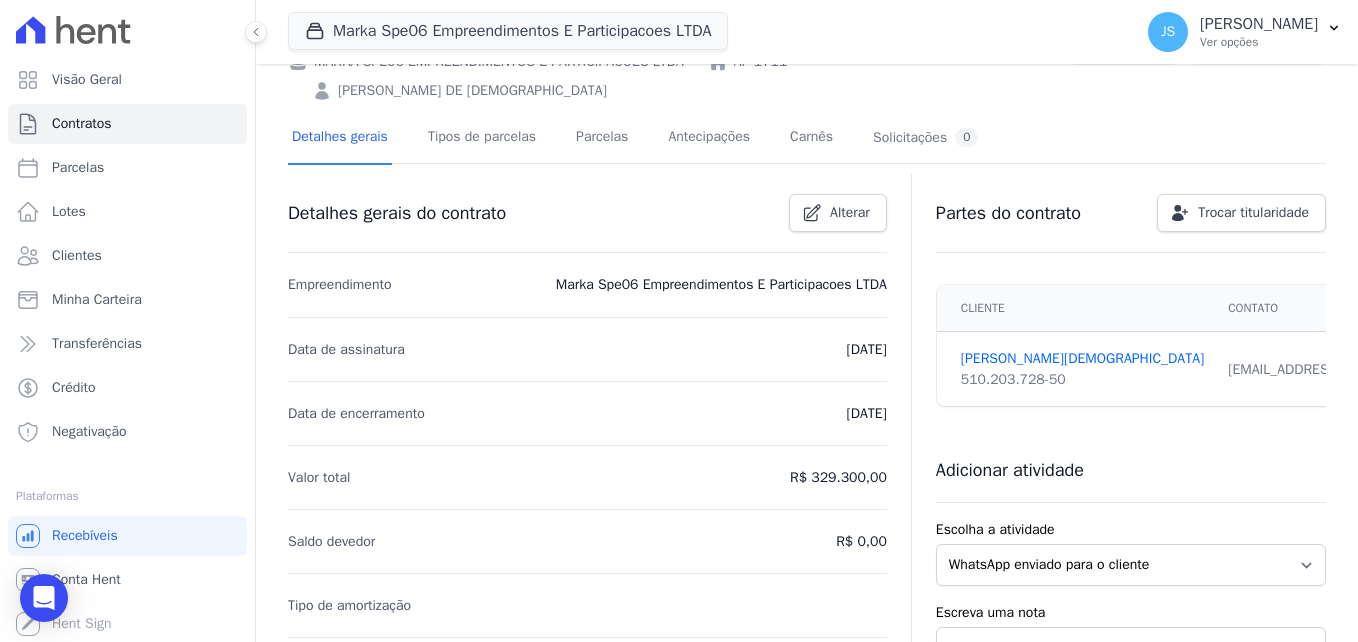 scroll, scrollTop: 100, scrollLeft: 0, axis: vertical 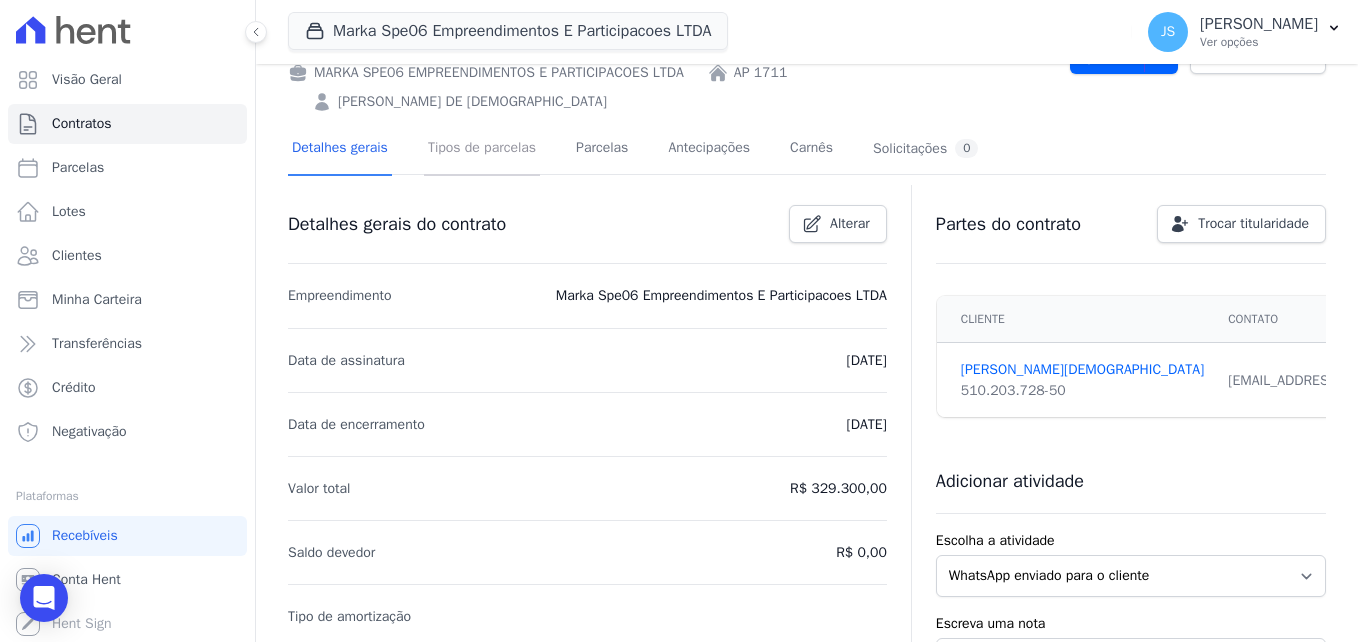 click on "Tipos de parcelas" at bounding box center (482, 149) 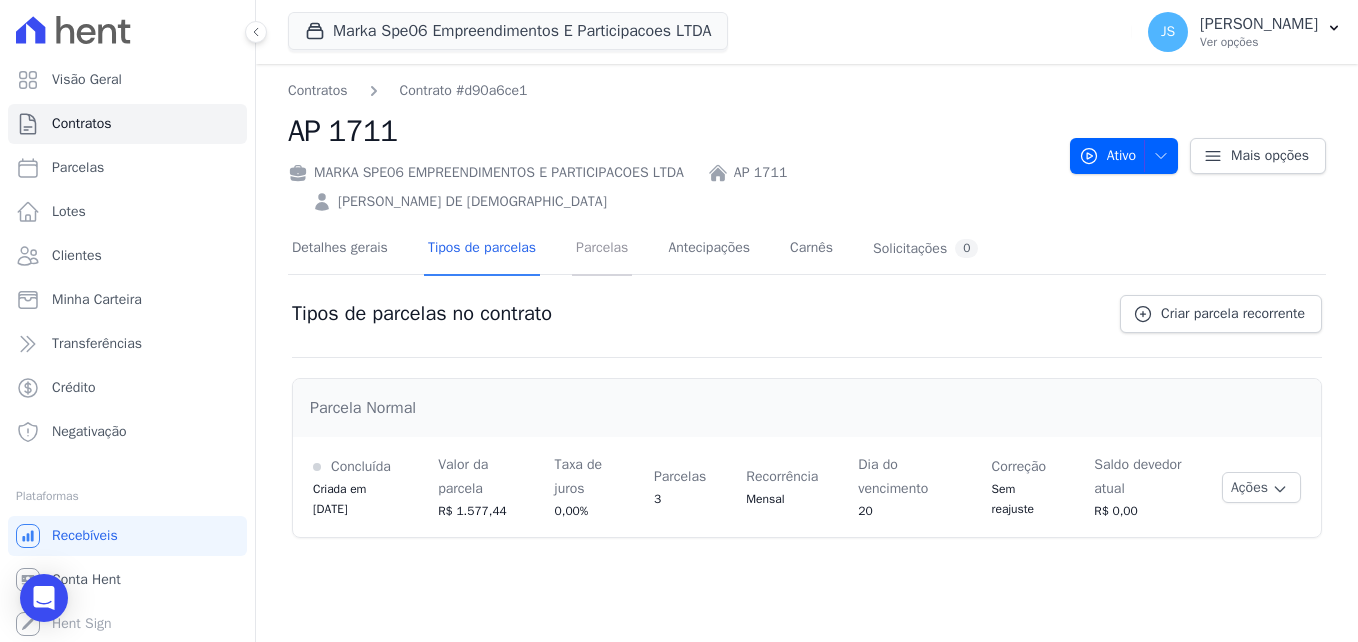 click on "Parcelas" at bounding box center (602, 249) 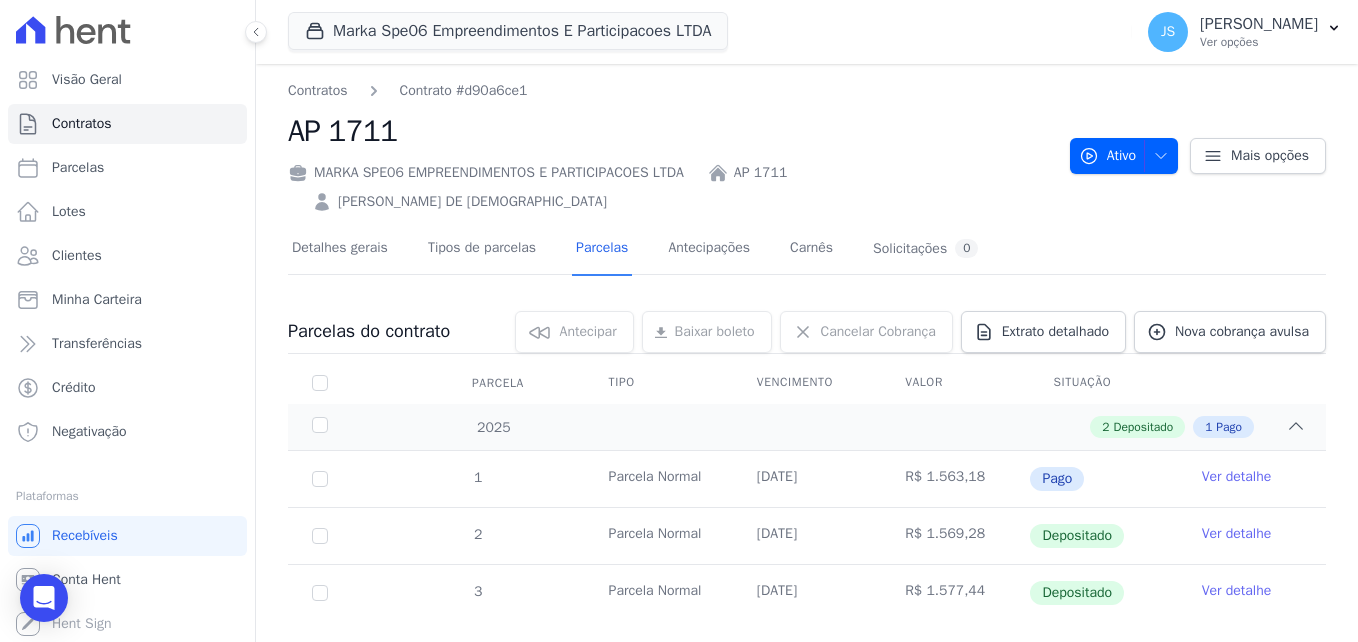 scroll, scrollTop: 39, scrollLeft: 0, axis: vertical 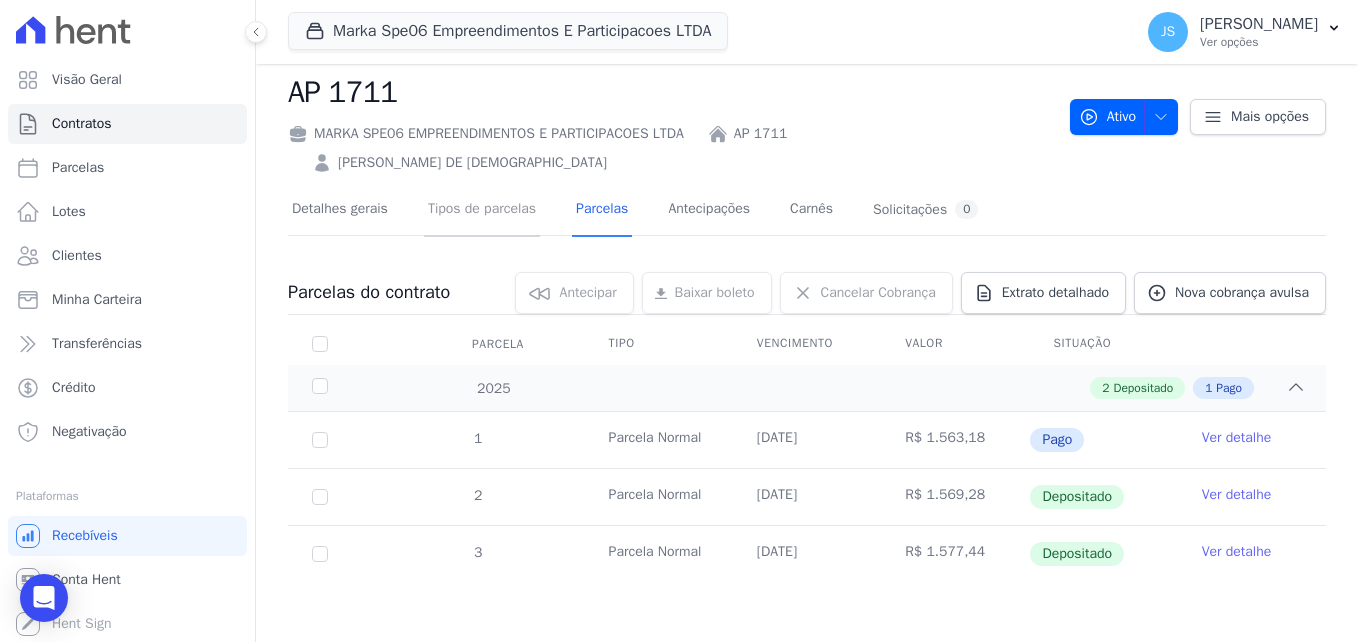 click on "Tipos de parcelas" at bounding box center [482, 210] 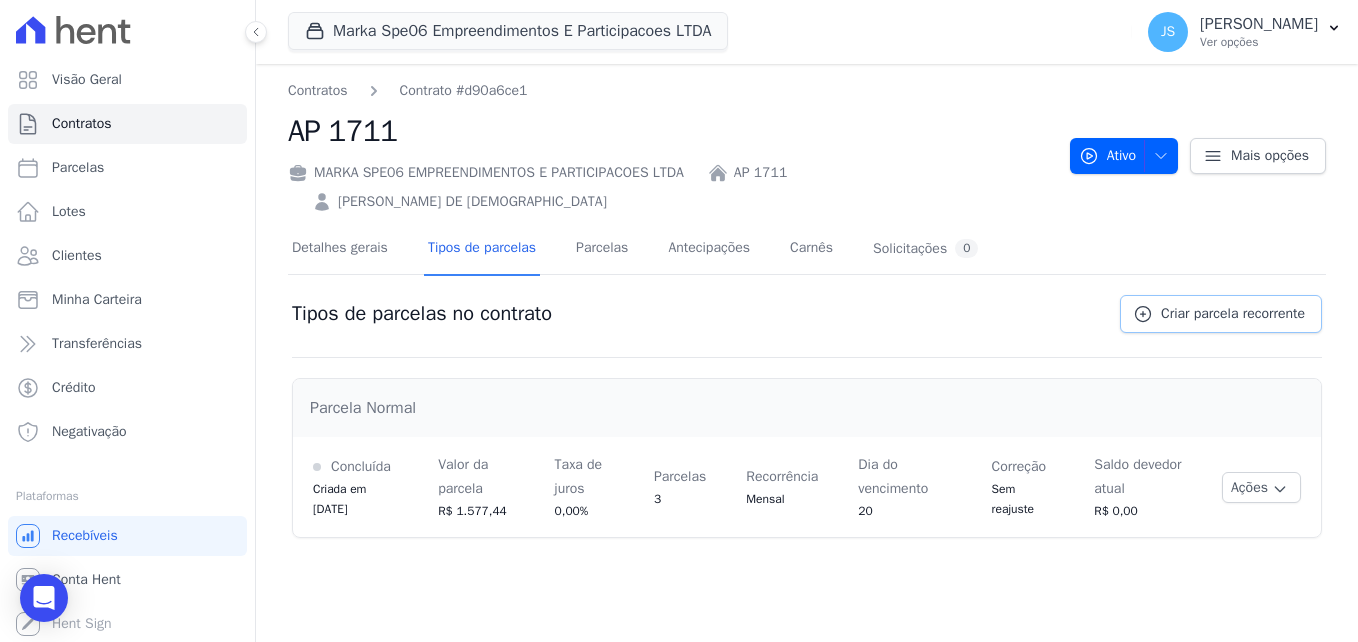 click on "Criar parcela recorrente" at bounding box center (1233, 314) 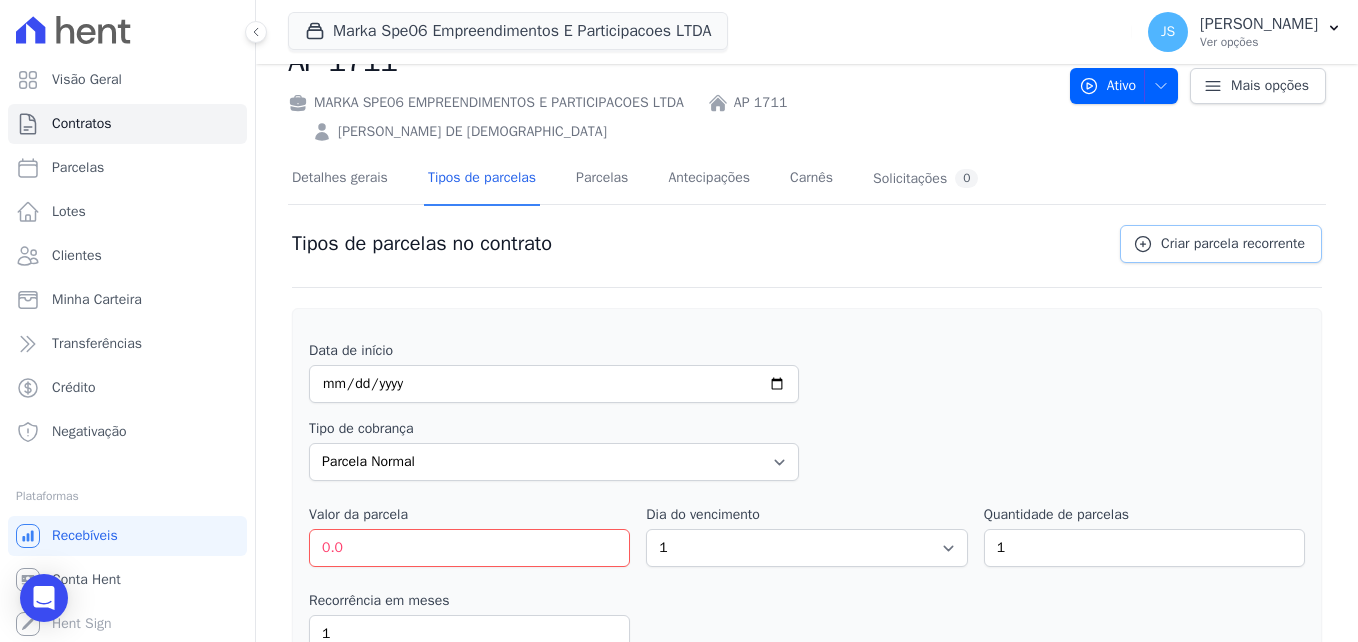 scroll, scrollTop: 300, scrollLeft: 0, axis: vertical 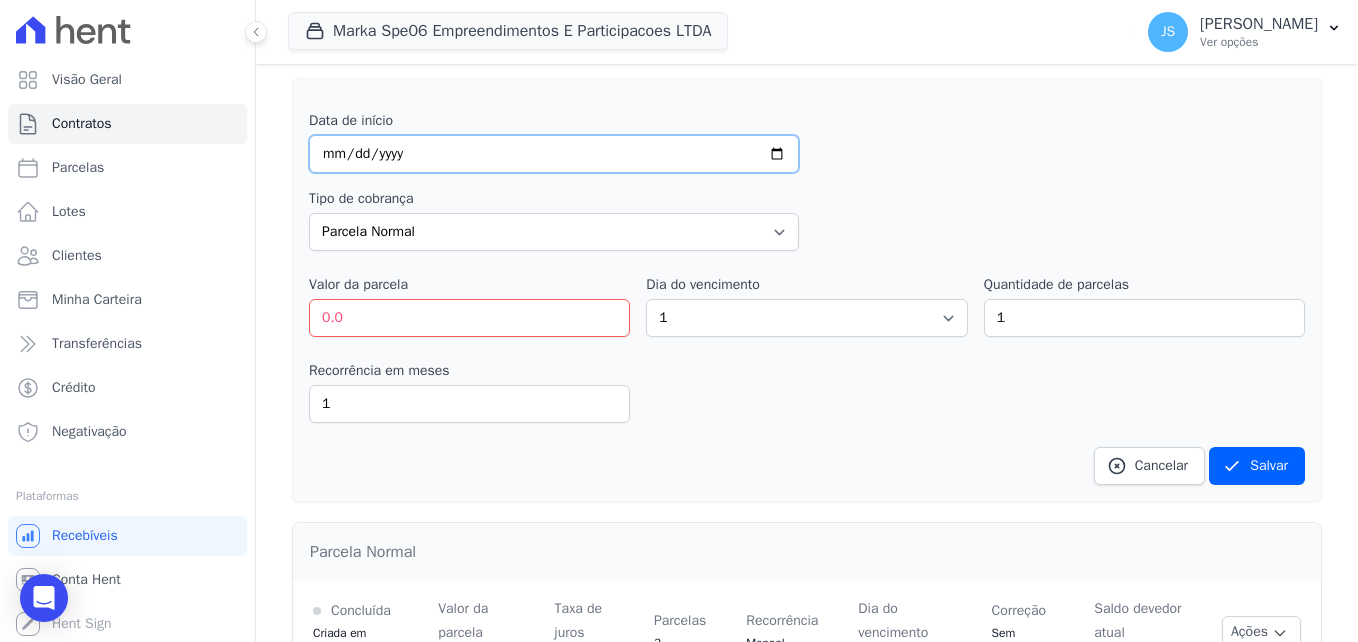 click at bounding box center (554, 154) 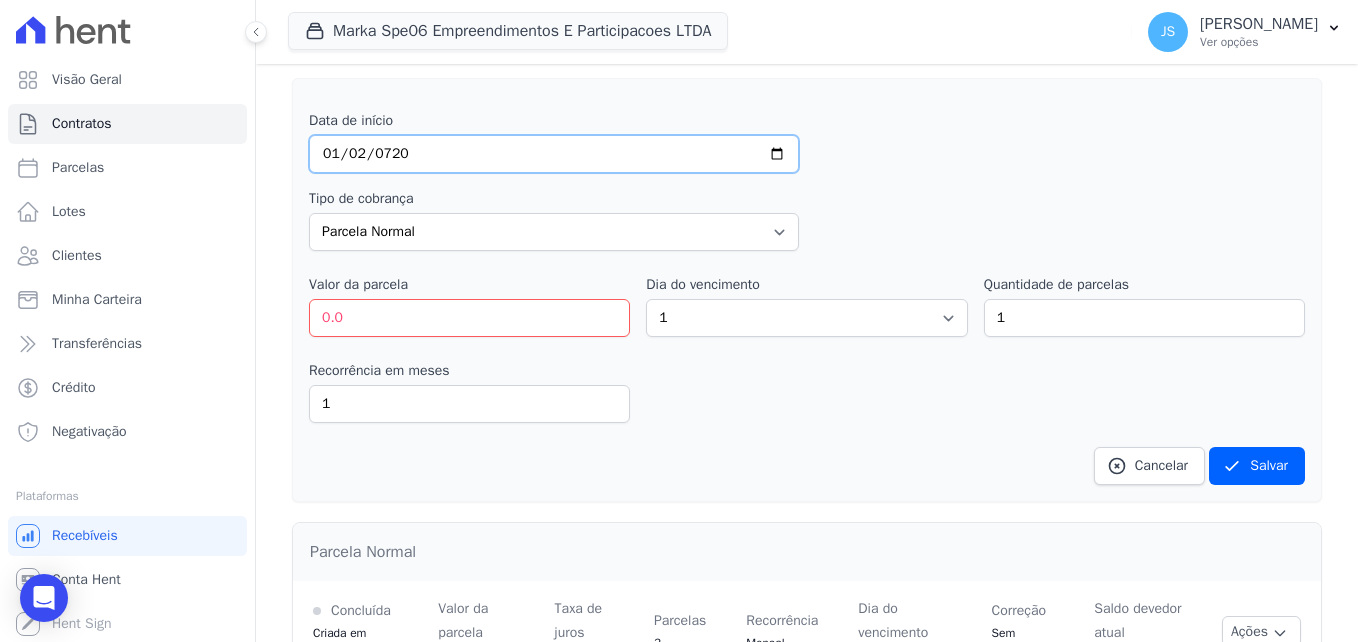 type on "7202-01-02" 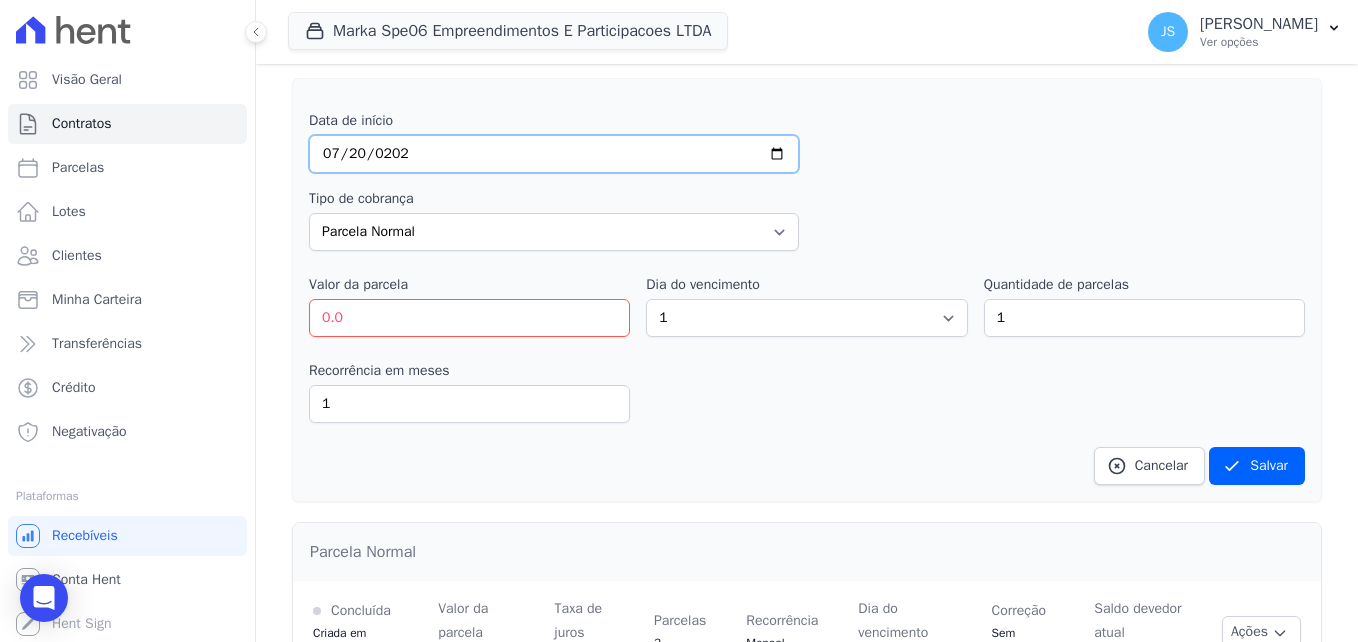 type on "[DATE]" 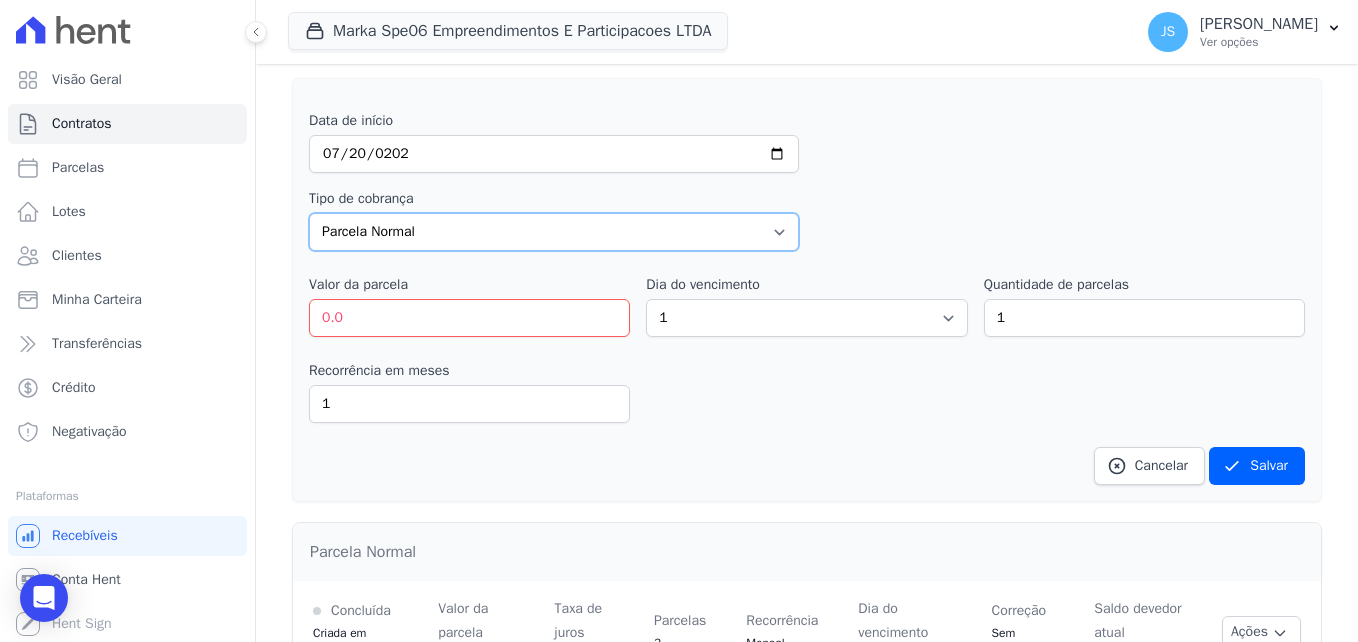 click on "Parcela Normal
Entrada
Sinal
Intercalada
Chaves
Pré-chaves
Pós-chaves
Impostos
Quitação
Outro
Customer
Settling
Financiamento Bancário" at bounding box center [554, 232] 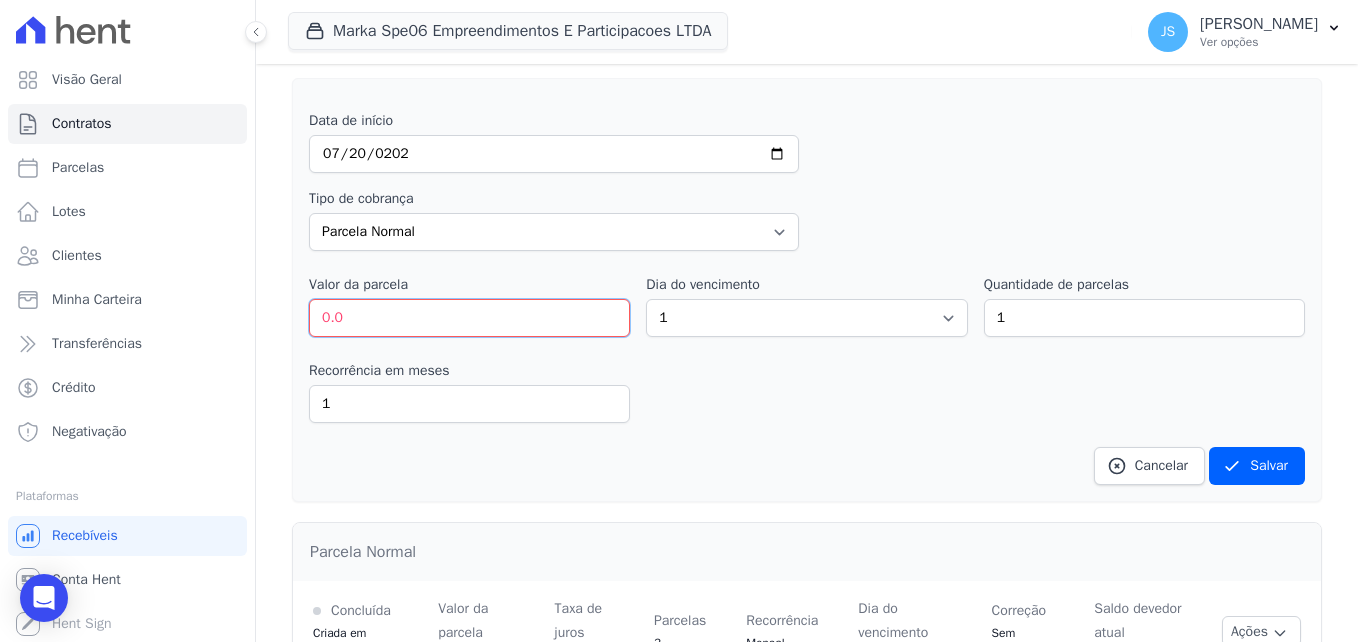 click on "0.0" at bounding box center [469, 318] 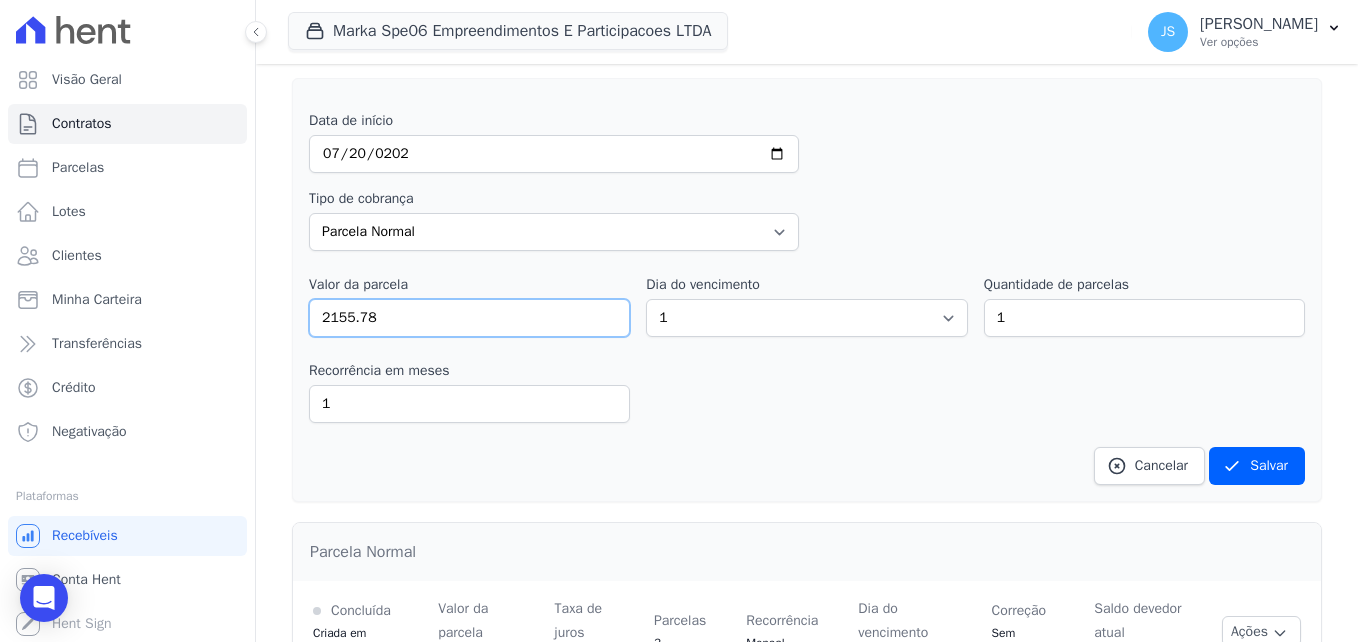 type on "2155.78" 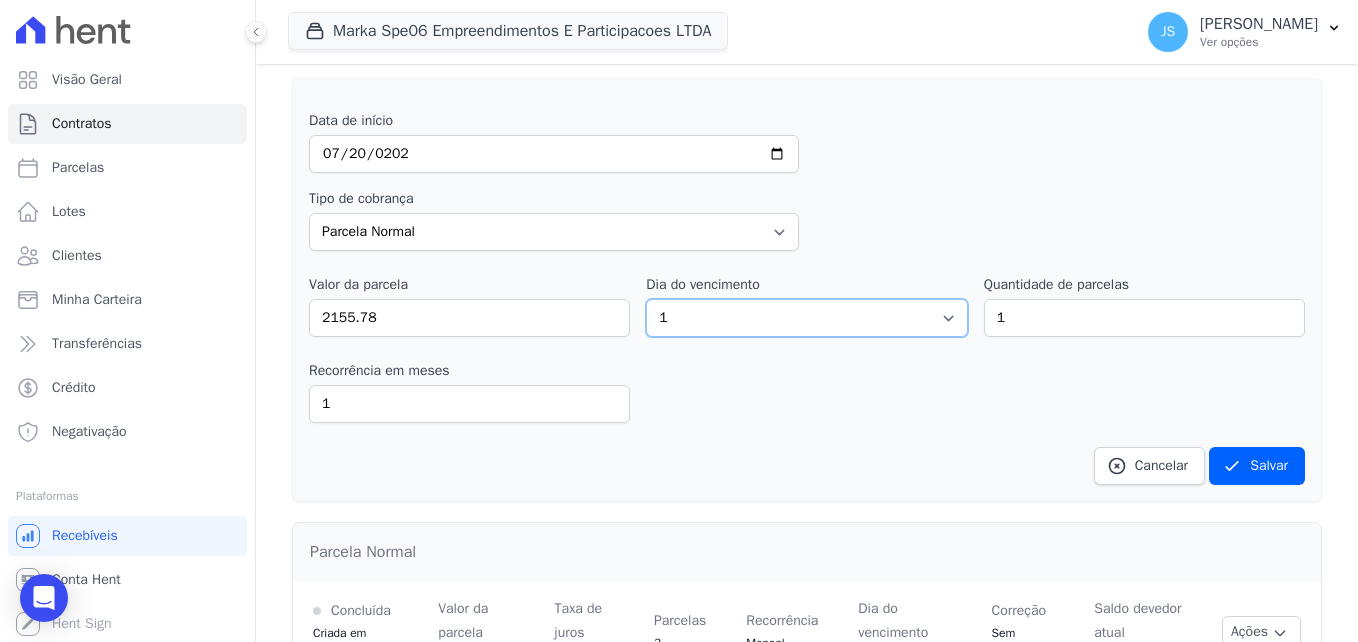 click on "1
2
3
4
5
6
7
8
9
10
11
12
13
14
15
16
17
18
19
20
21
22
23
24
25
26
27
28
29
30
31" at bounding box center (806, 318) 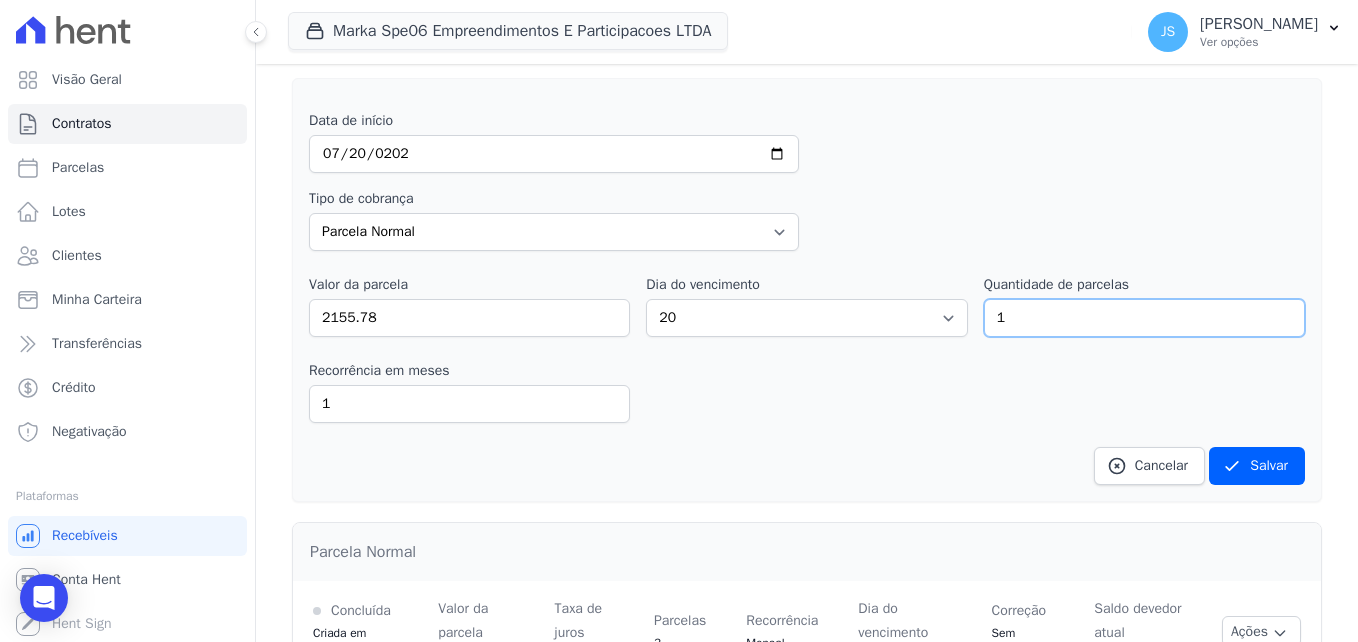 click on "1" at bounding box center (1144, 318) 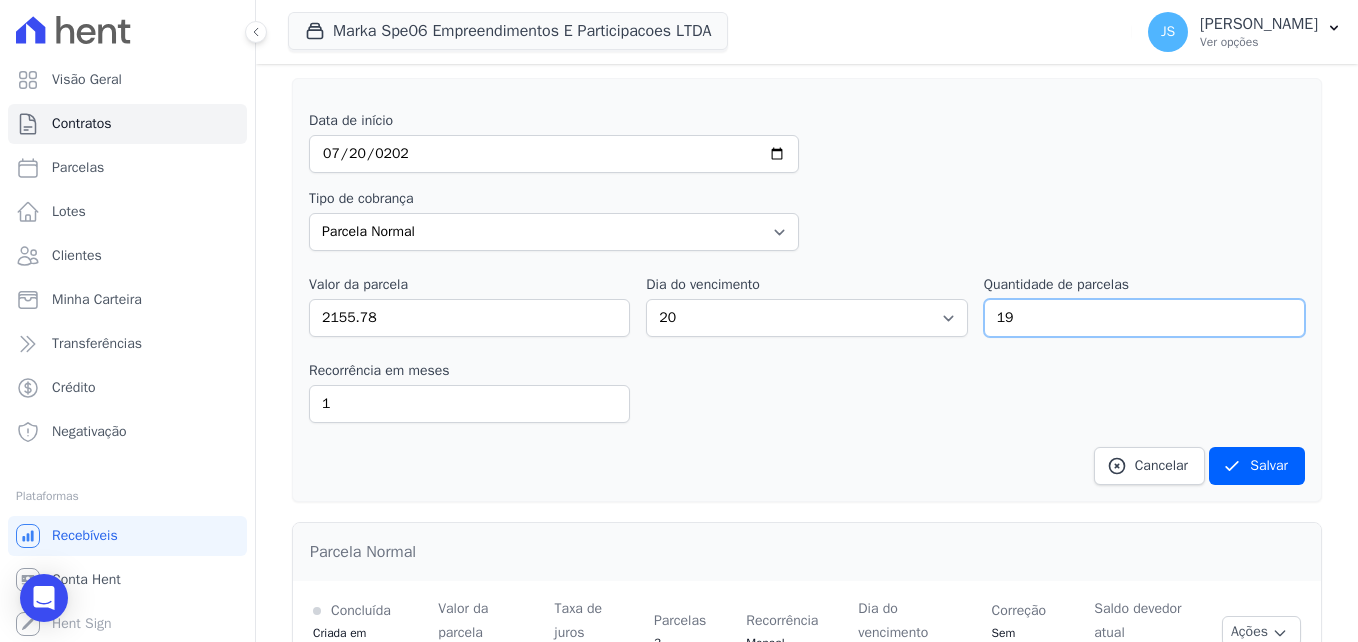 type on "19" 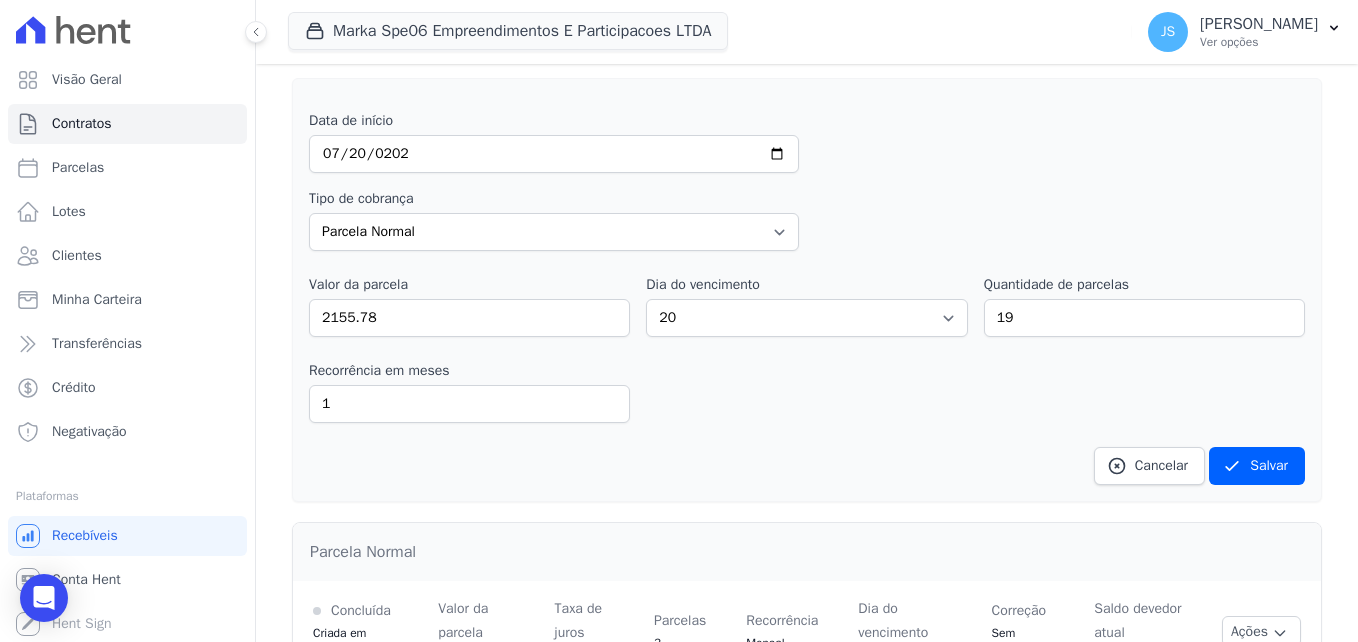 click on "Data de início
[DATE]
Tipo de cobrança
Parcela Normal
Entrada
Sinal
Intercalada
Chaves
Pré-chaves
Pós-chaves
Impostos
Quitação
Outro
Customer
Settling
Financiamento Bancário
Valor da parcela
2155.78
Dia do vencimento
1
2
3
4
5
6
7
8
9
10
11
12
13
14
15
16
17
18
19
20
21
22
23
24
25
26
27
28
29
30
31
Quantidade de parcelas
19
Recorrência em meses
1
in_advance" at bounding box center (807, 298) 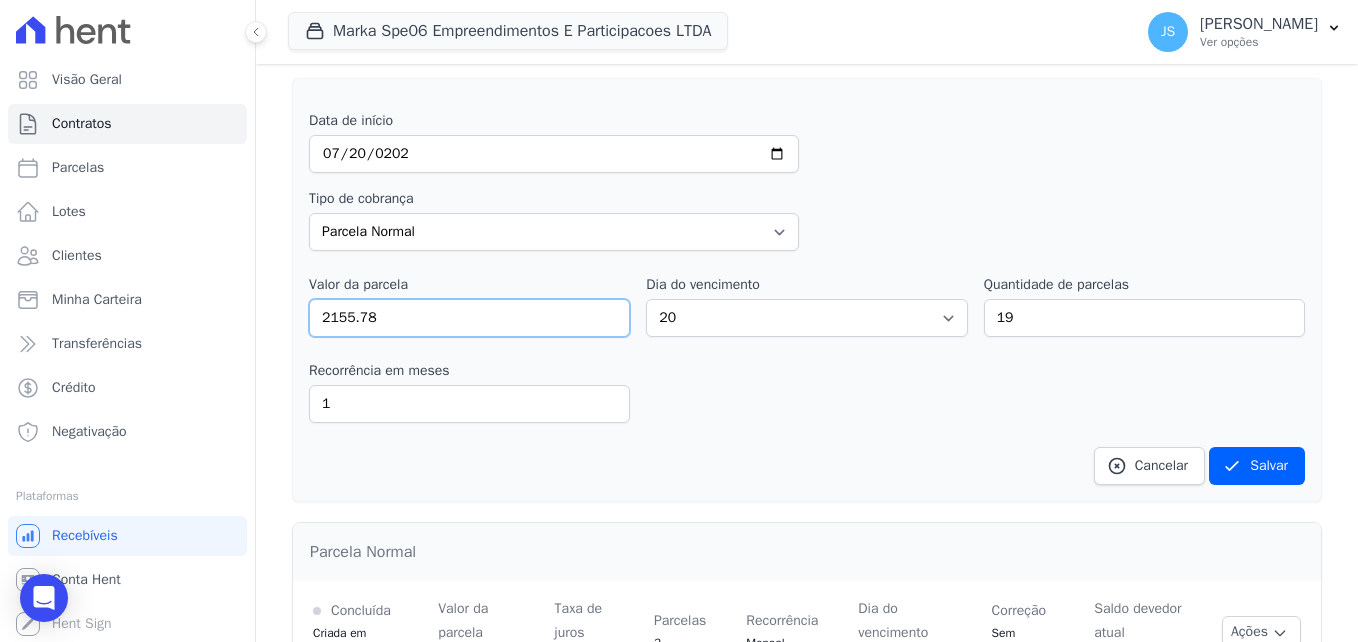 click on "2155.78" at bounding box center (469, 318) 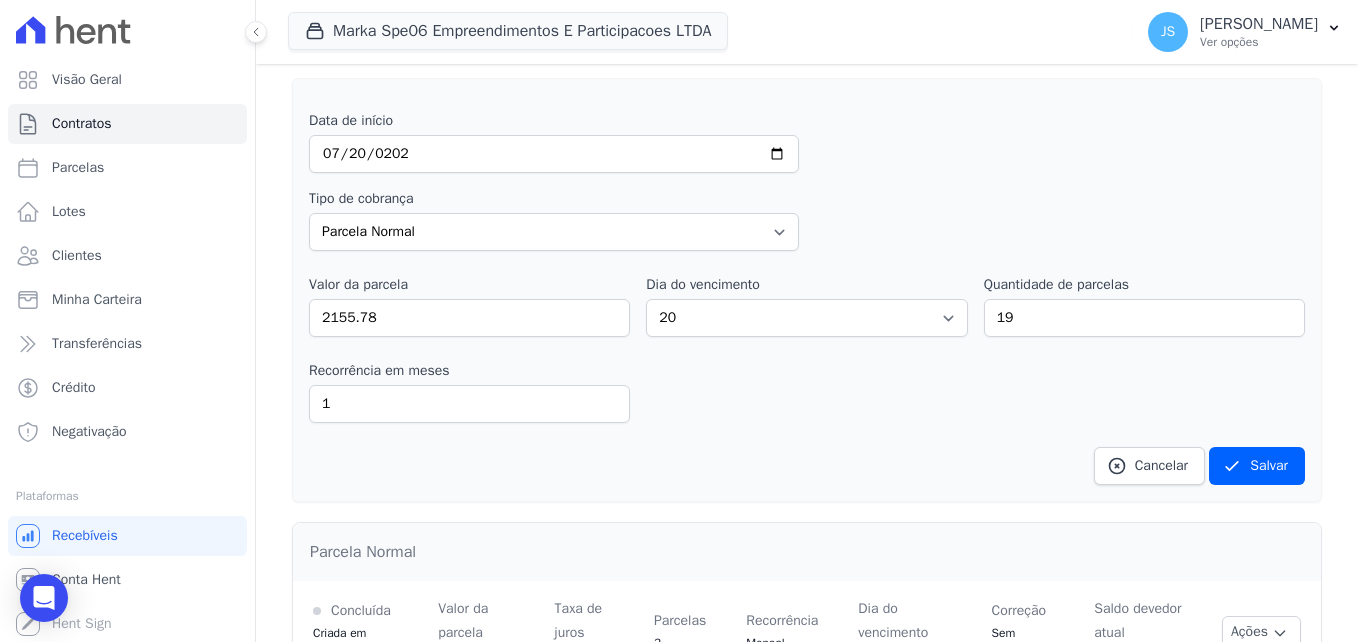 click on "Cancelar
[GEOGRAPHIC_DATA]" at bounding box center [807, 466] 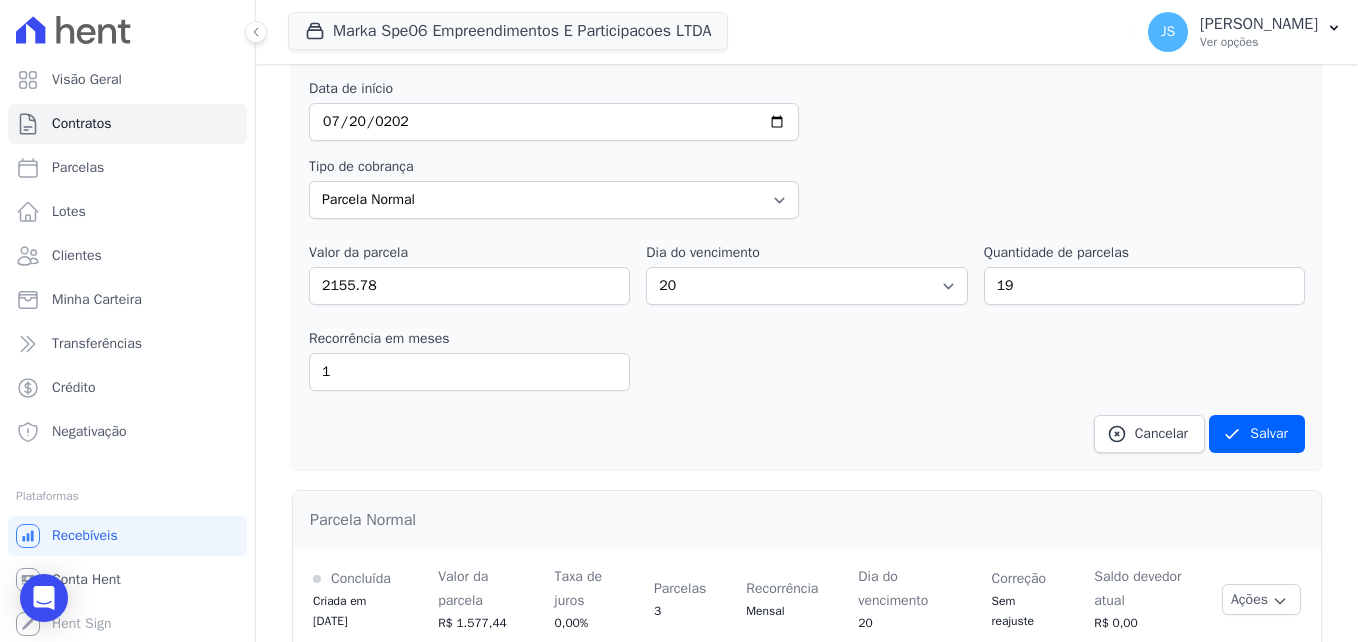 scroll, scrollTop: 296, scrollLeft: 0, axis: vertical 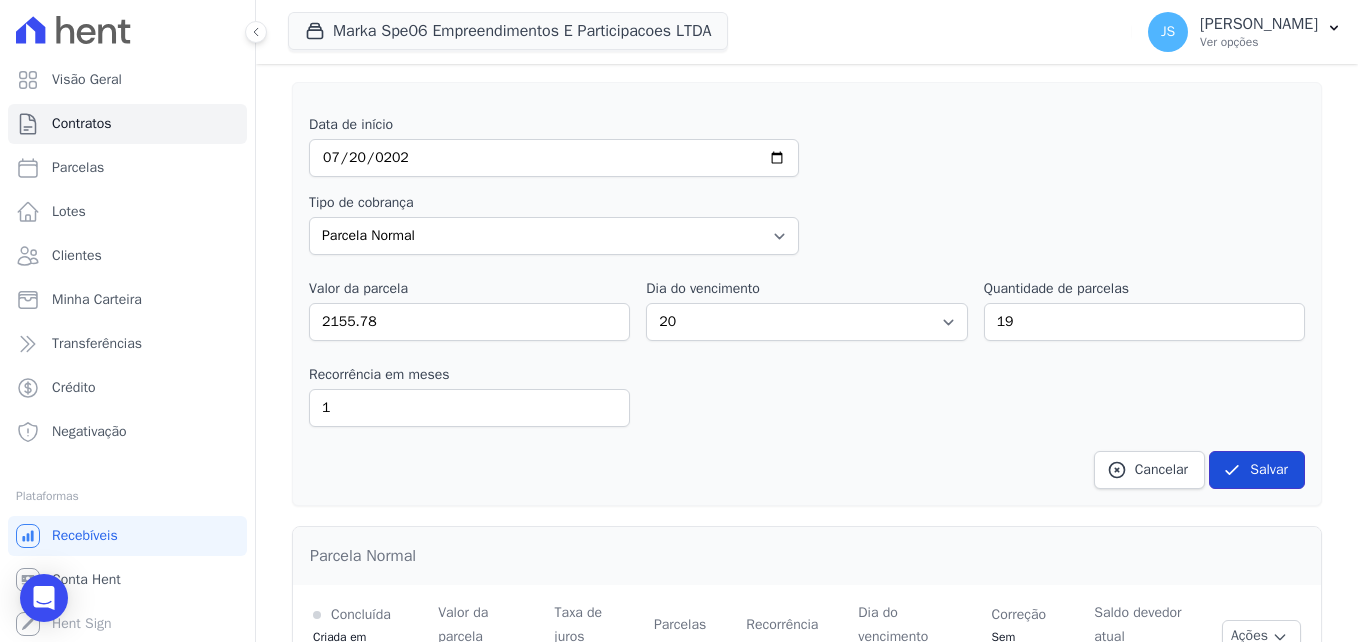 click on "Salvar" at bounding box center [1257, 470] 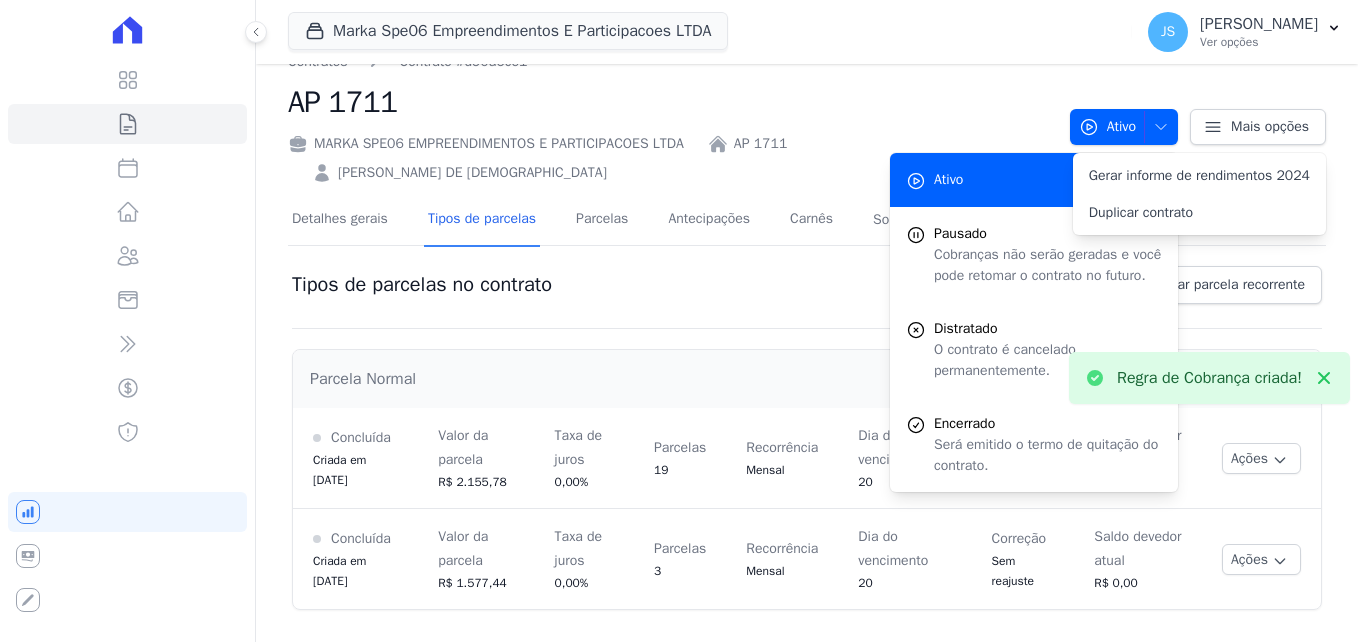 scroll, scrollTop: 77, scrollLeft: 0, axis: vertical 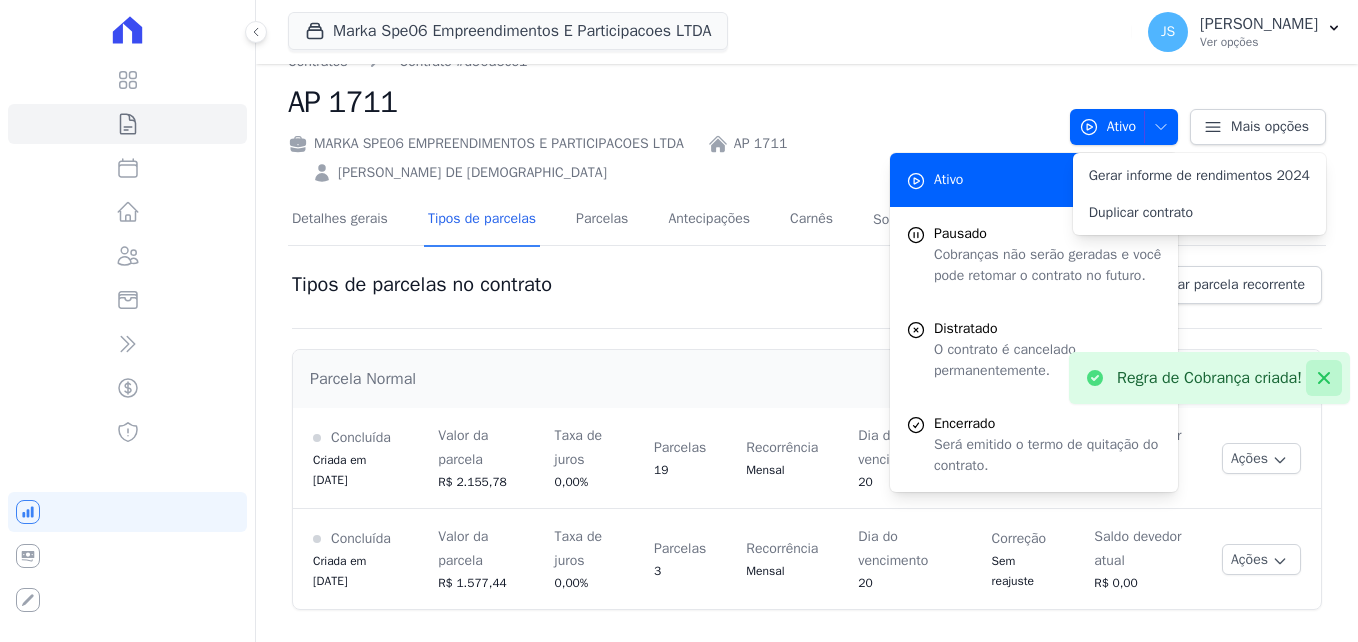 click 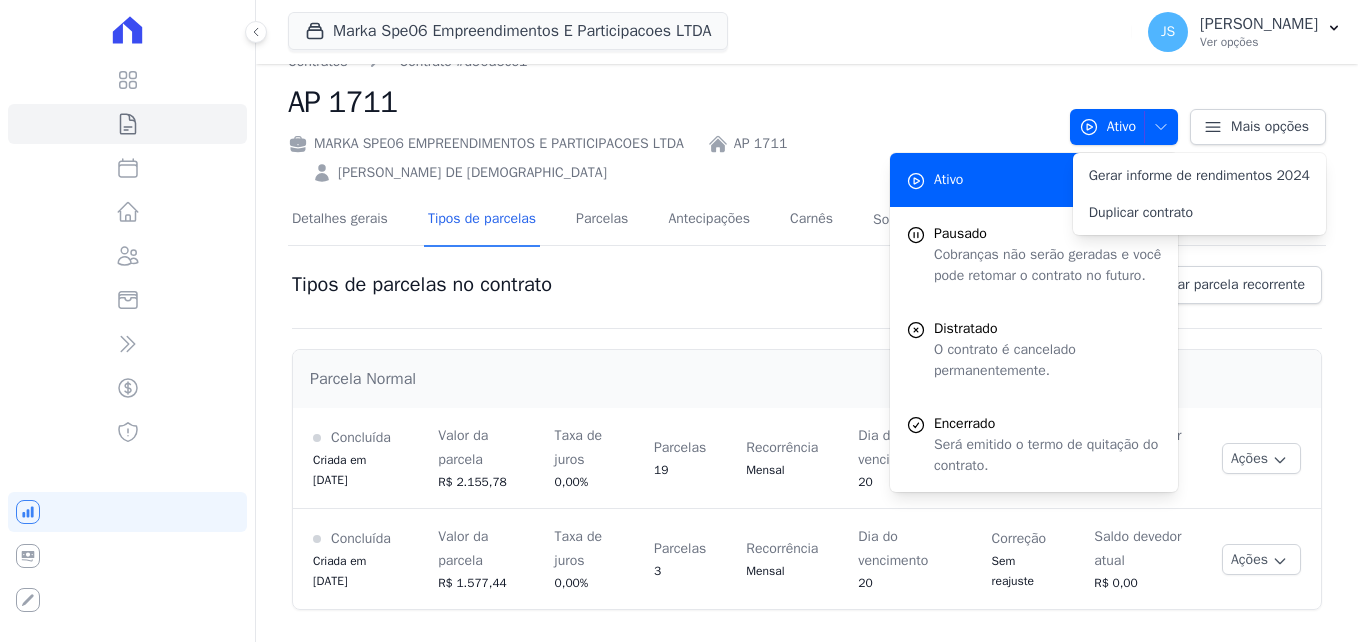 click on "Detalhes gerais
Tipos de parcelas
[GEOGRAPHIC_DATA]
Antecipações
Carnês
Solicitações
0" at bounding box center (635, 220) 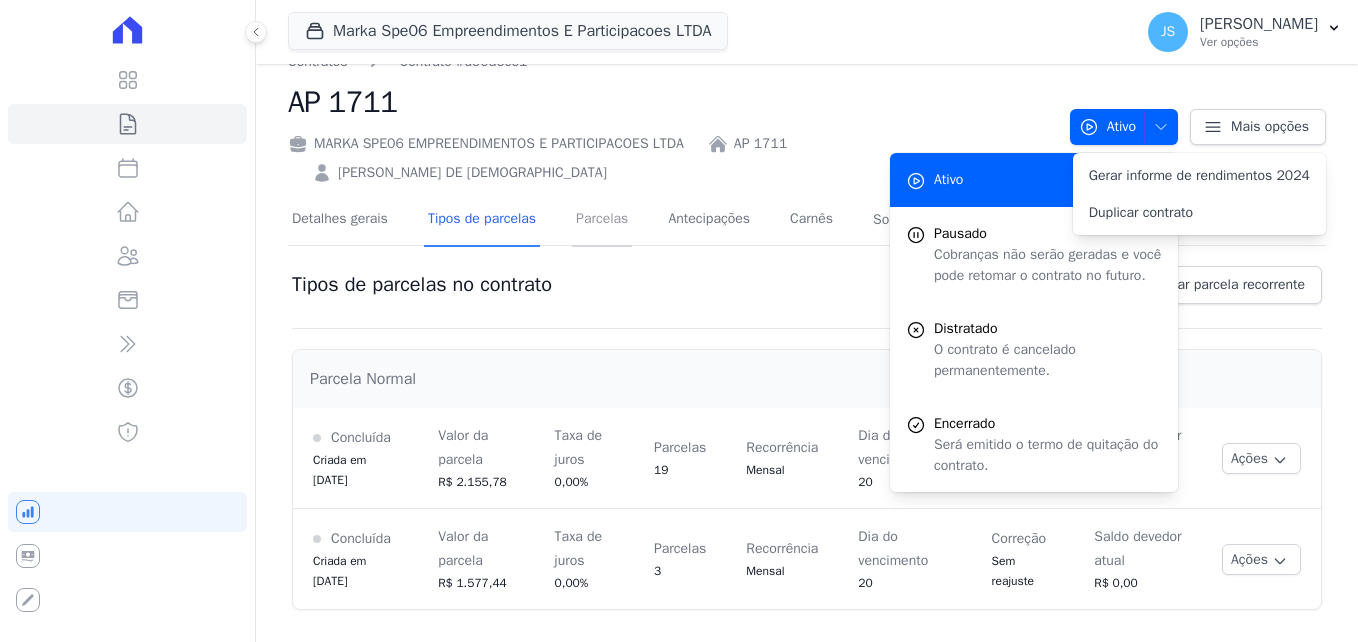 click on "Parcelas" at bounding box center (602, 220) 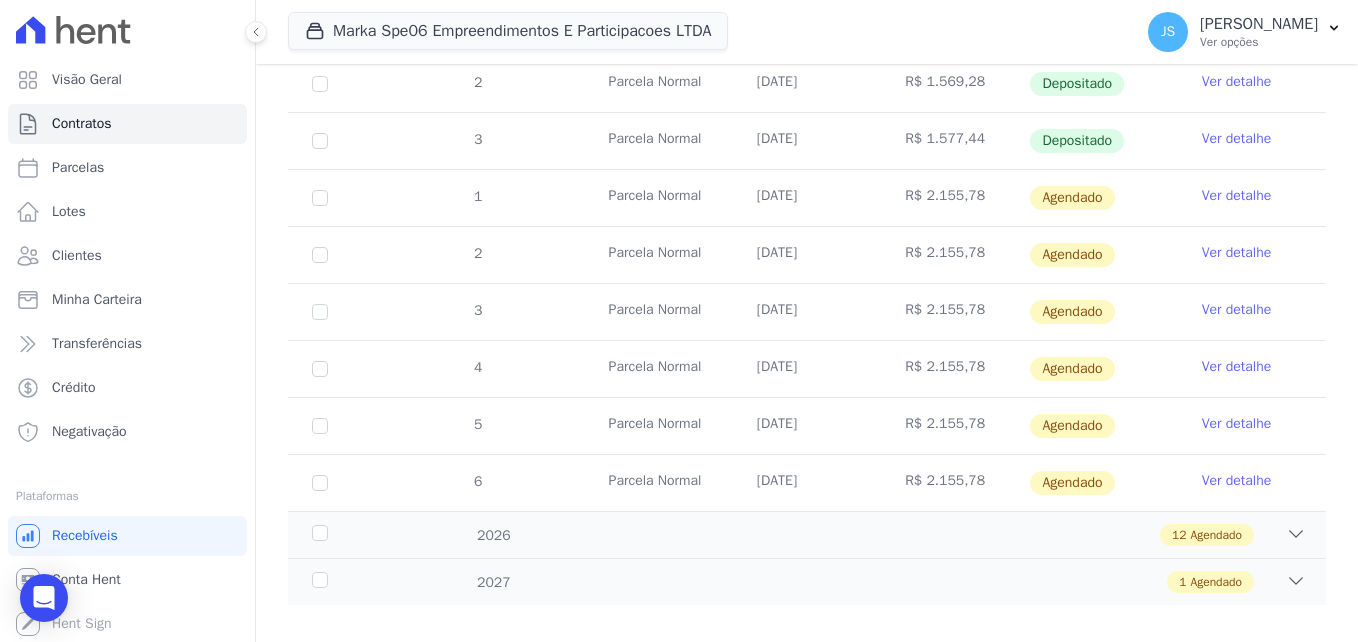 scroll, scrollTop: 475, scrollLeft: 0, axis: vertical 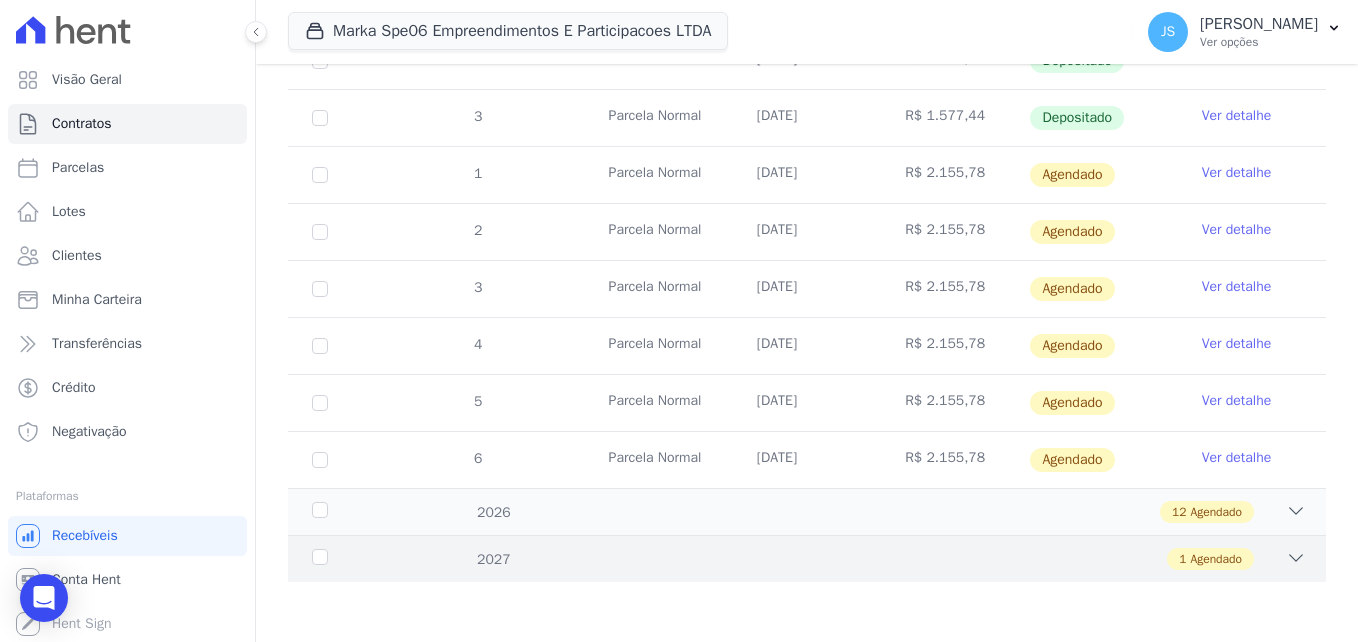 click on "2027
1
Agendado" at bounding box center [807, 558] 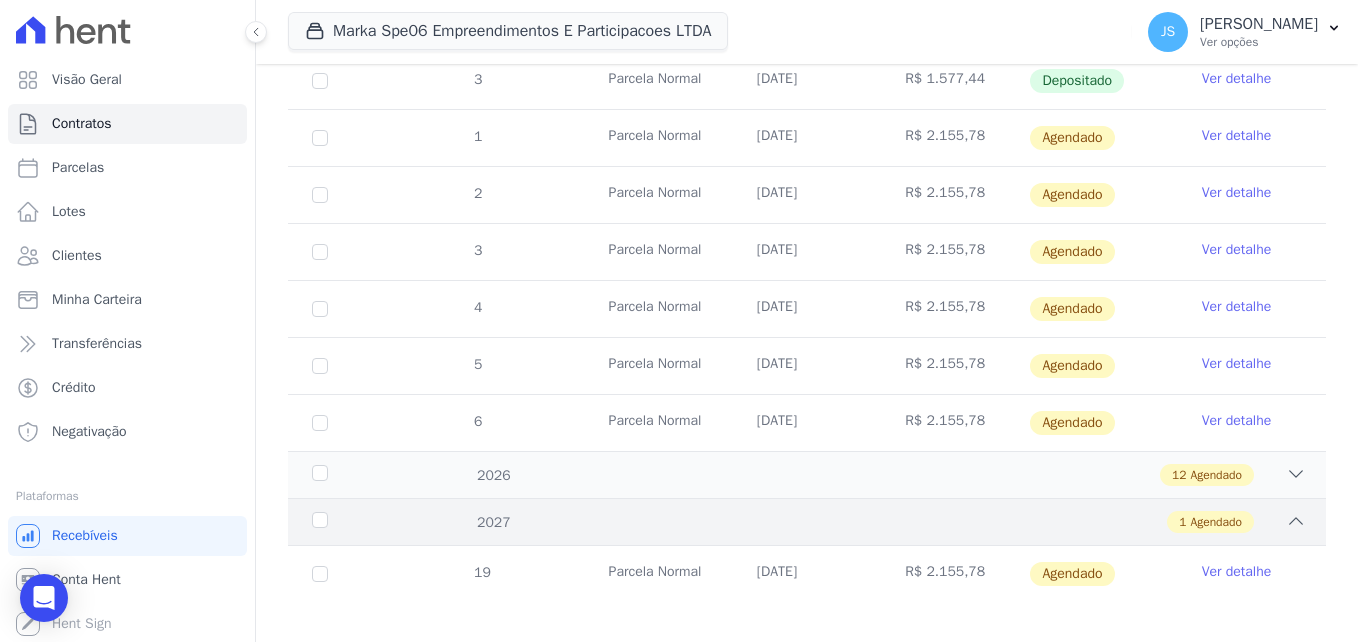 scroll, scrollTop: 532, scrollLeft: 0, axis: vertical 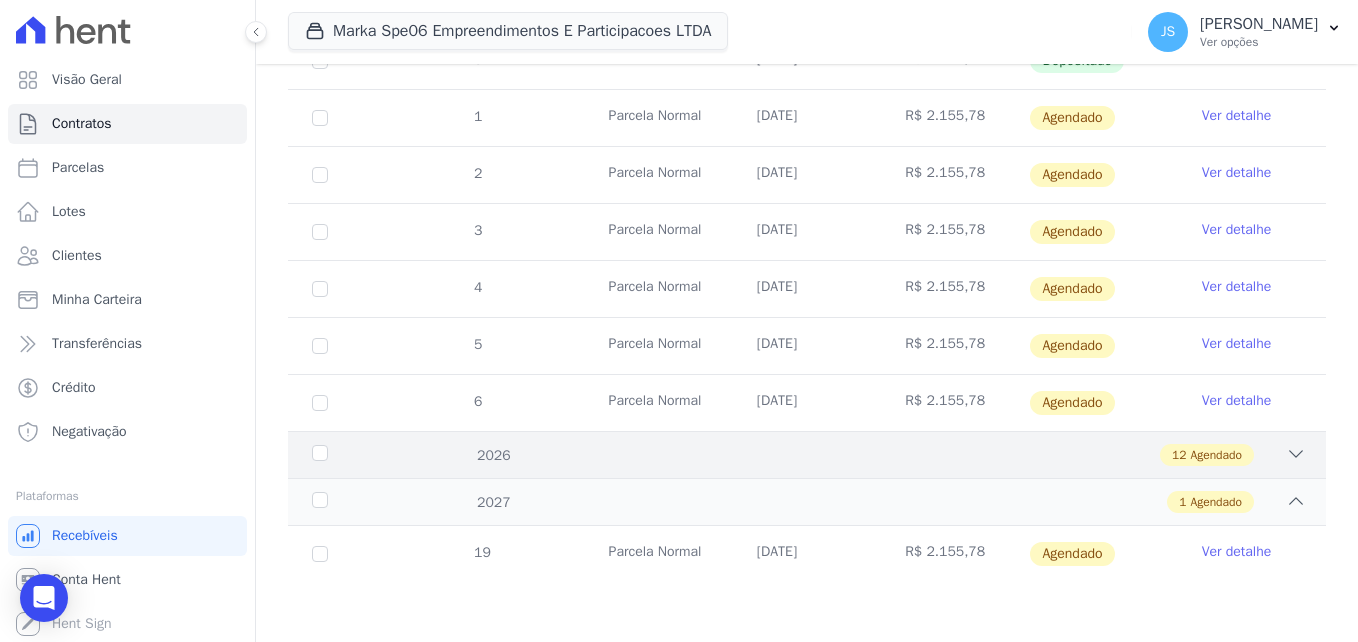 click on "12
Agendado" at bounding box center (857, 455) 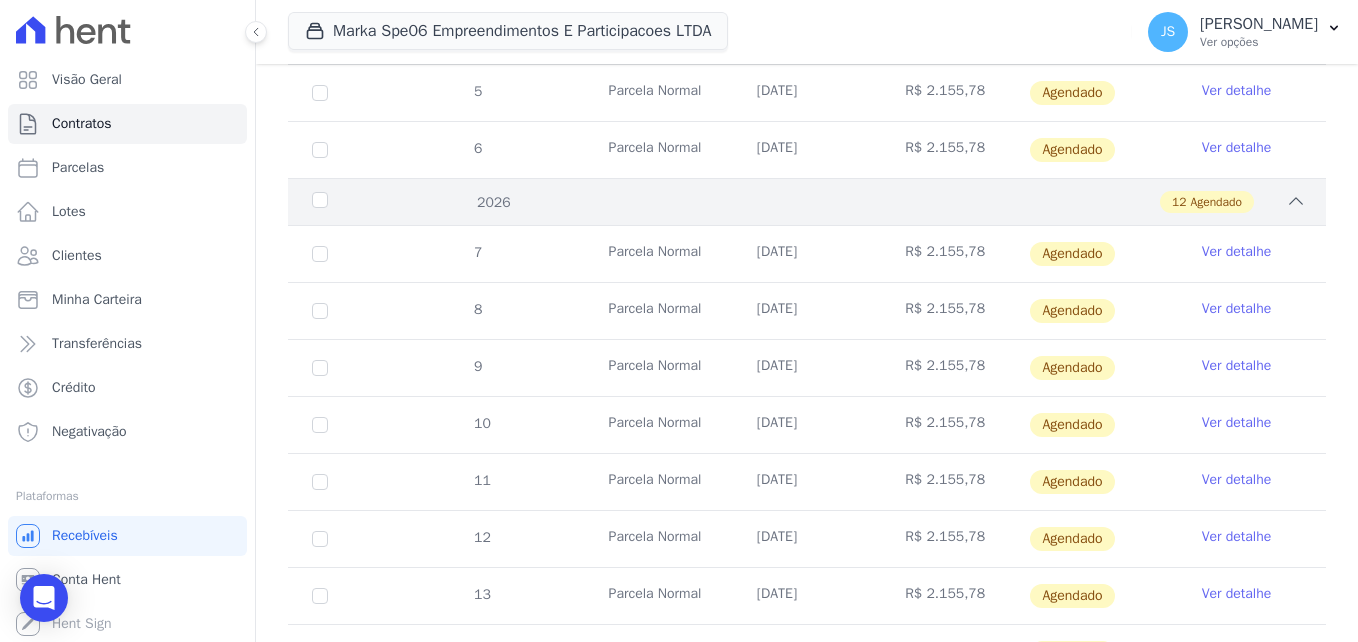 scroll, scrollTop: 1216, scrollLeft: 0, axis: vertical 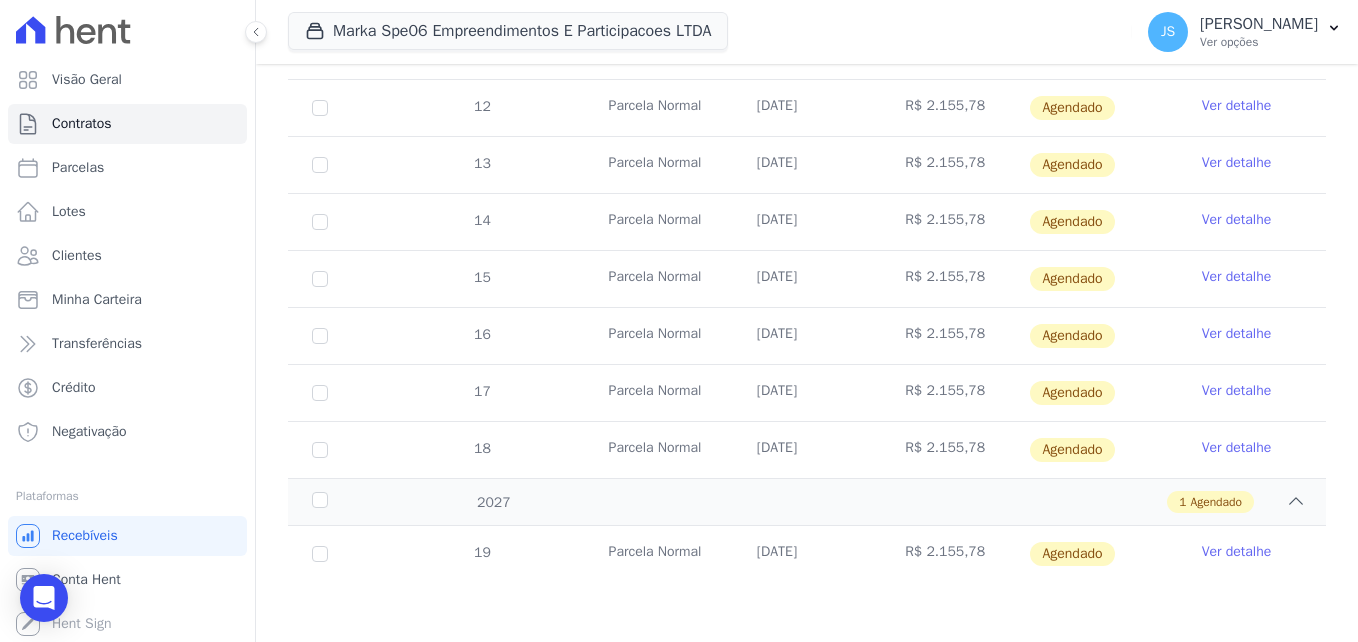 drag, startPoint x: 833, startPoint y: 554, endPoint x: 429, endPoint y: 552, distance: 404.00494 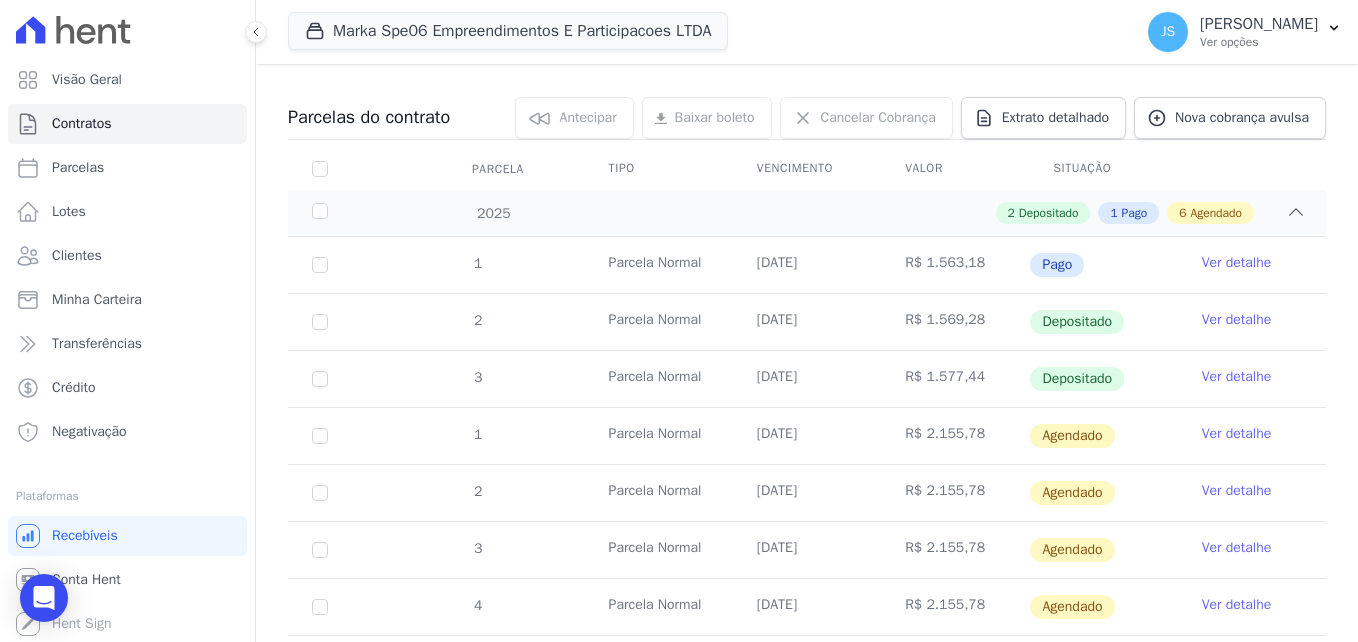 scroll, scrollTop: 0, scrollLeft: 0, axis: both 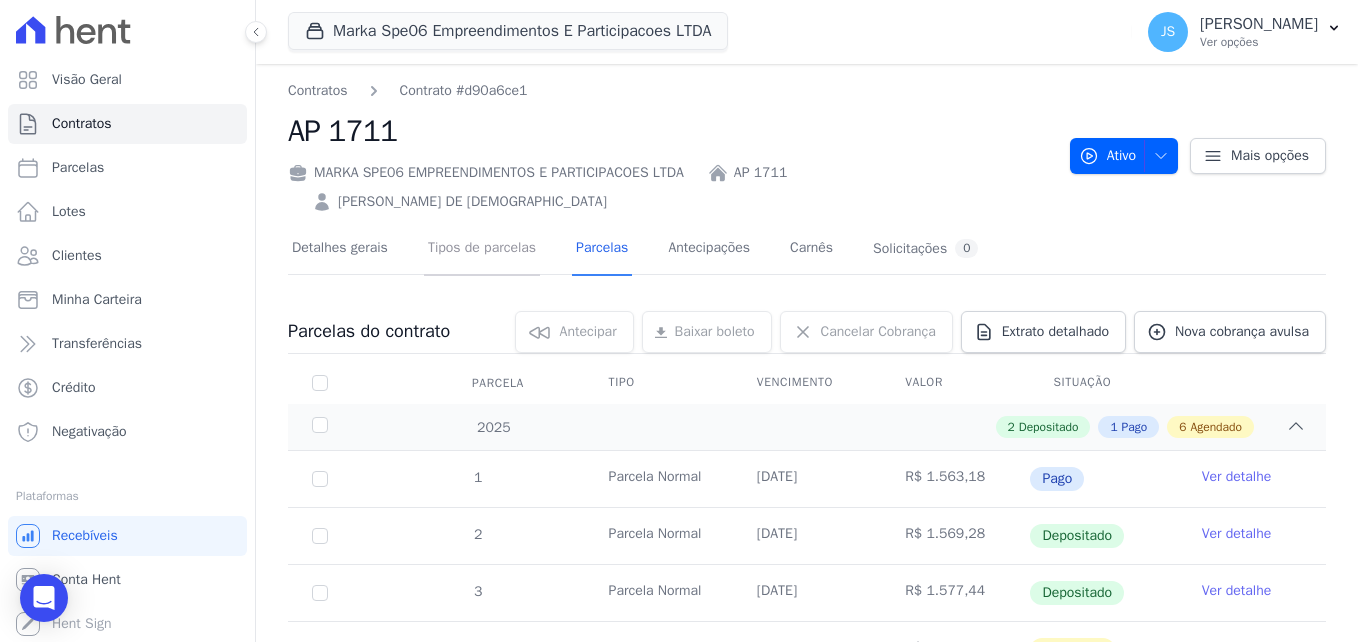 click on "Tipos de parcelas" at bounding box center [482, 249] 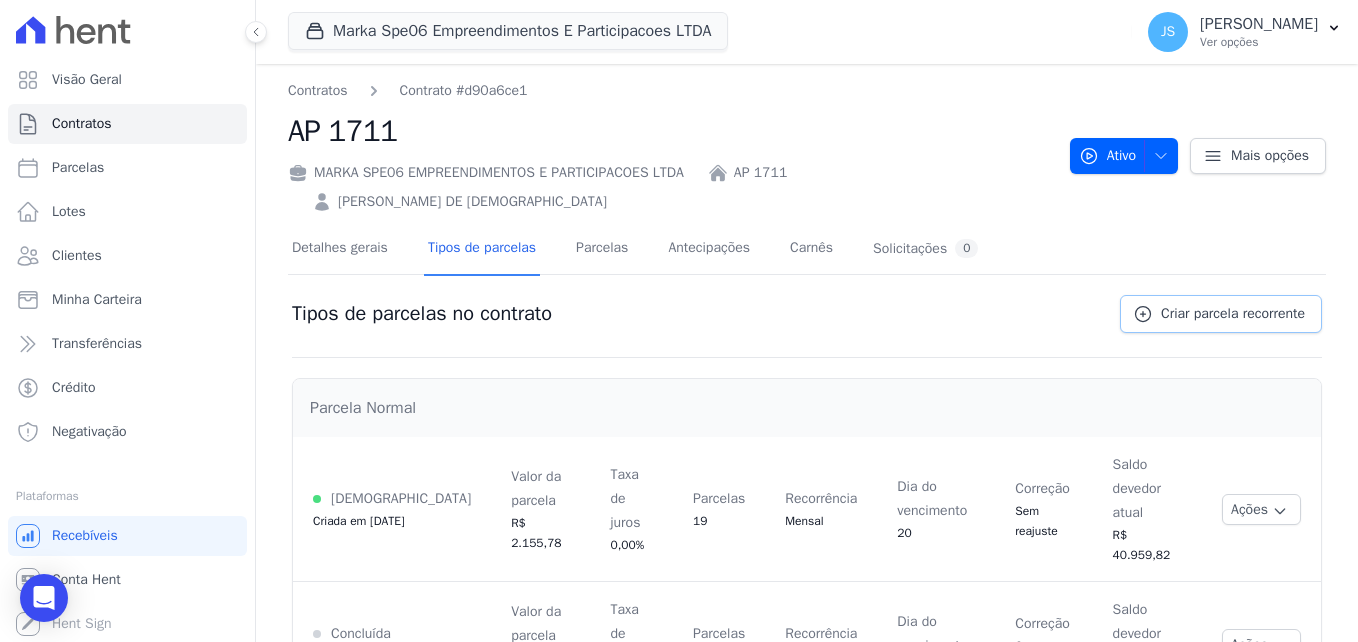 click on "Criar parcela recorrente" at bounding box center [1233, 314] 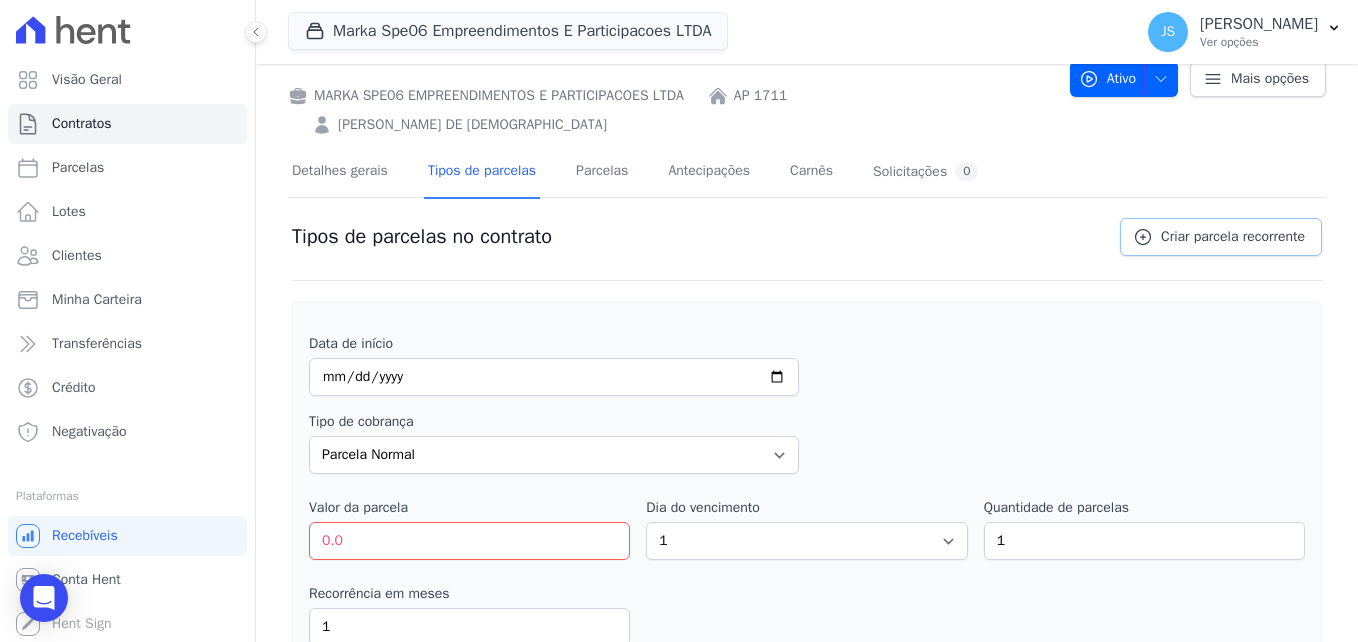 scroll, scrollTop: 300, scrollLeft: 0, axis: vertical 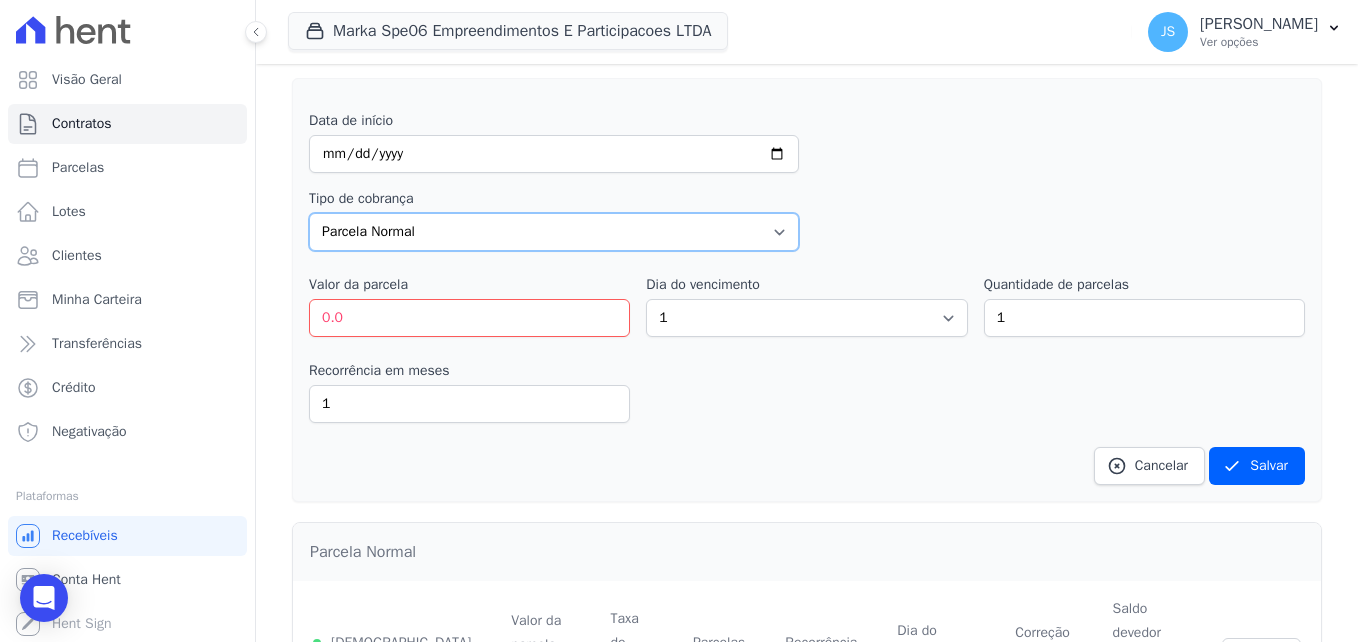 click on "Parcela Normal
Entrada
Sinal
Intercalada
Chaves
Pré-chaves
Pós-chaves
Impostos
Quitação
Outro
Customer
Settling
Financiamento Bancário" at bounding box center (554, 232) 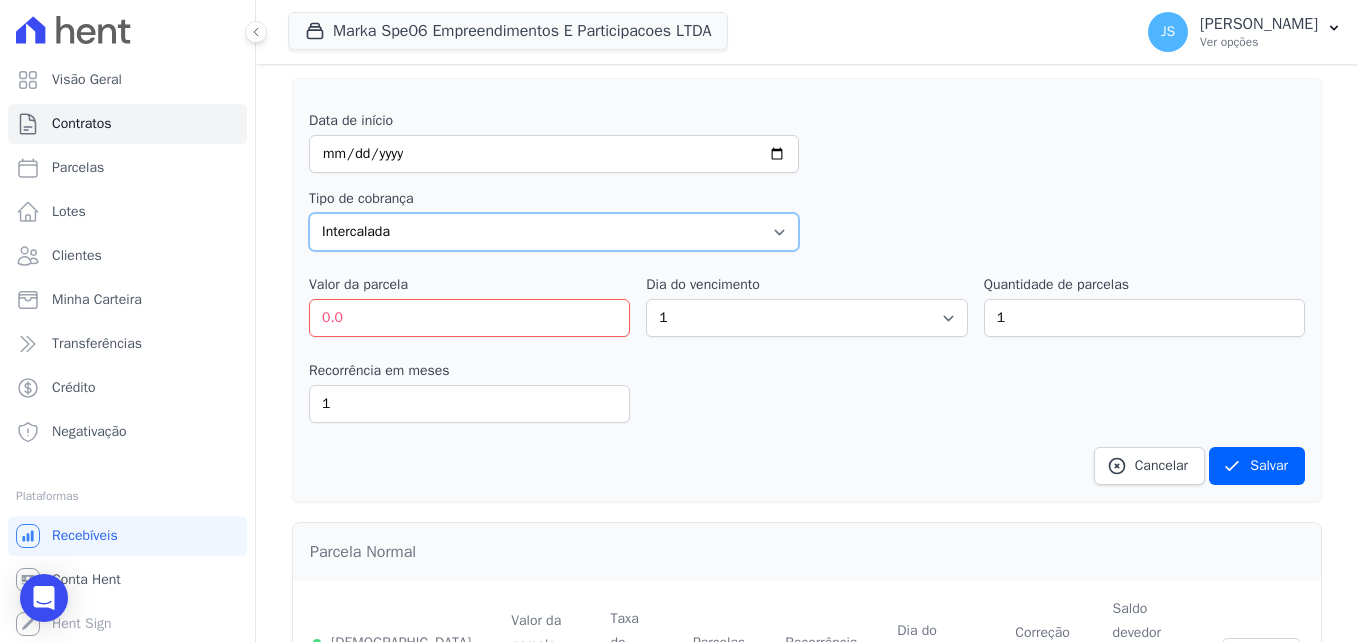 click on "Parcela Normal
Entrada
Sinal
Intercalada
Chaves
Pré-chaves
Pós-chaves
Impostos
Quitação
Outro
Customer
Settling
Financiamento Bancário" at bounding box center (554, 232) 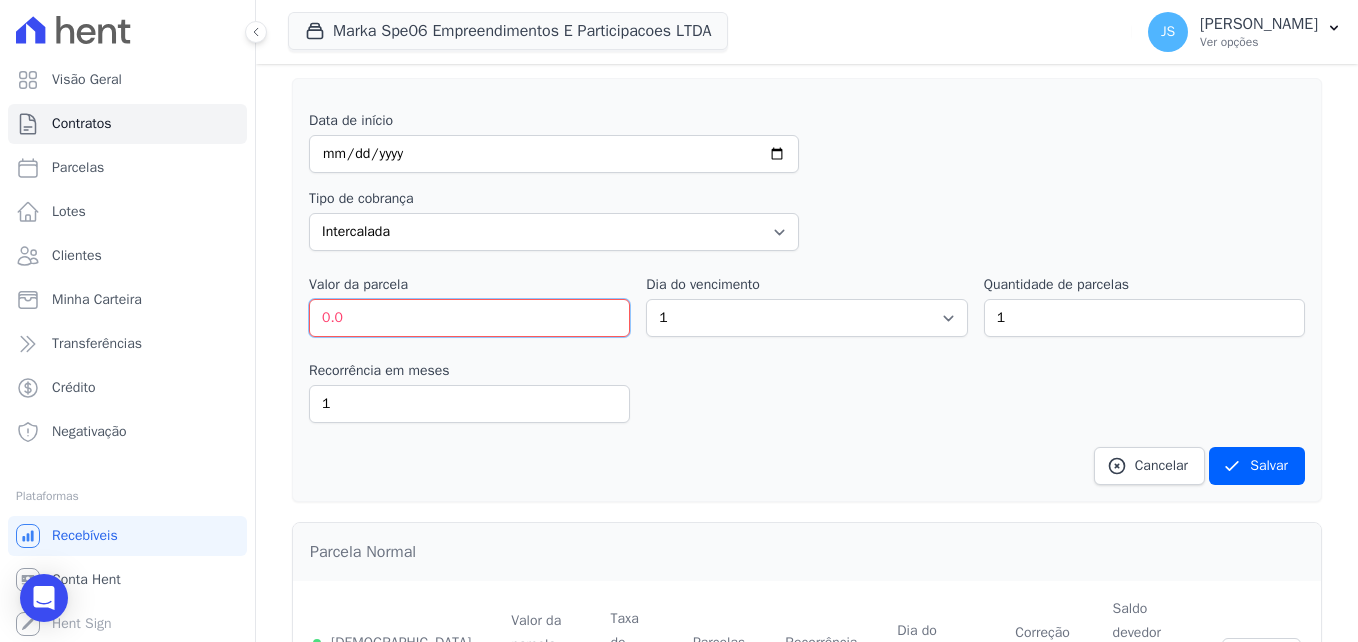 click on "0.0" at bounding box center (469, 318) 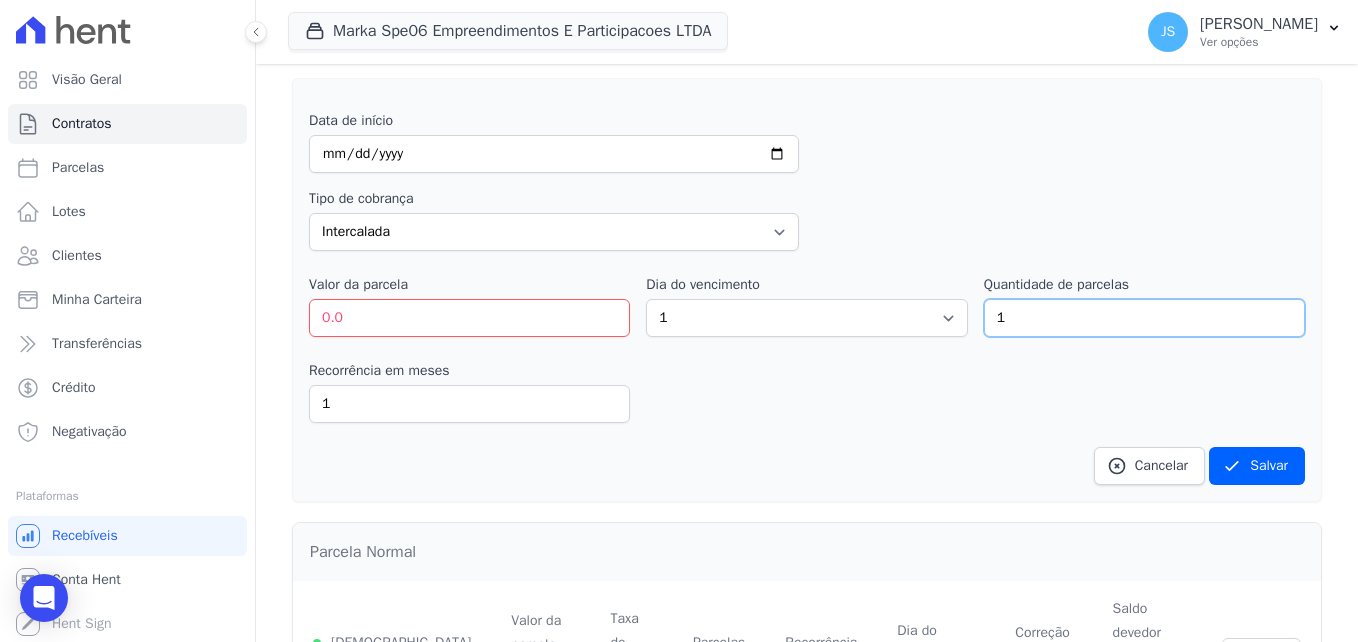 drag, startPoint x: 1016, startPoint y: 316, endPoint x: 923, endPoint y: 304, distance: 93.770996 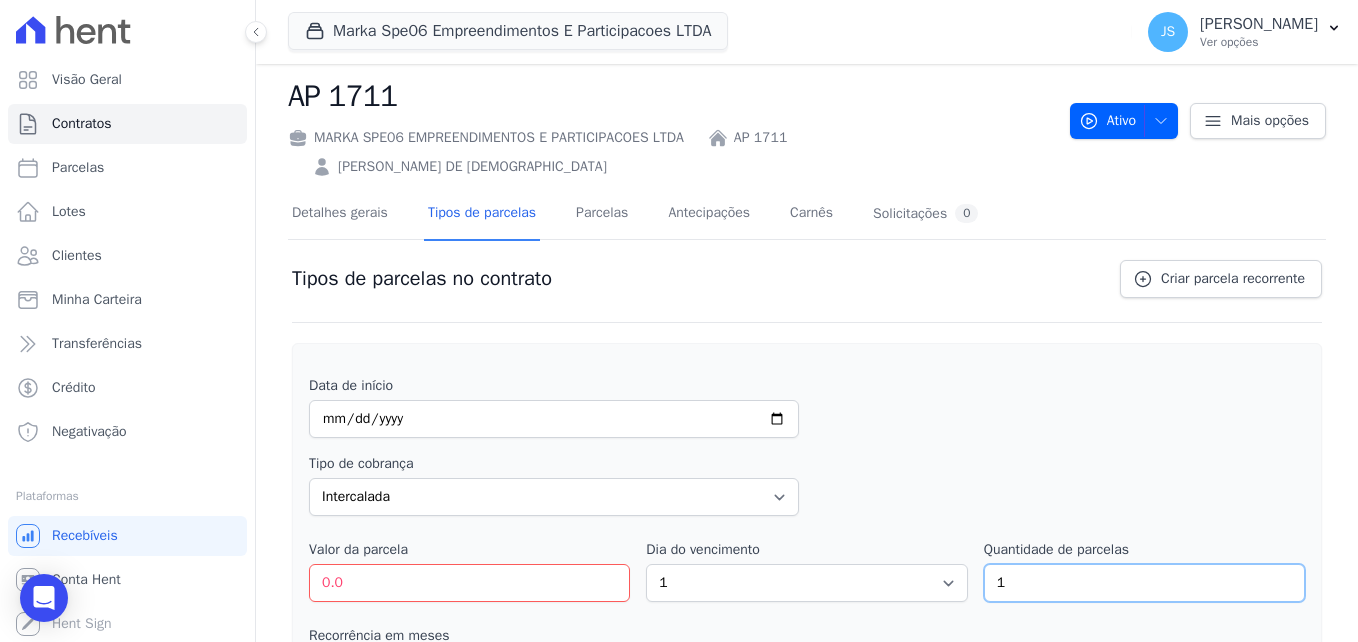 scroll, scrollTop: 0, scrollLeft: 0, axis: both 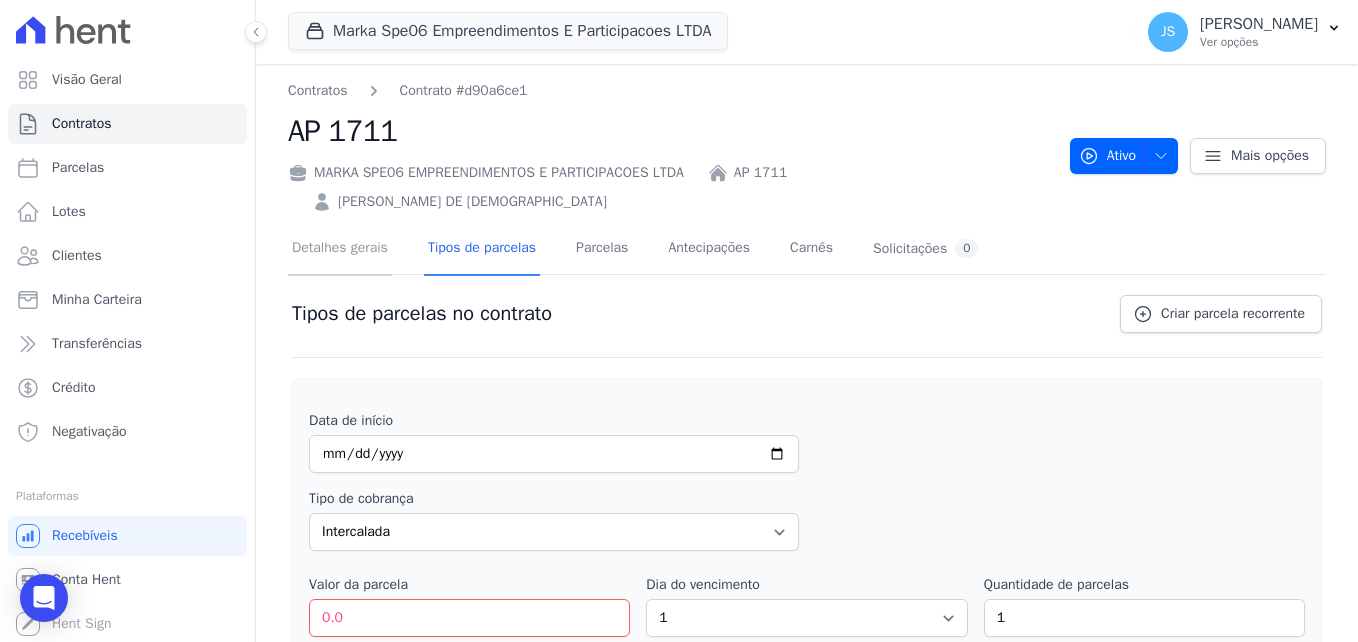 click on "Detalhes gerais" at bounding box center (340, 249) 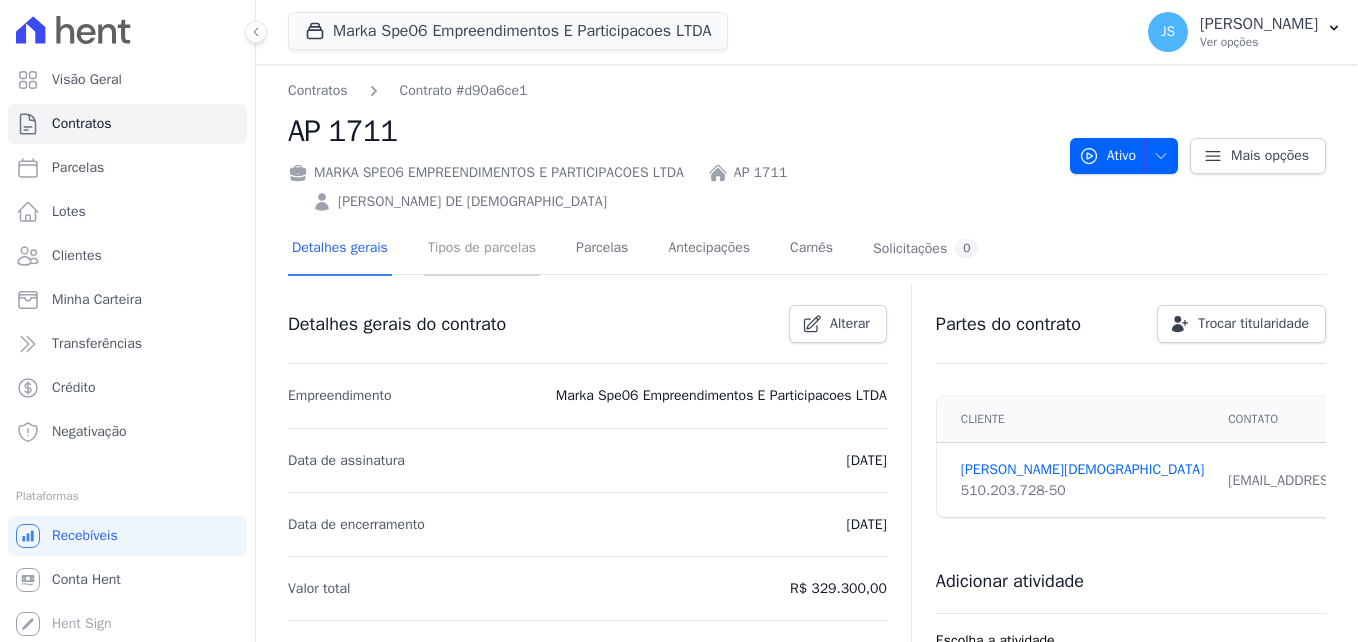 click on "Tipos de parcelas" at bounding box center (482, 249) 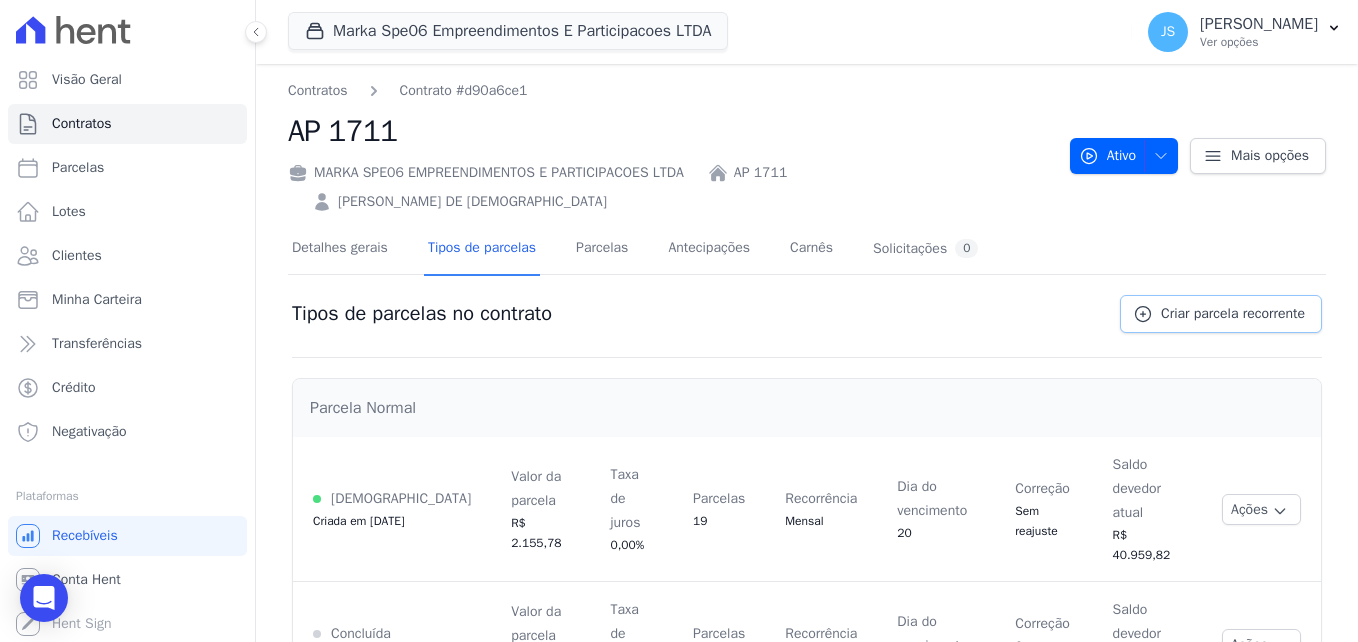click on "Criar parcela recorrente" at bounding box center (1233, 314) 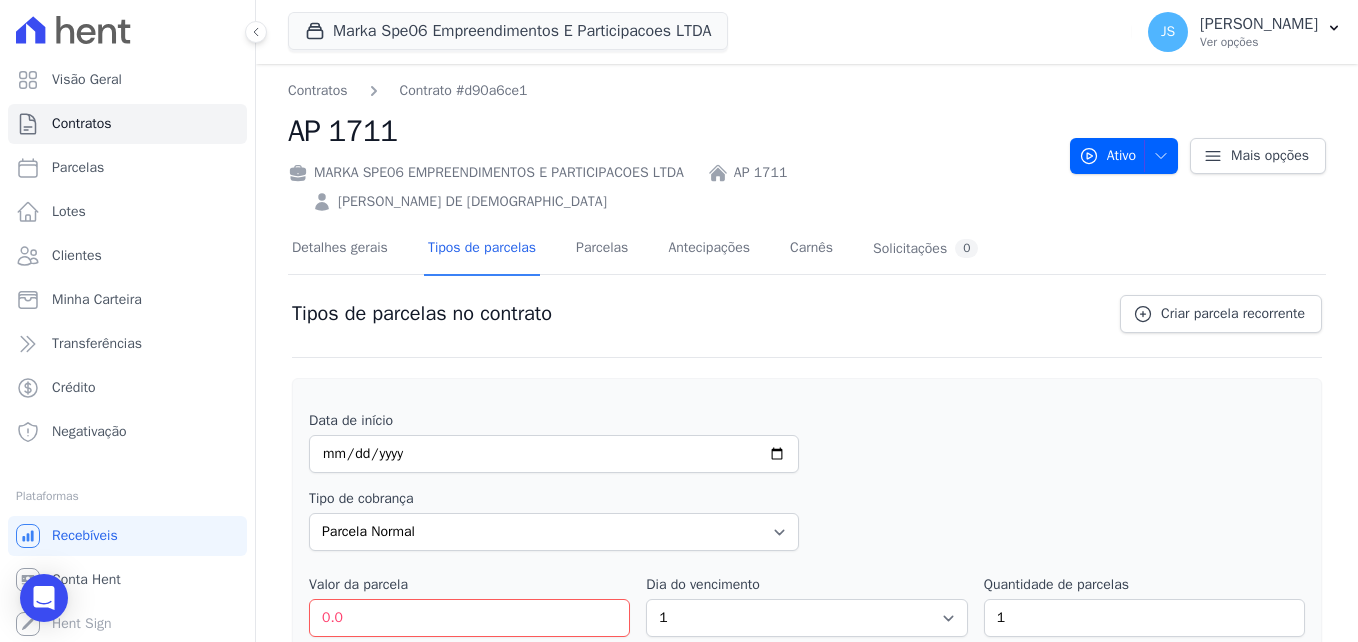 click on "Data de início
Tipo de cobrança
Parcela Normal
Entrada
Sinal
Intercalada
Chaves
Pré-chaves
Pós-chaves
Impostos
Quitação
Outro
Customer
Settling
Financiamento Bancário
Valor da parcela
0.0
Dia do vencimento
1
2
3
4
5
6
7
8
9
10
11
12
13
14
15
16
17
18
19
20
21
22
23
24
25
26
27
28
29
30
31
Quantidade de parcelas
1
Recorrência em meses
1
in_advance" at bounding box center [807, 590] 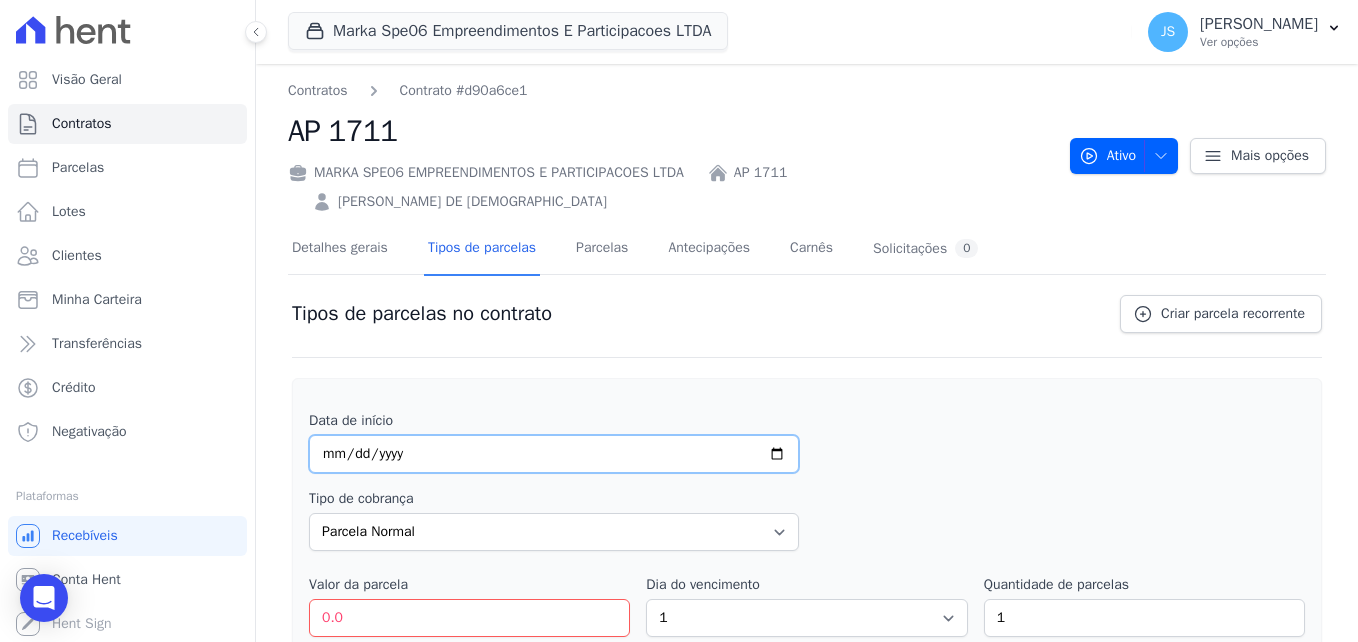 click at bounding box center (554, 454) 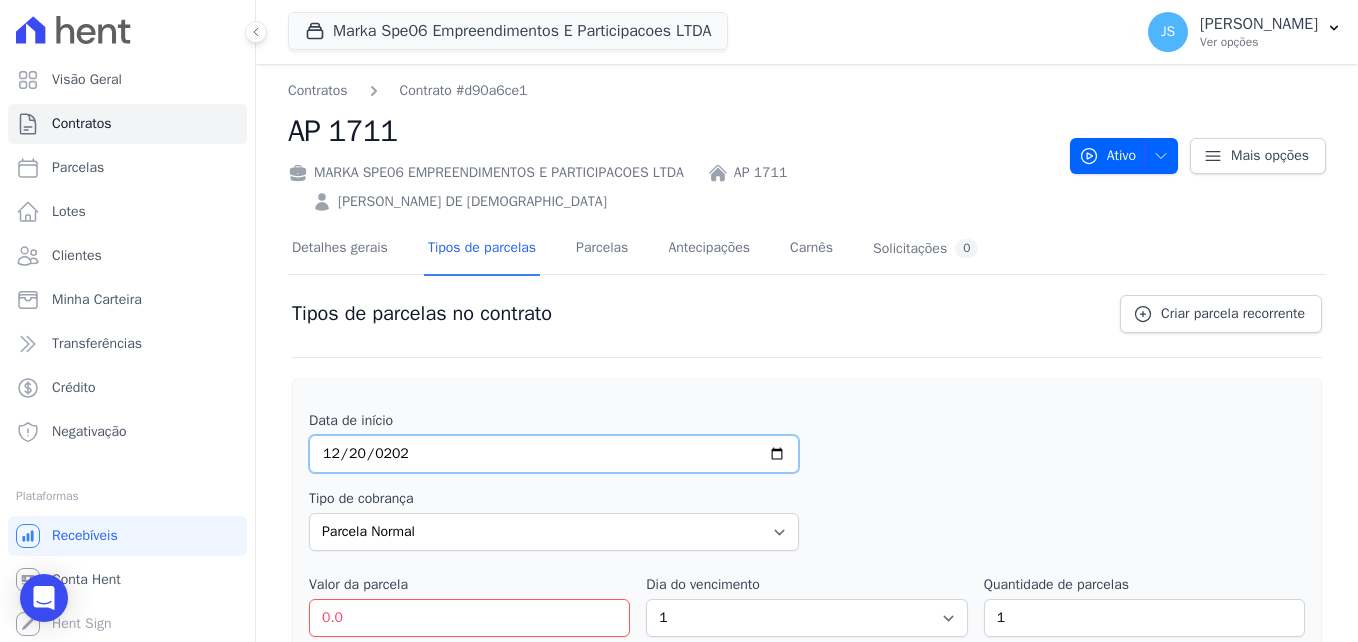 type on "[DATE]" 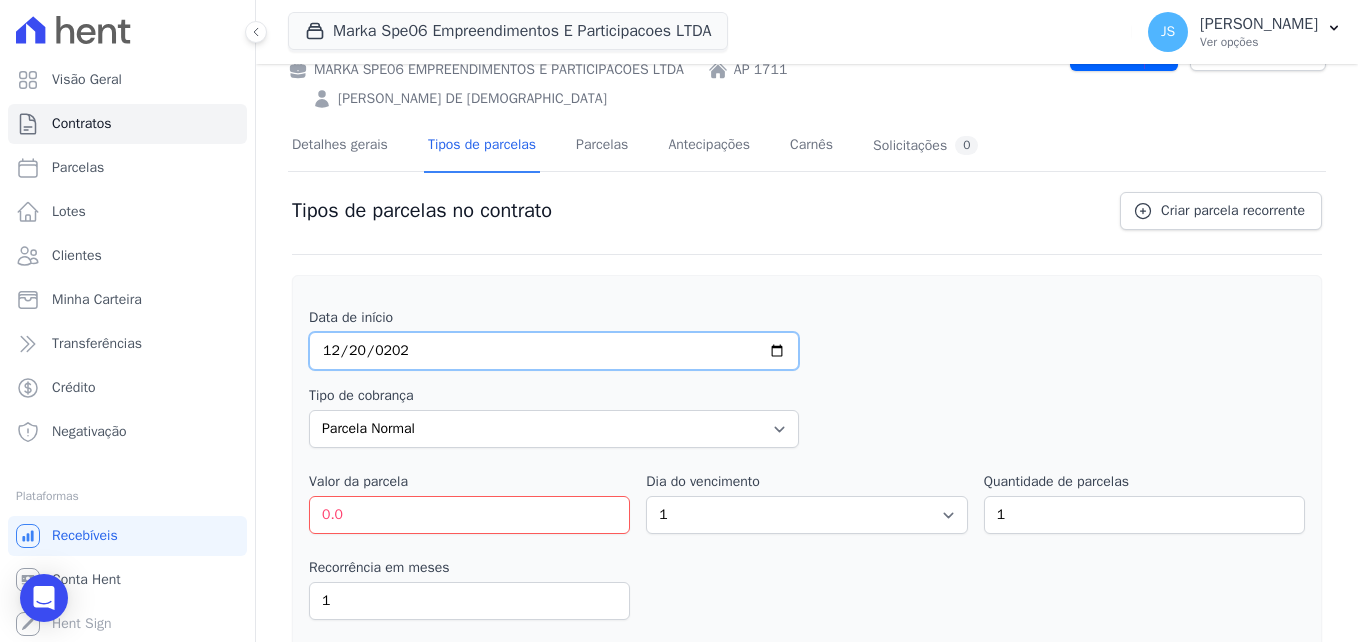 scroll, scrollTop: 200, scrollLeft: 0, axis: vertical 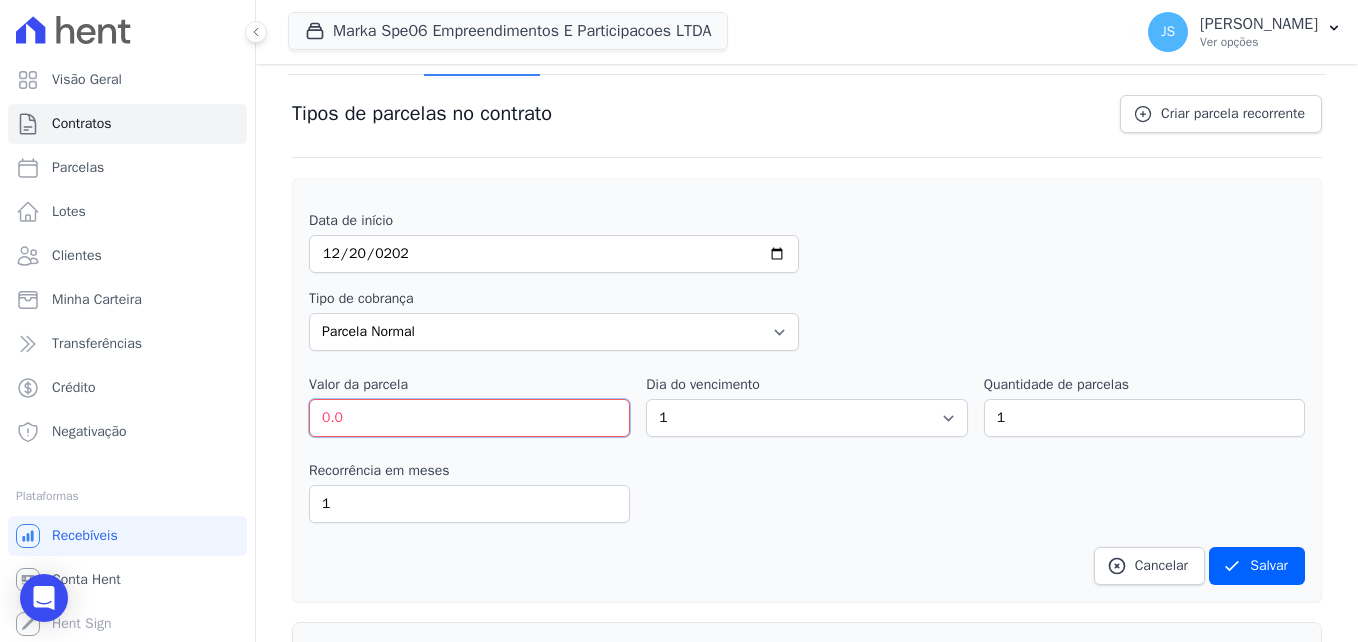 click on "0.0" at bounding box center (469, 418) 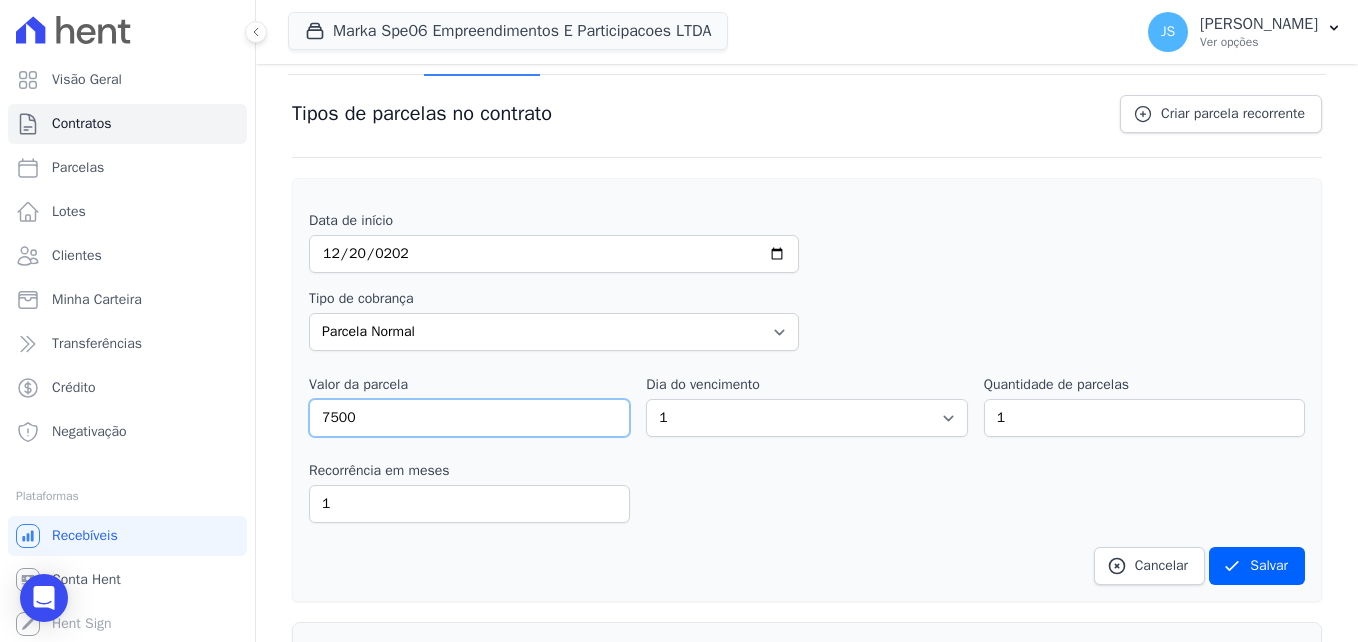 type on "7500" 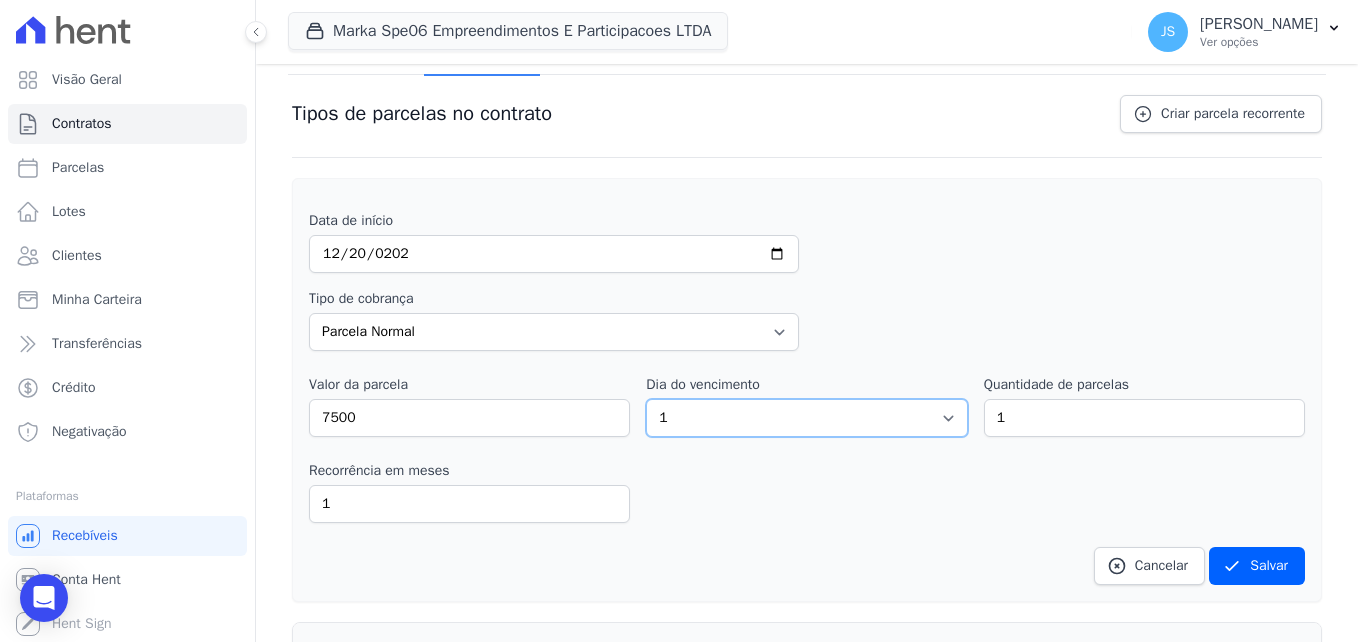 click on "1
2
3
4
5
6
7
8
9
10
11
12
13
14
15
16
17
18
19
20
21
22
23
24
25
26
27
28
29
30
31" at bounding box center [806, 418] 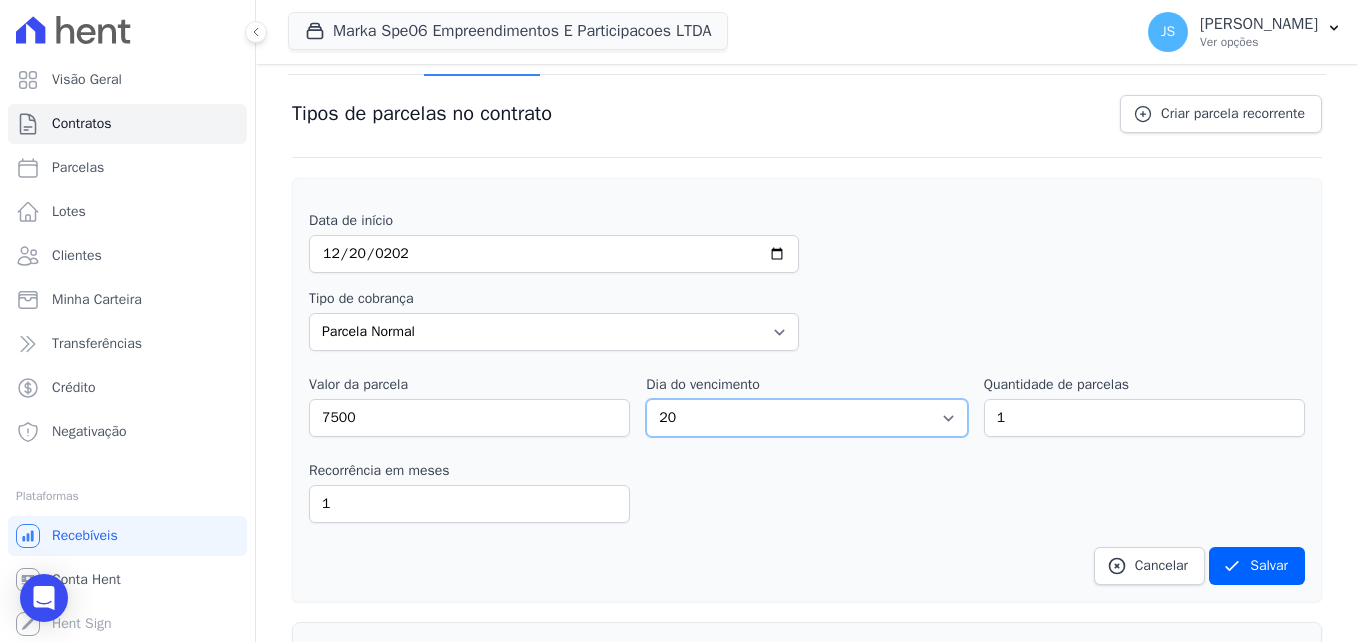 click on "1
2
3
4
5
6
7
8
9
10
11
12
13
14
15
16
17
18
19
20
21
22
23
24
25
26
27
28
29
30
31" at bounding box center (806, 418) 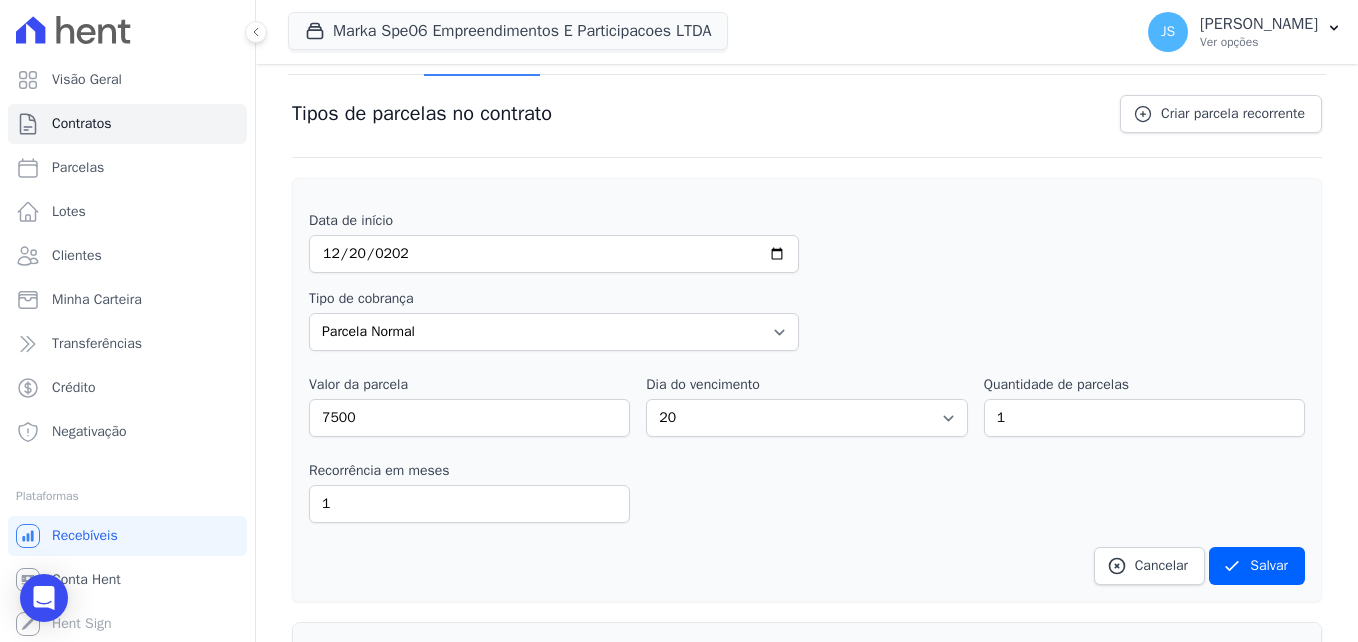 click on "Recorrência em meses
1
in_advance" at bounding box center [807, 492] 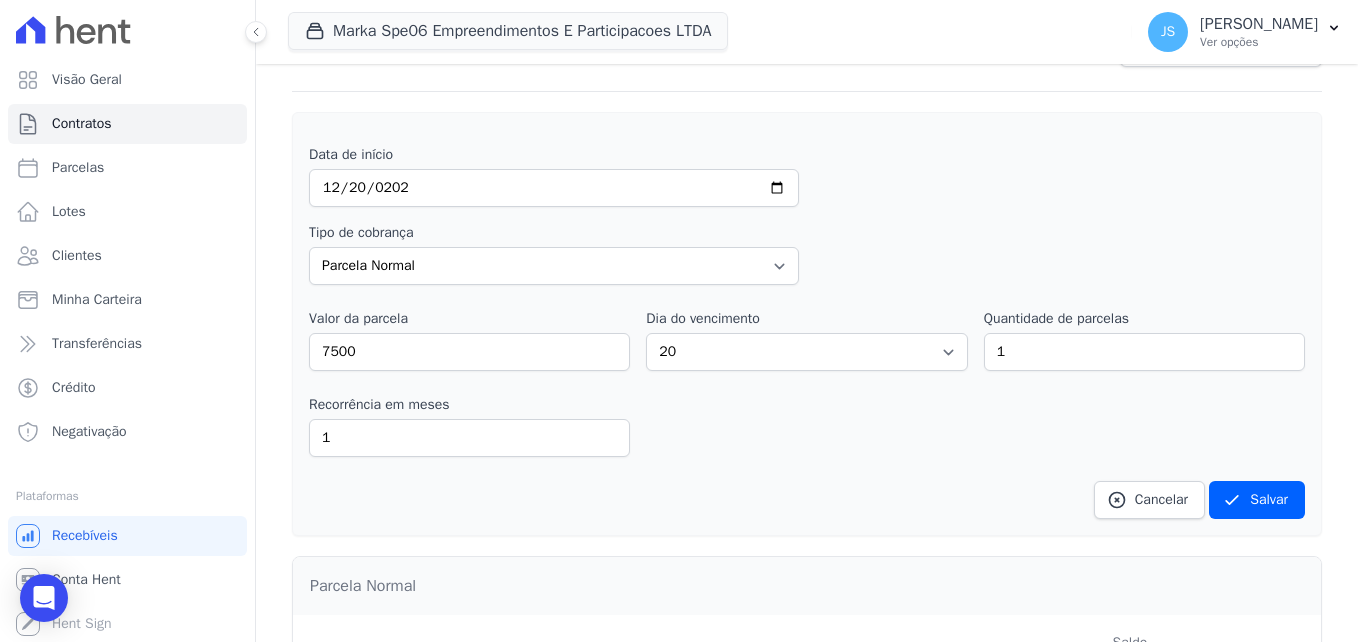 scroll, scrollTop: 300, scrollLeft: 0, axis: vertical 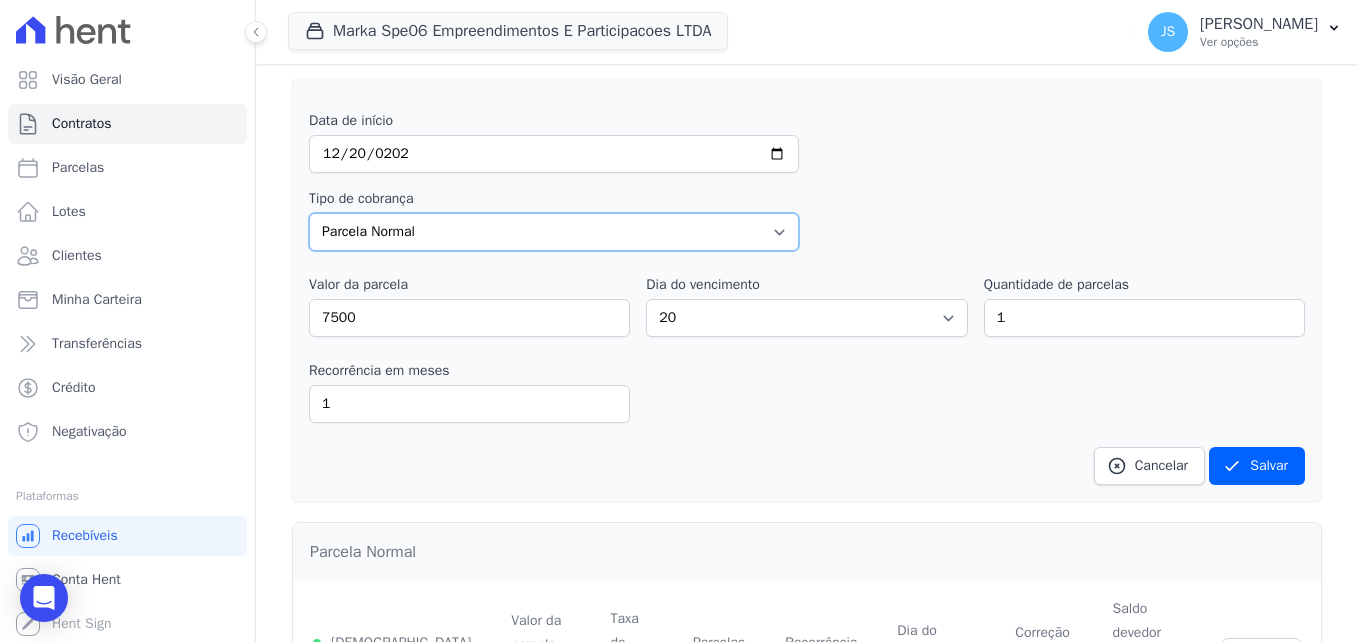 click on "Parcela Normal
Entrada
Sinal
Intercalada
Chaves
Pré-chaves
Pós-chaves
Impostos
Quitação
Outro
Customer
Settling
Financiamento Bancário" at bounding box center [554, 232] 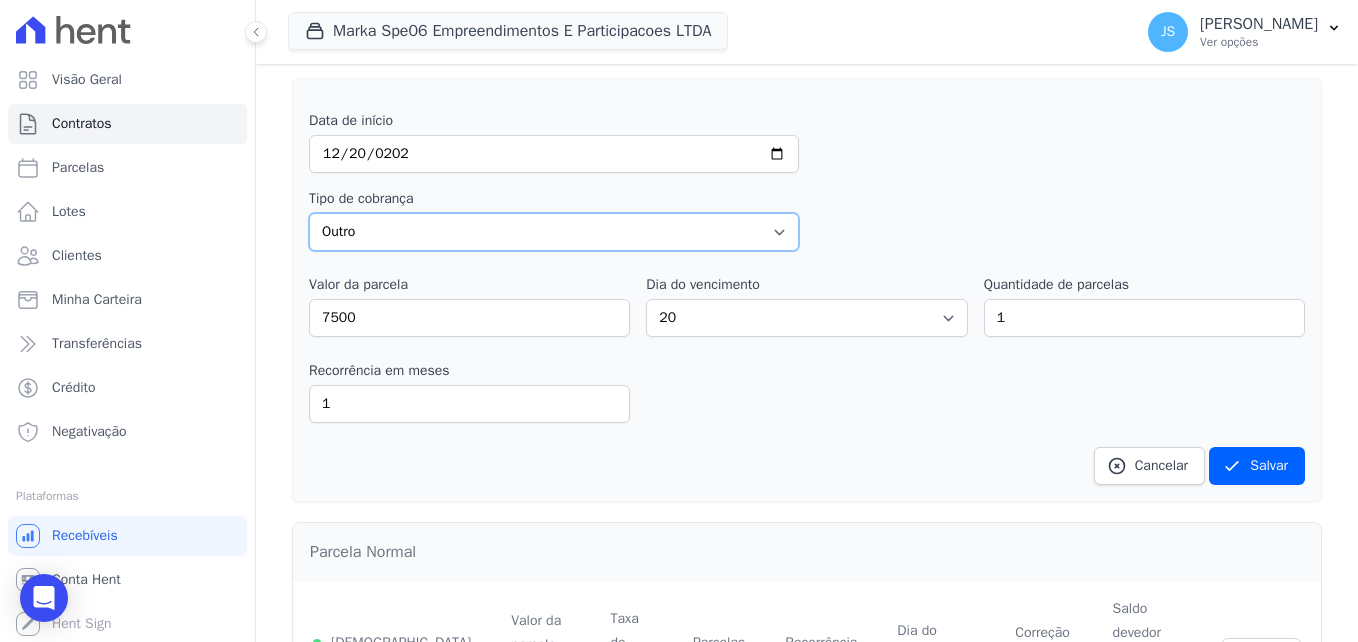 click on "Parcela Normal
Entrada
Sinal
Intercalada
Chaves
Pré-chaves
Pós-chaves
Impostos
Quitação
Outro
Customer
Settling
Financiamento Bancário" at bounding box center [554, 232] 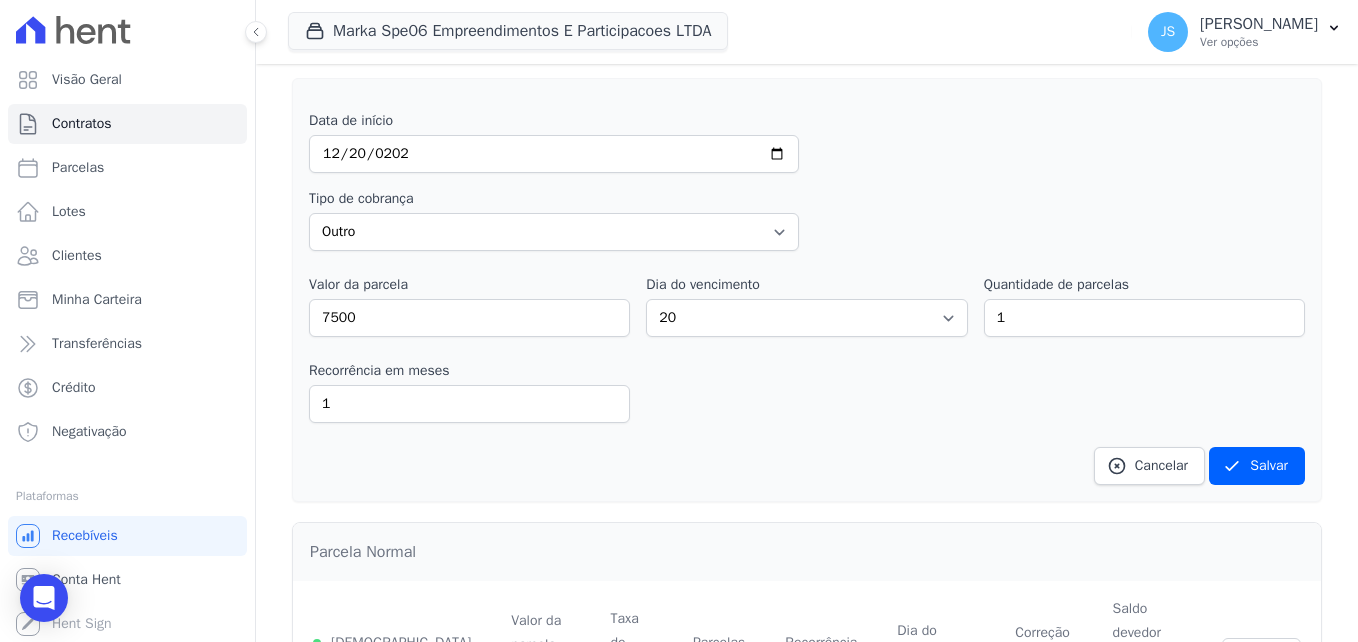 click on "Cancelar
[GEOGRAPHIC_DATA]" at bounding box center [807, 466] 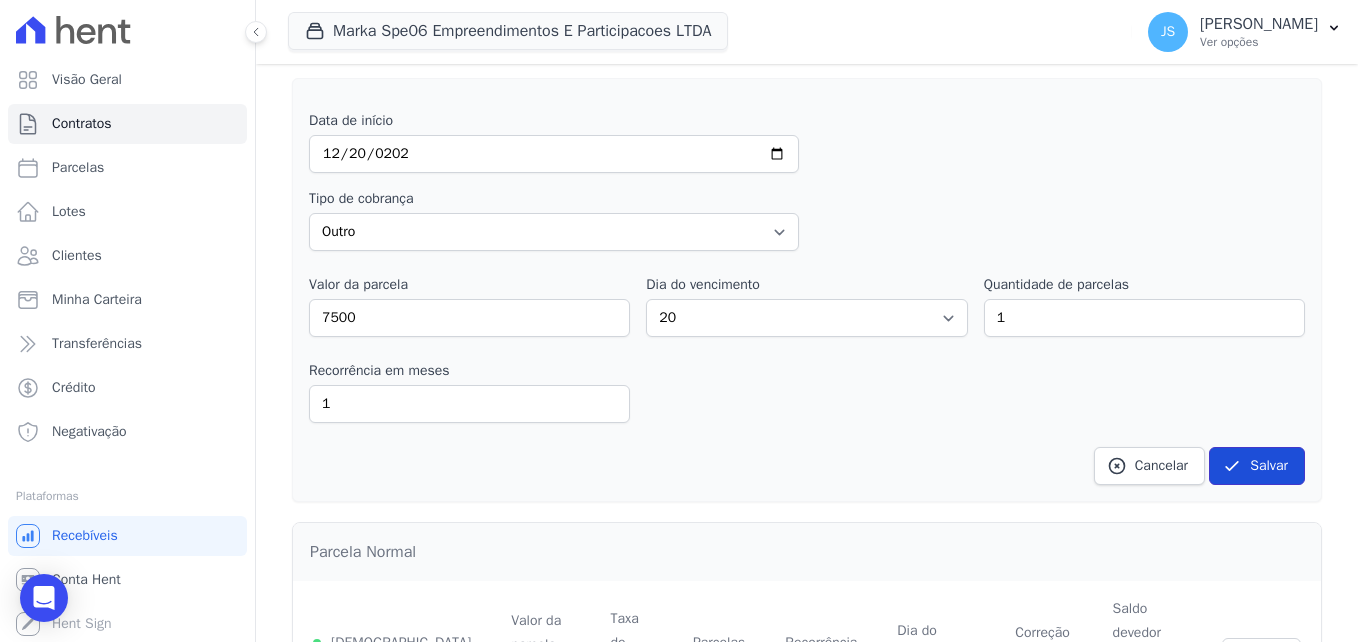 click on "Salvar" at bounding box center (1257, 466) 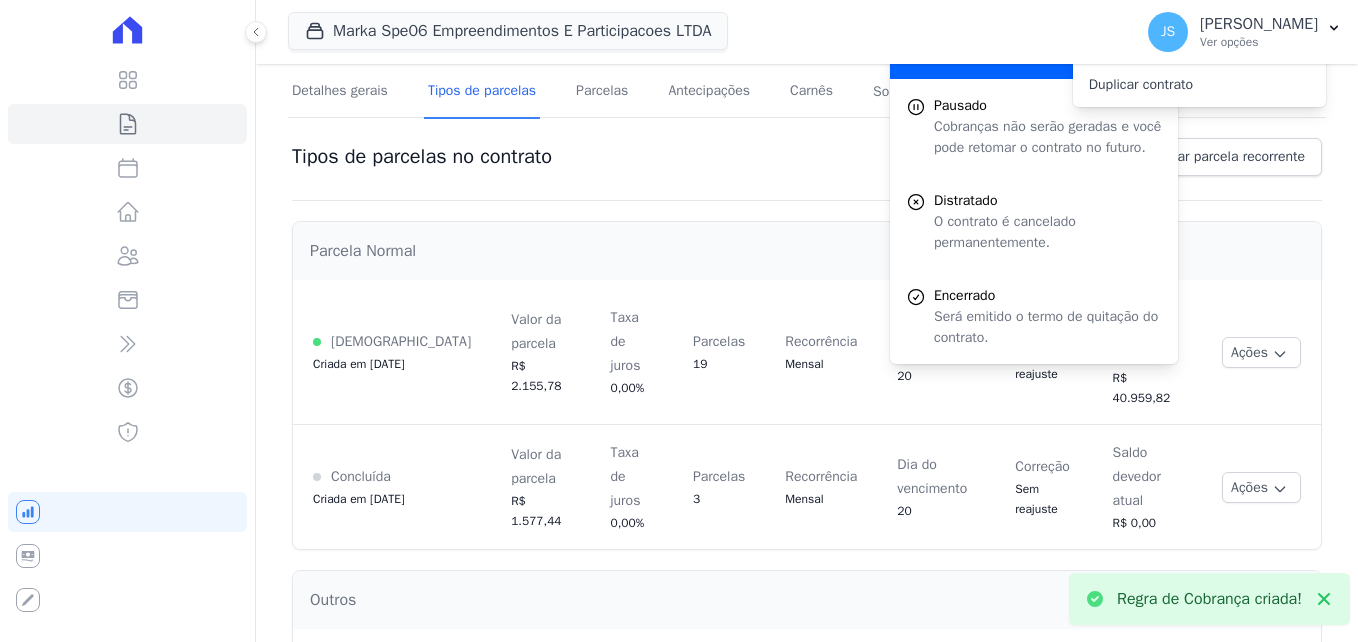 scroll, scrollTop: 0, scrollLeft: 0, axis: both 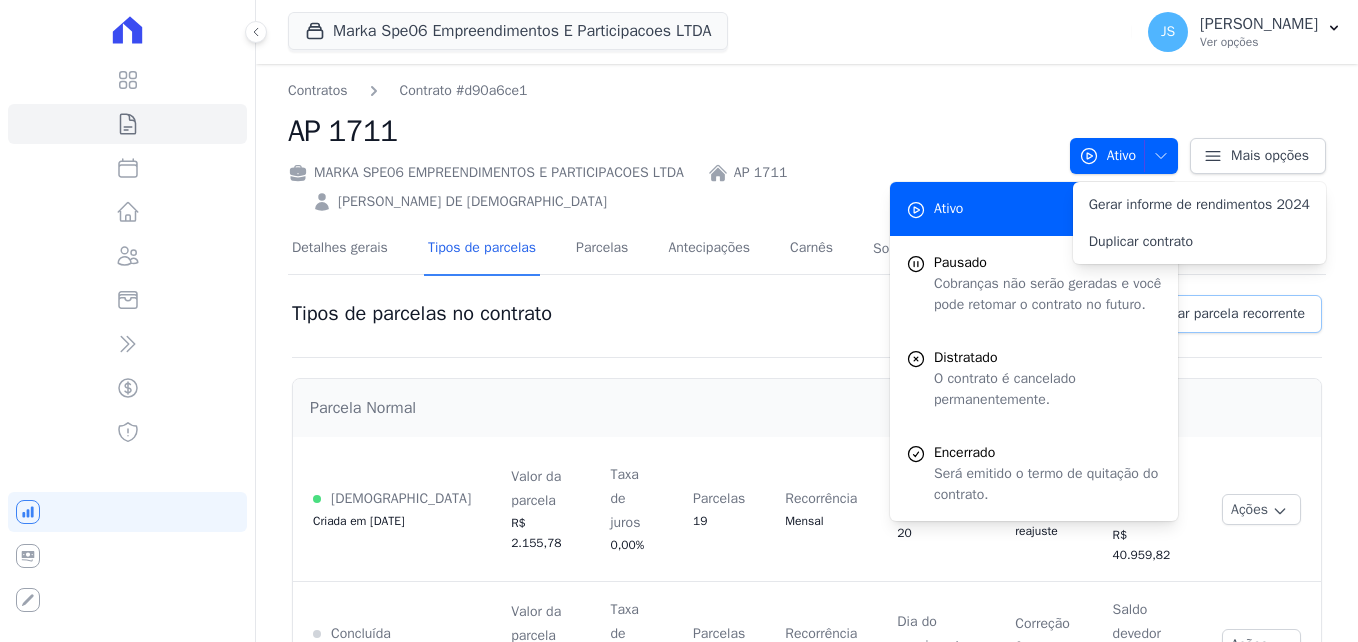 click on "Criar parcela recorrente" at bounding box center (1221, 314) 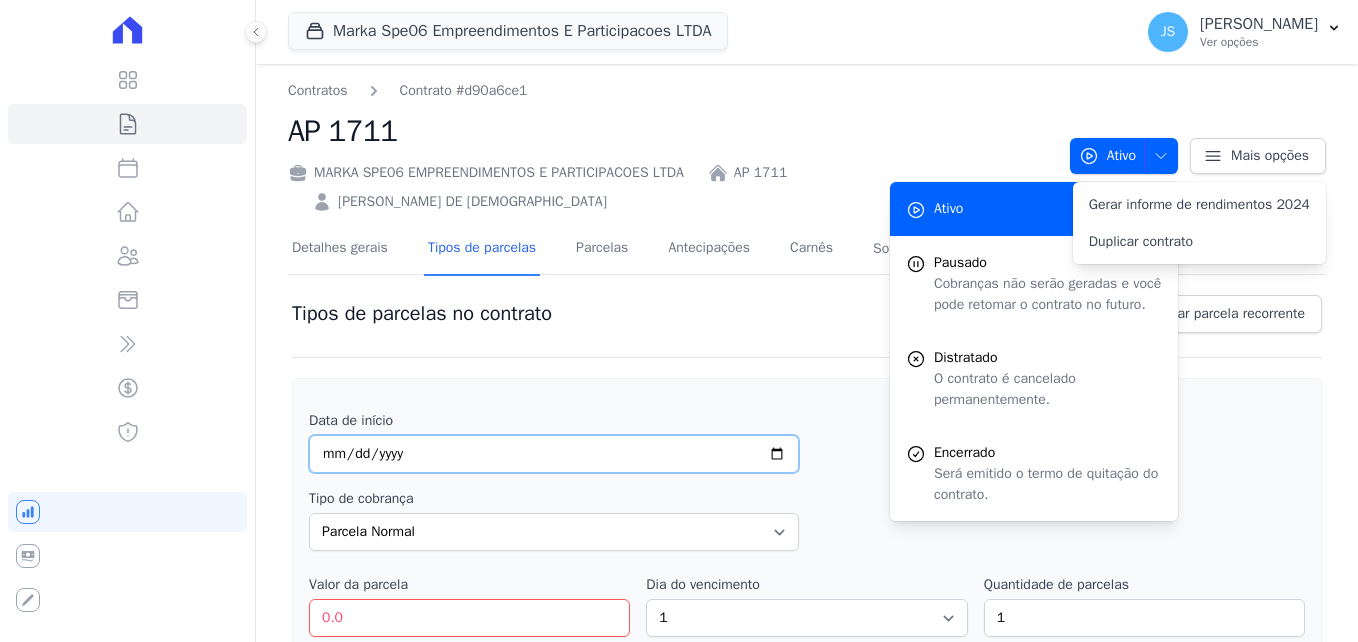 click at bounding box center [554, 454] 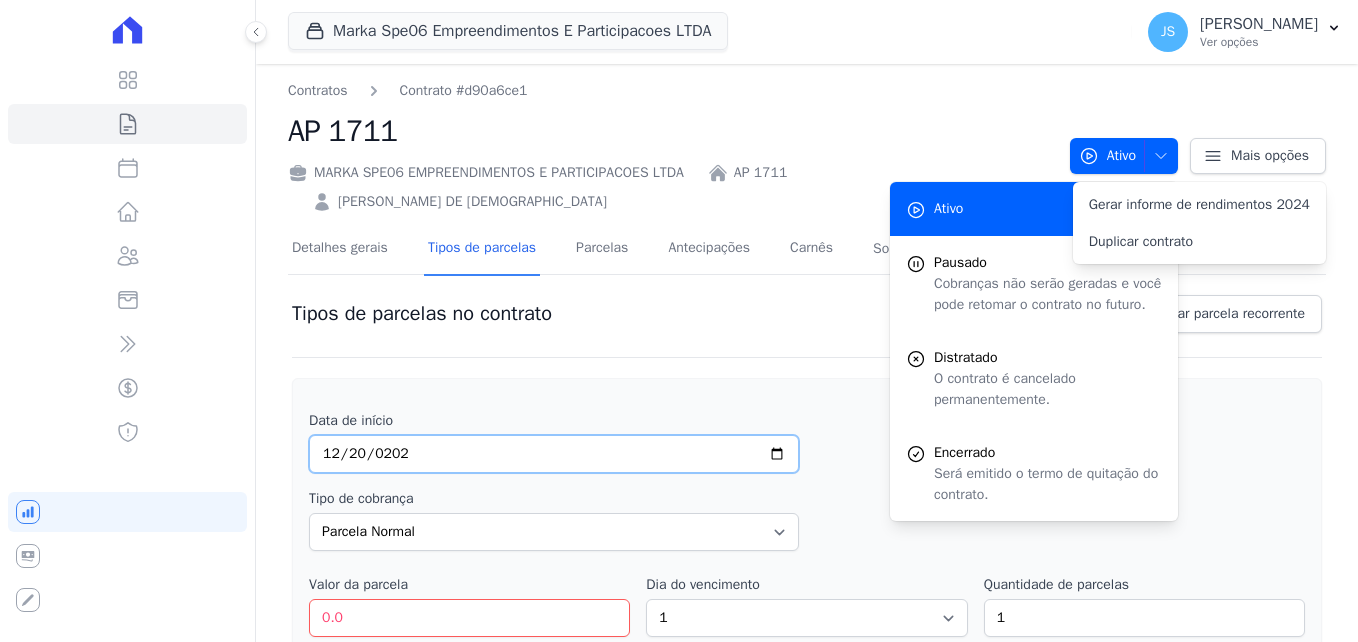 type on "[DATE]" 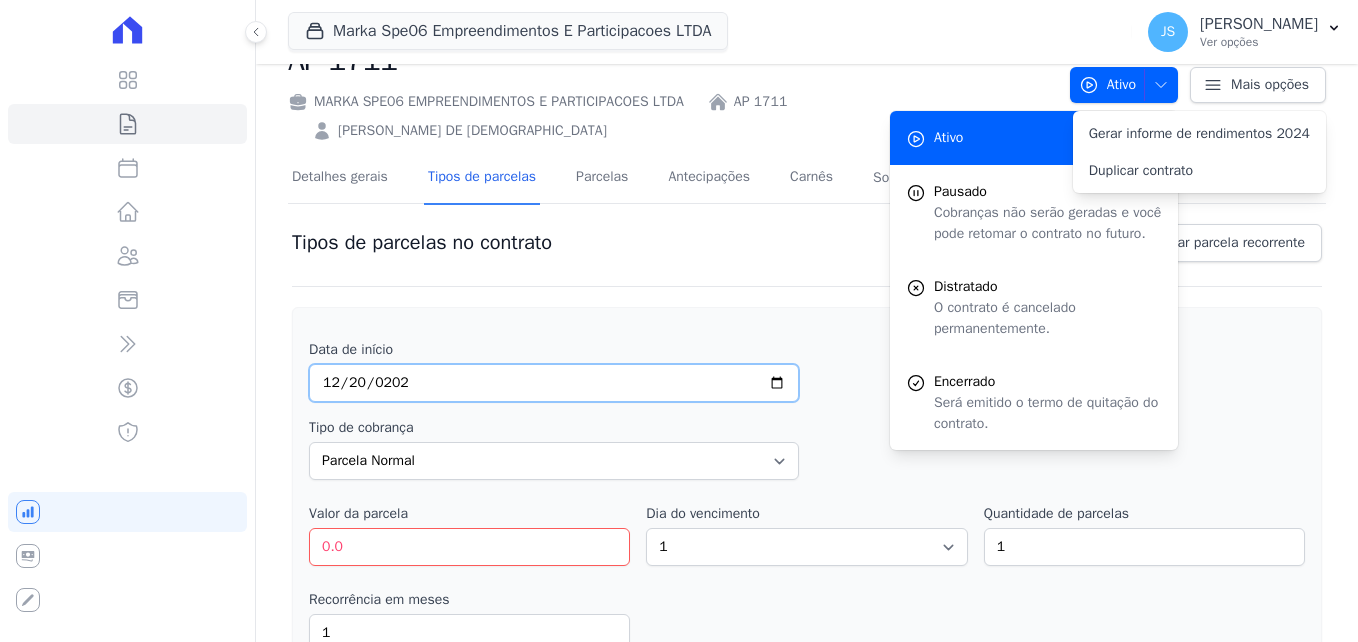 scroll, scrollTop: 200, scrollLeft: 0, axis: vertical 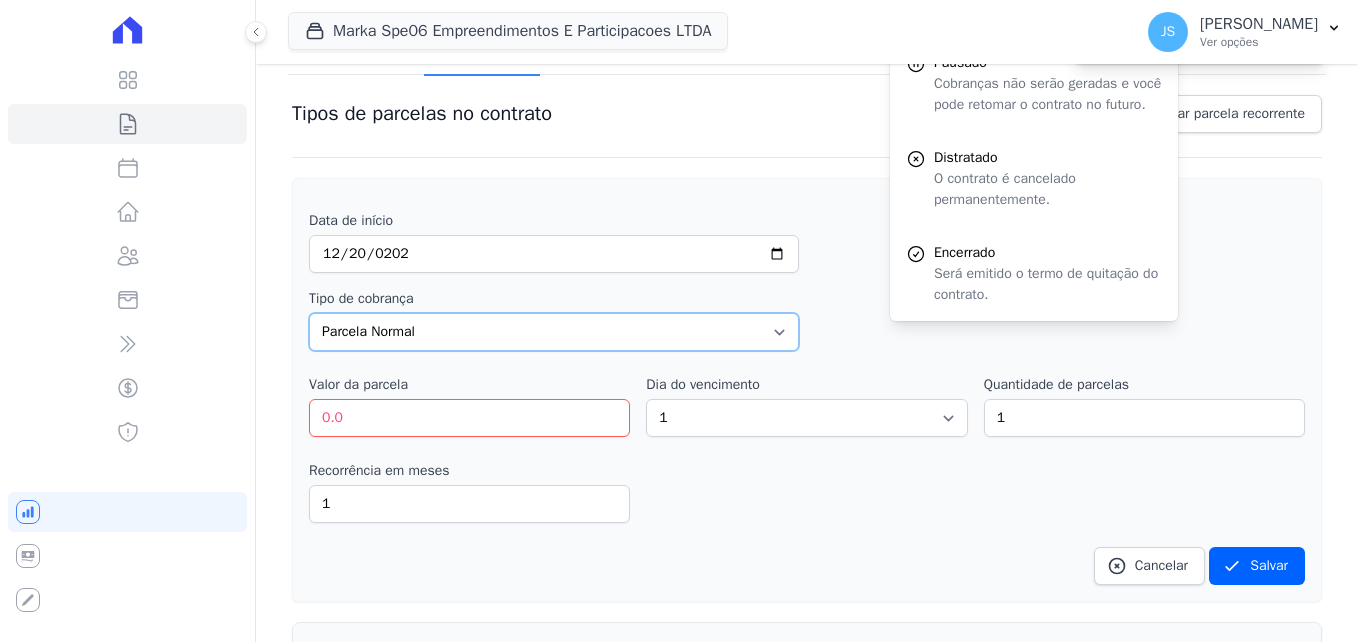 click on "Parcela Normal
Entrada
Sinal
Intercalada
Chaves
Pré-chaves
Pós-chaves
Impostos
Quitação
Outro
Customer
Settling
Financiamento Bancário" at bounding box center (554, 332) 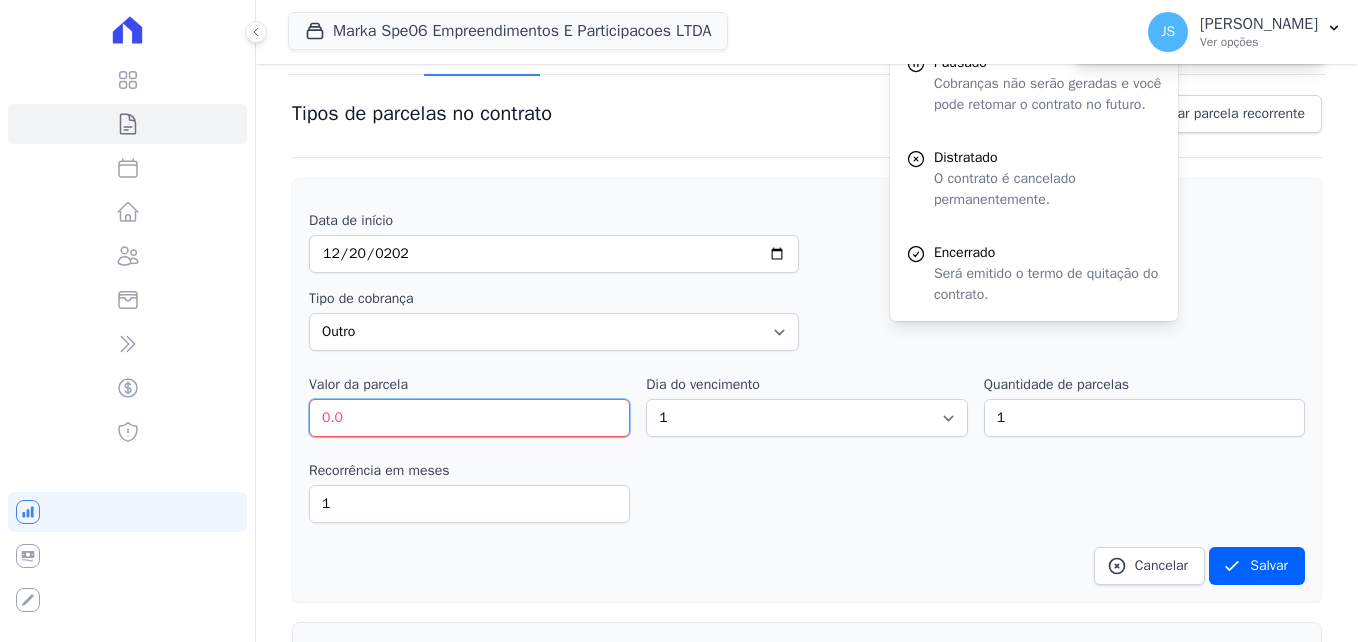 click on "0.0" at bounding box center [469, 418] 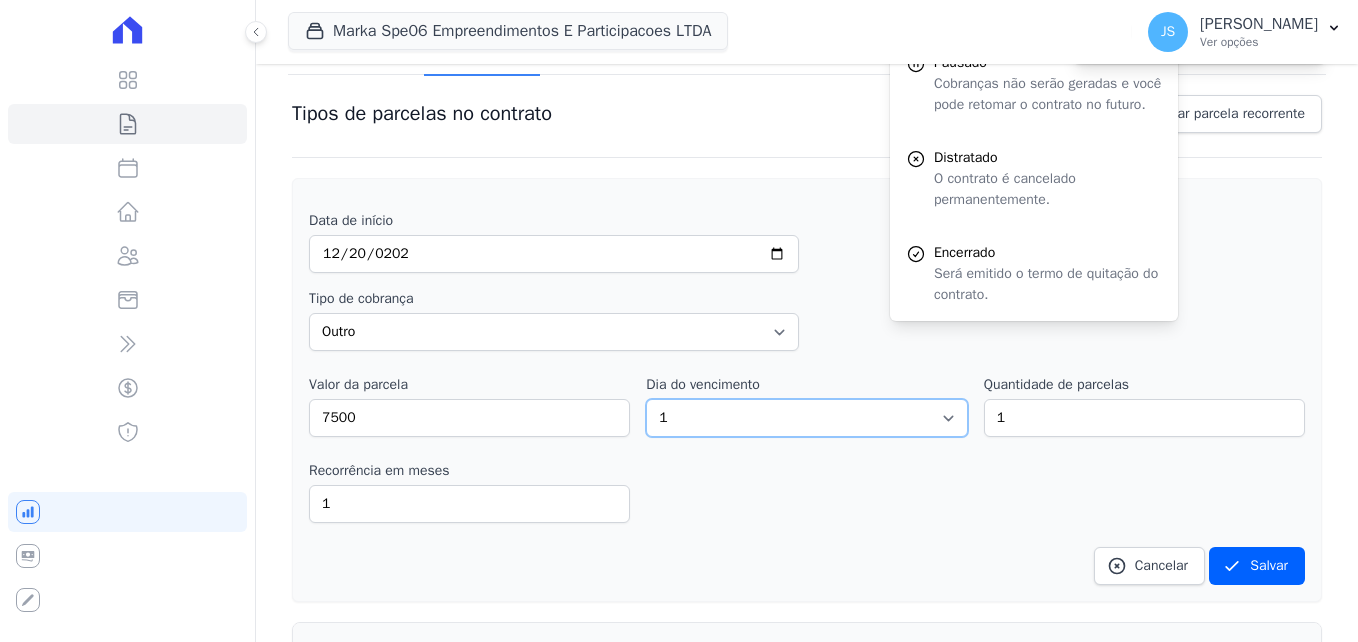click on "1
2
3
4
5
6
7
8
9
10
11
12
13
14
15
16
17
18
19
20
21
22
23
24
25
26
27
28
29
30
31" at bounding box center (806, 418) 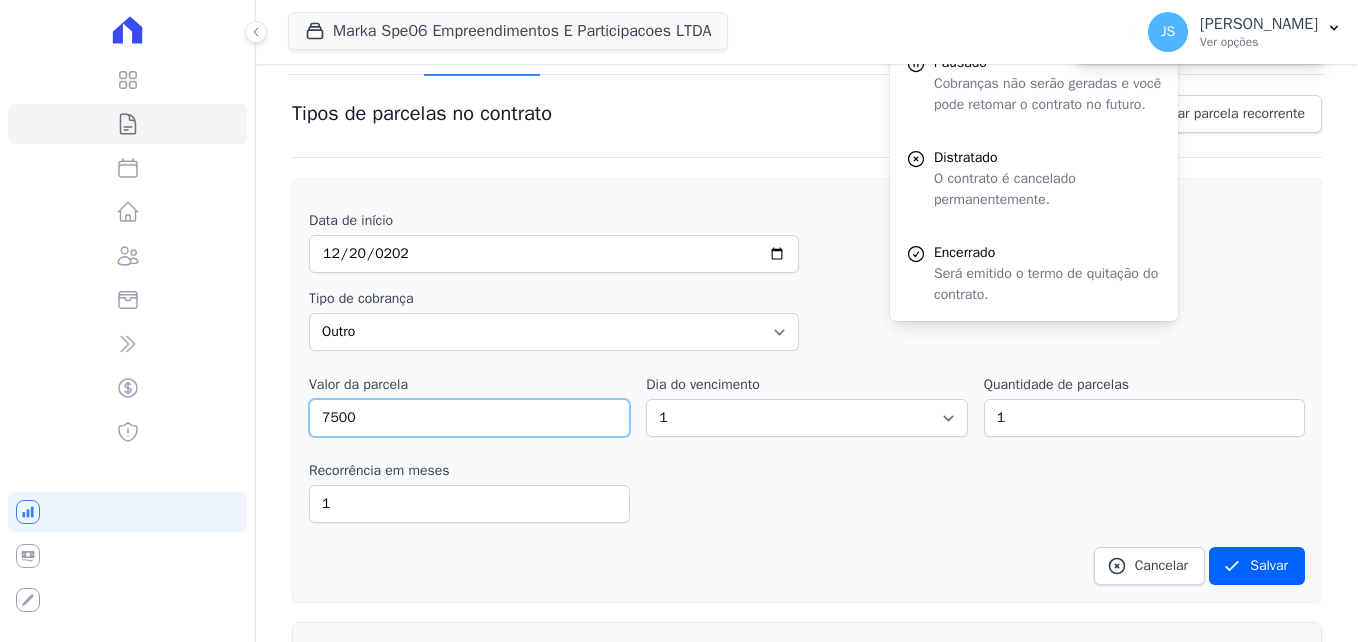 click on "7500" at bounding box center [469, 418] 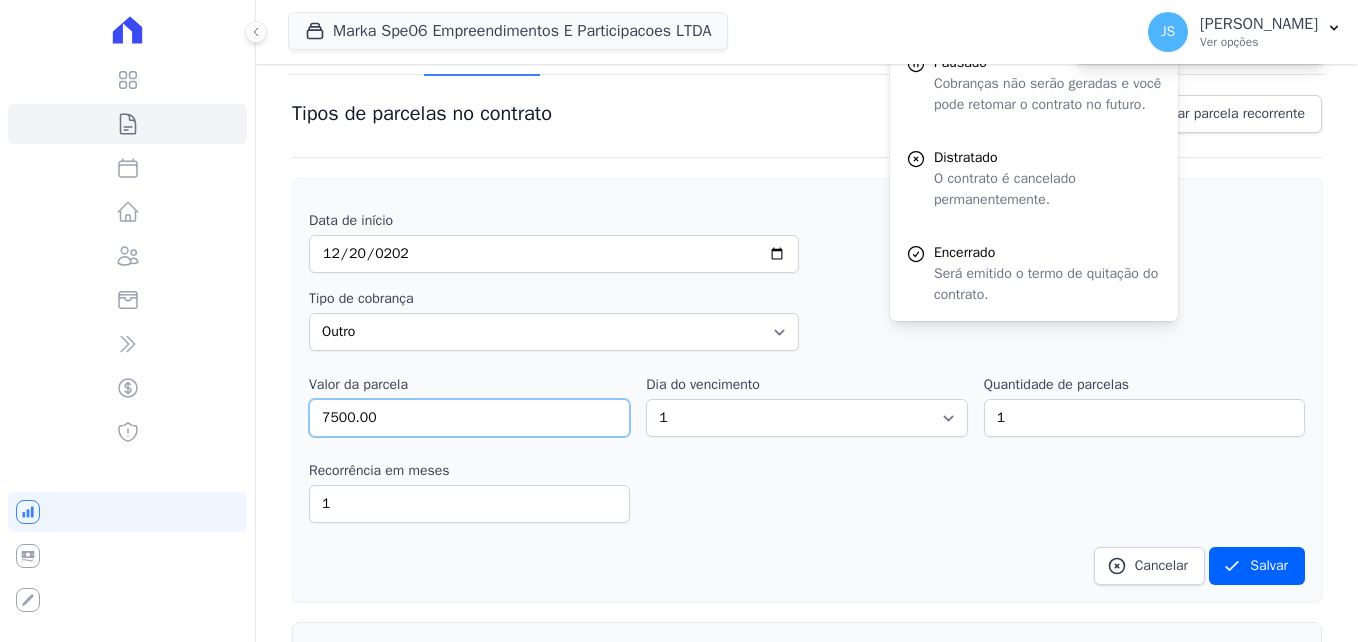 type on "7500.00" 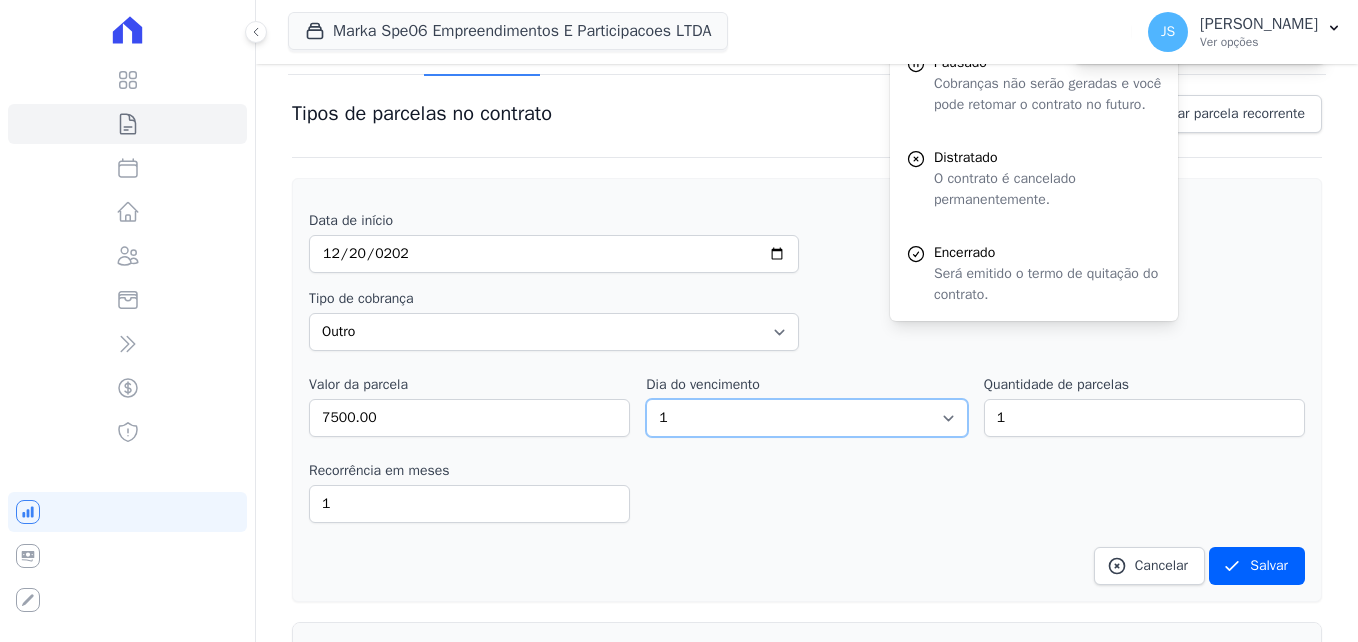 click on "1
2
3
4
5
6
7
8
9
10
11
12
13
14
15
16
17
18
19
20
21
22
23
24
25
26
27
28
29
30
31" at bounding box center (806, 418) 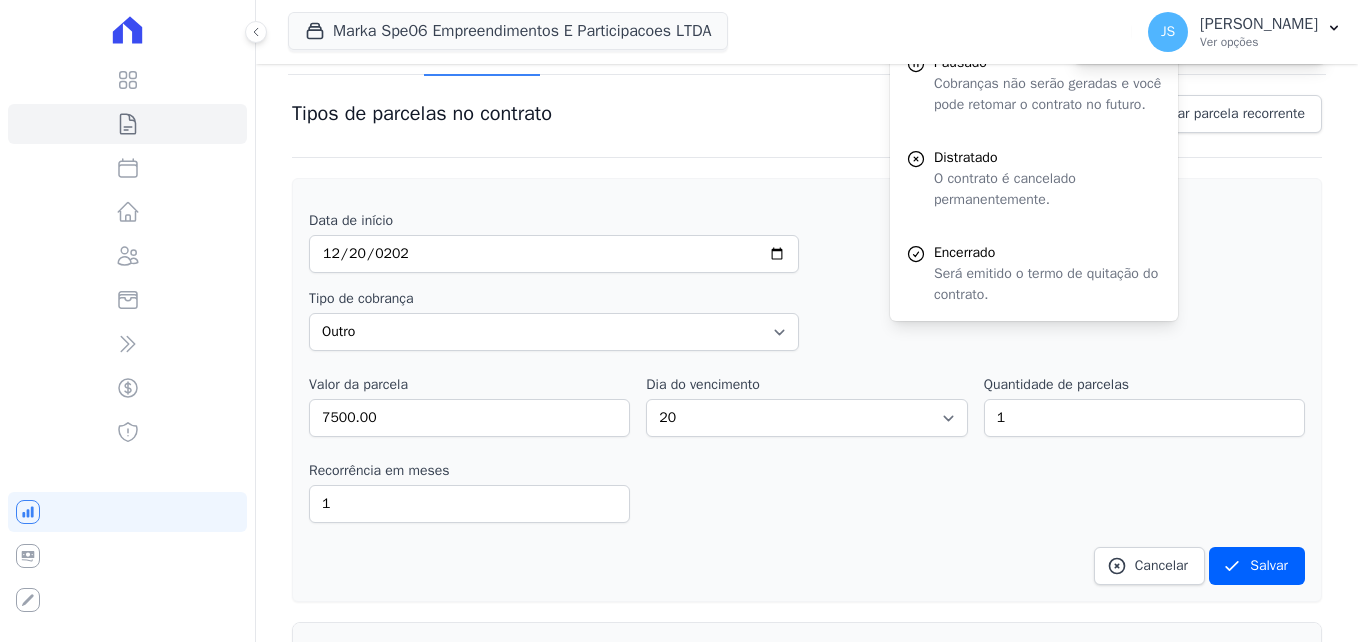 click on "Recorrência em meses
1
in_advance" at bounding box center (807, 492) 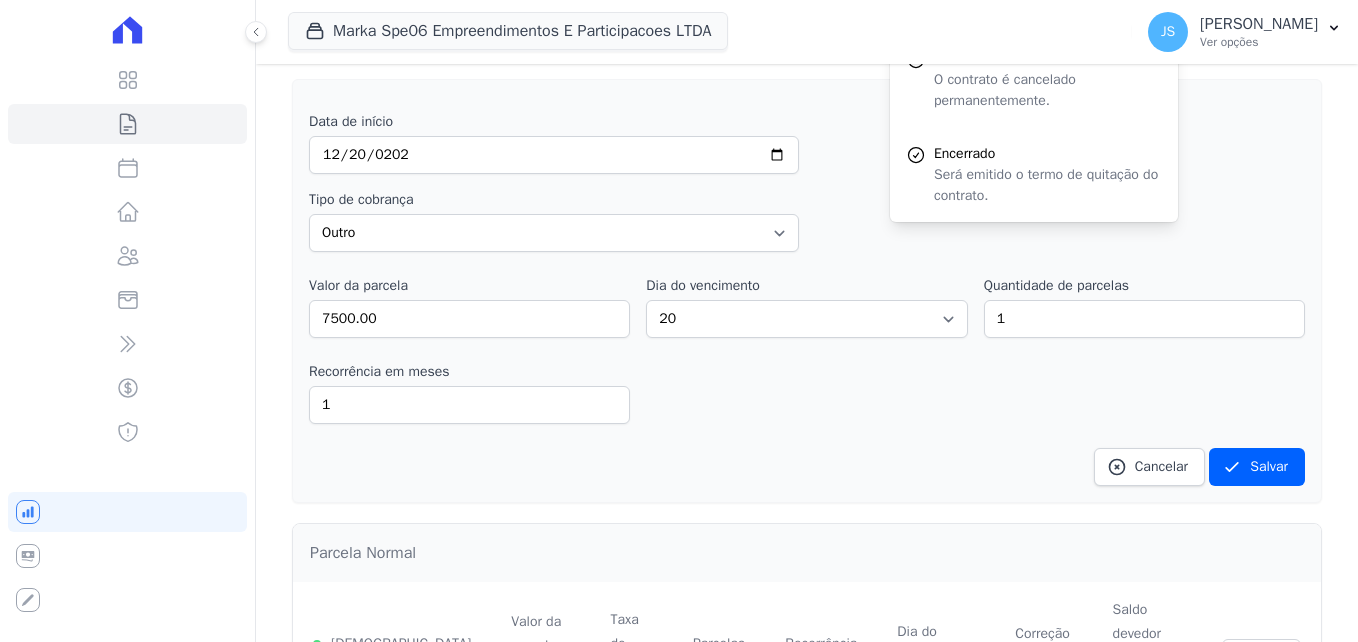 scroll, scrollTop: 300, scrollLeft: 0, axis: vertical 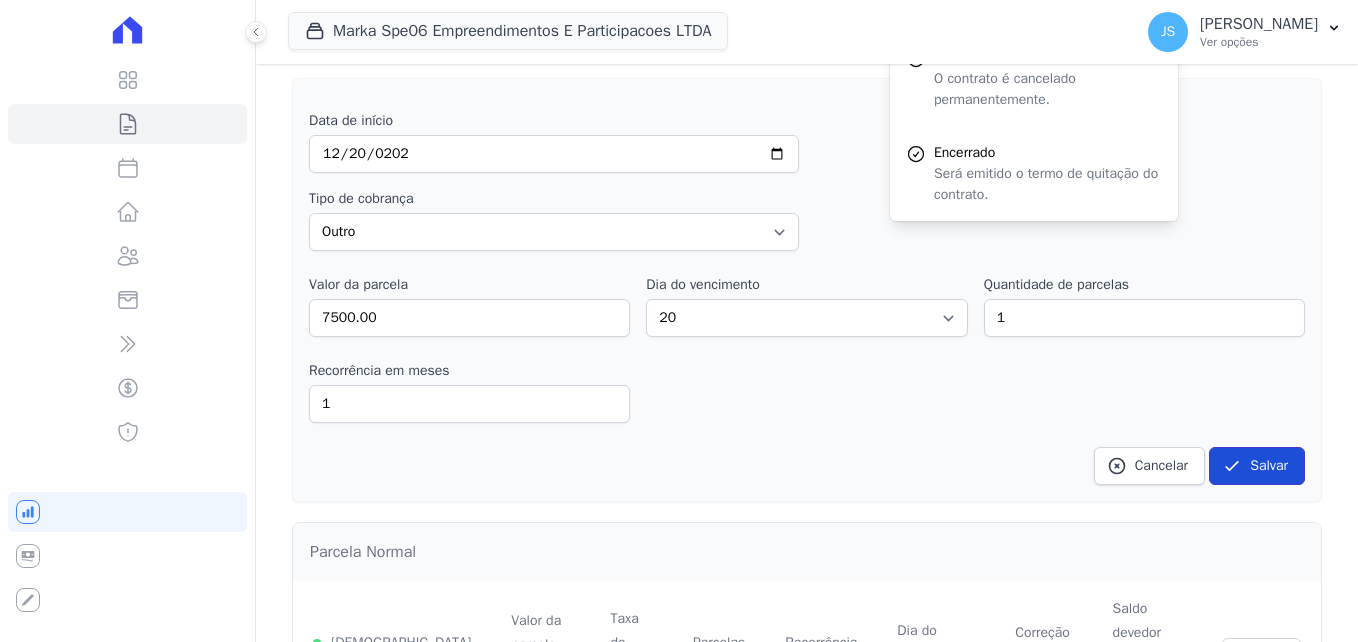 click on "Salvar" at bounding box center [1257, 466] 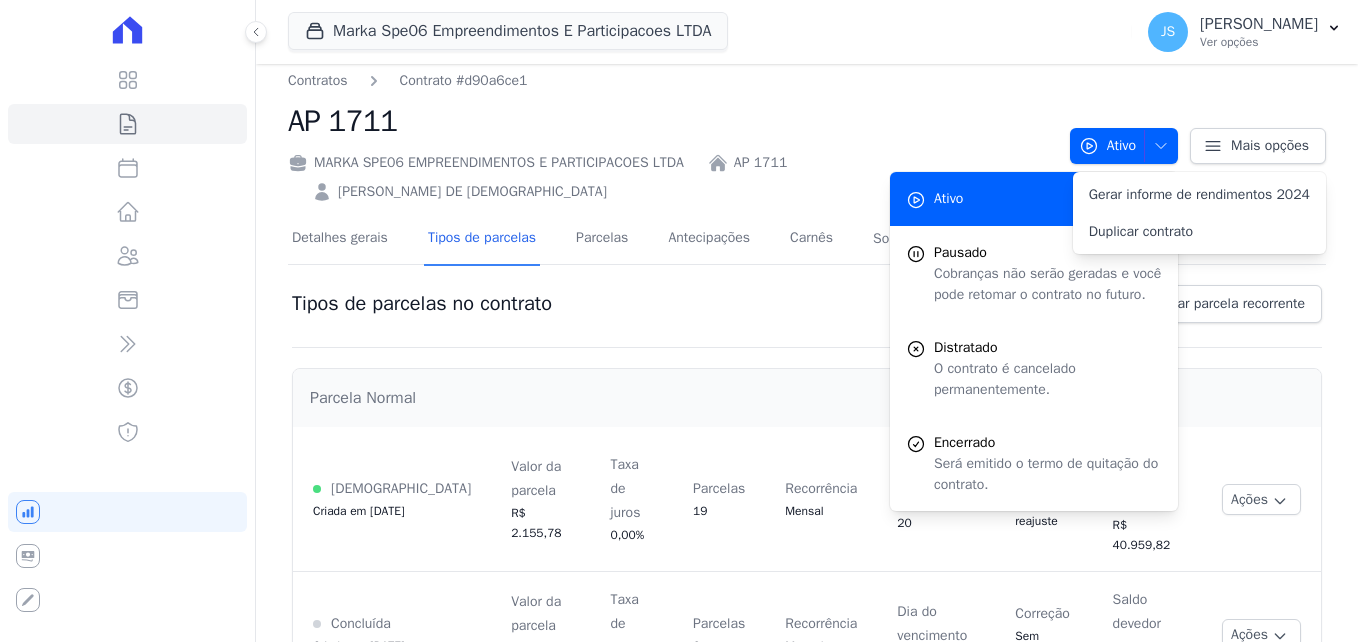 scroll, scrollTop: 0, scrollLeft: 0, axis: both 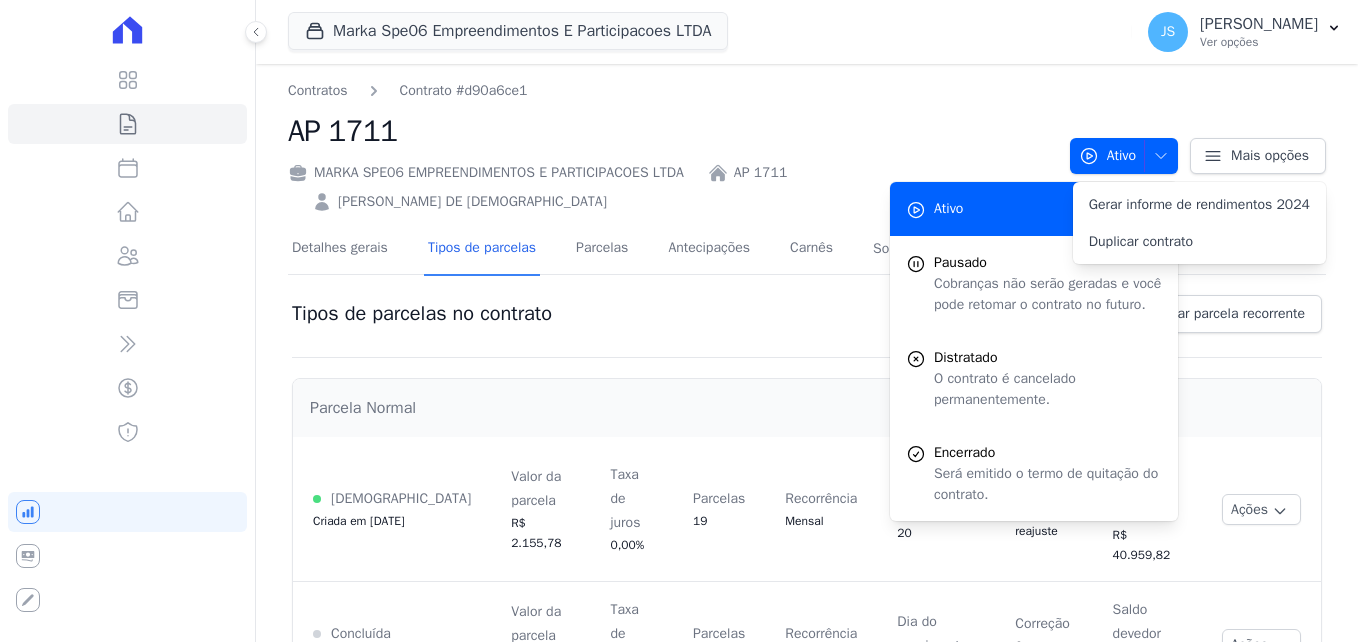 click on "Parcela Normal
Ativa
Criada em [DATE]
Valor da parcela
R$ 2.155,78
Taxa de juros
0,00%
[GEOGRAPHIC_DATA]
19
Recorrência
Mensal
Dia do vencimento
20
Correção
Sem reajuste" at bounding box center (807, 715) 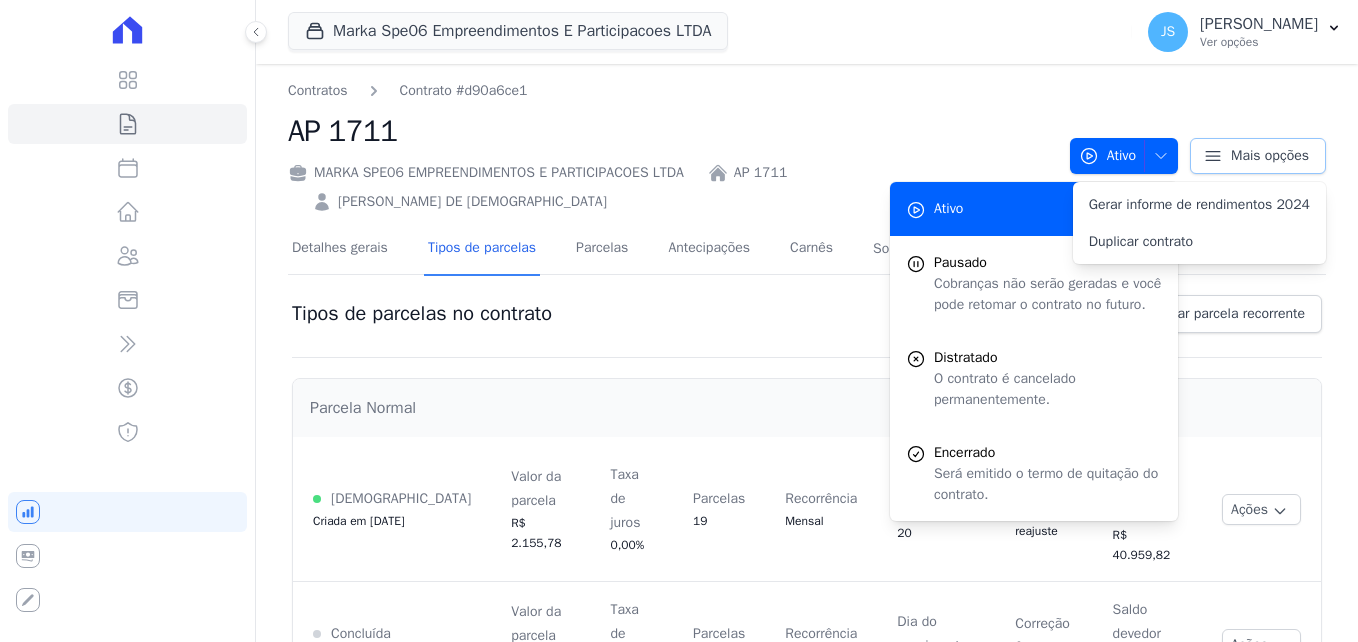click on "Mais opções" at bounding box center [1270, 156] 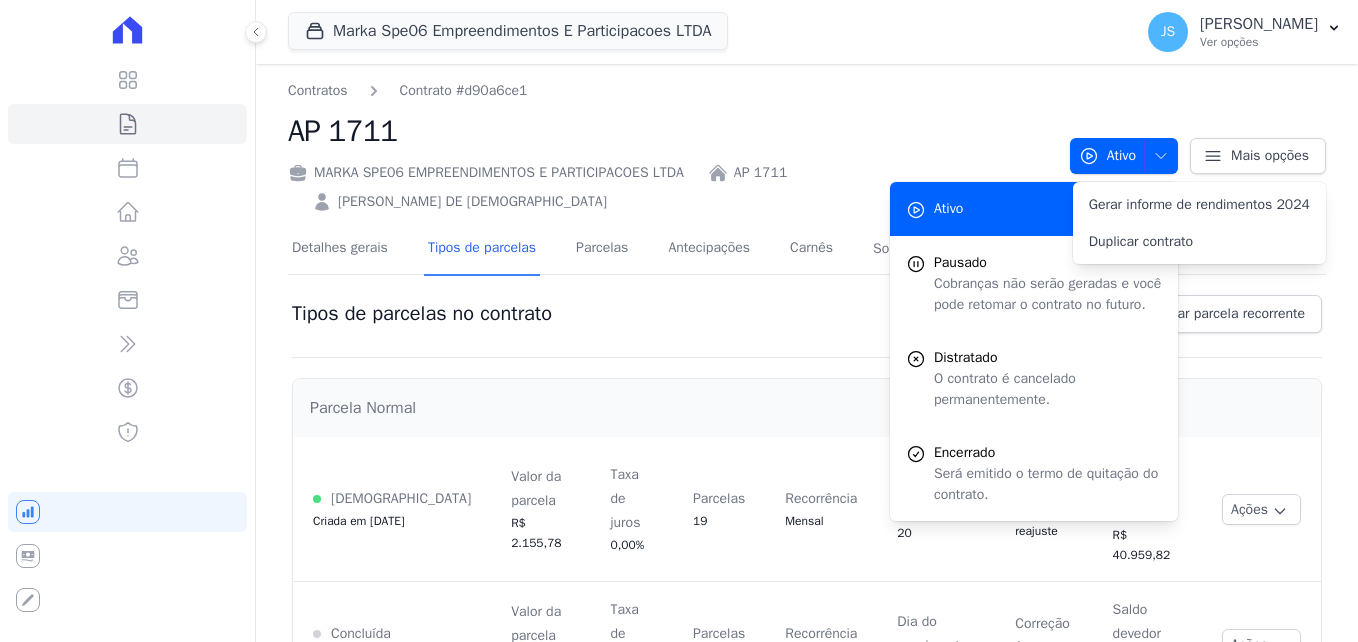 click on "Contratos
Contrato
#d90a6ce1
AP 1711
MARKA SPE06 EMPREENDIMENTOS E PARTICIPACOES LTDA
AP 1711
[PERSON_NAME] DE JESUS
Ativo
Ativo
Pausado
Cobranças não serão geradas e você pode retomar o contrato no futuro.
Distratado" at bounding box center (807, 146) 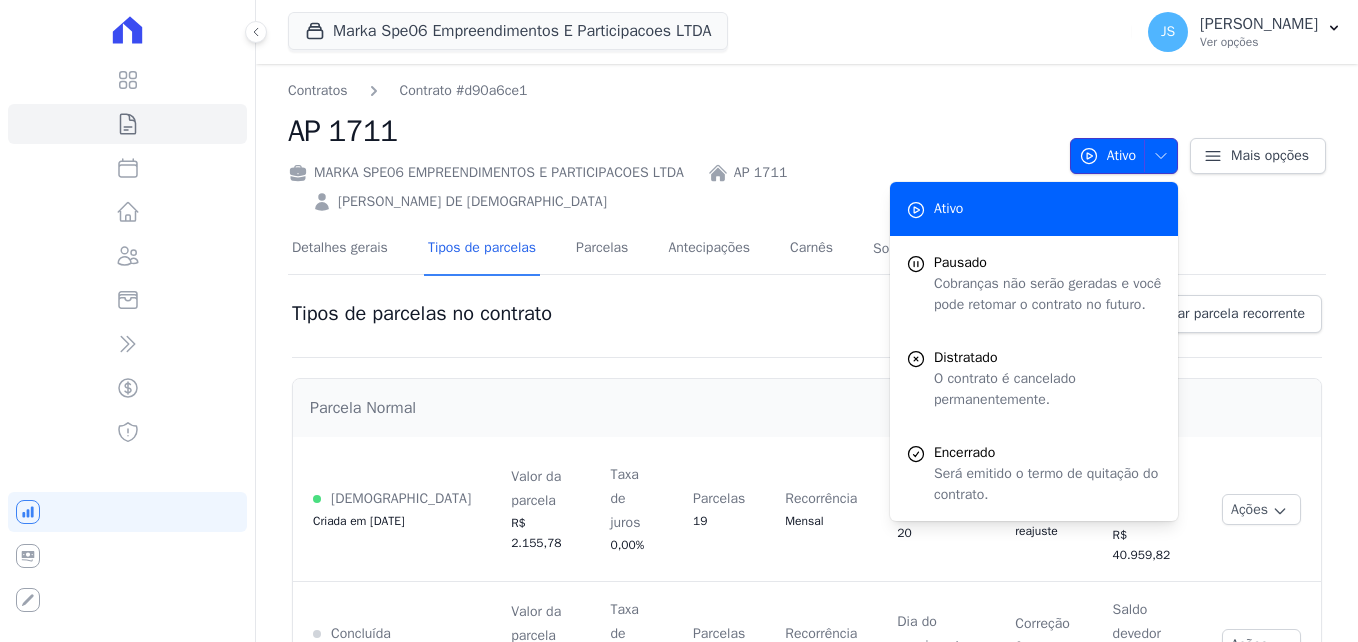 click 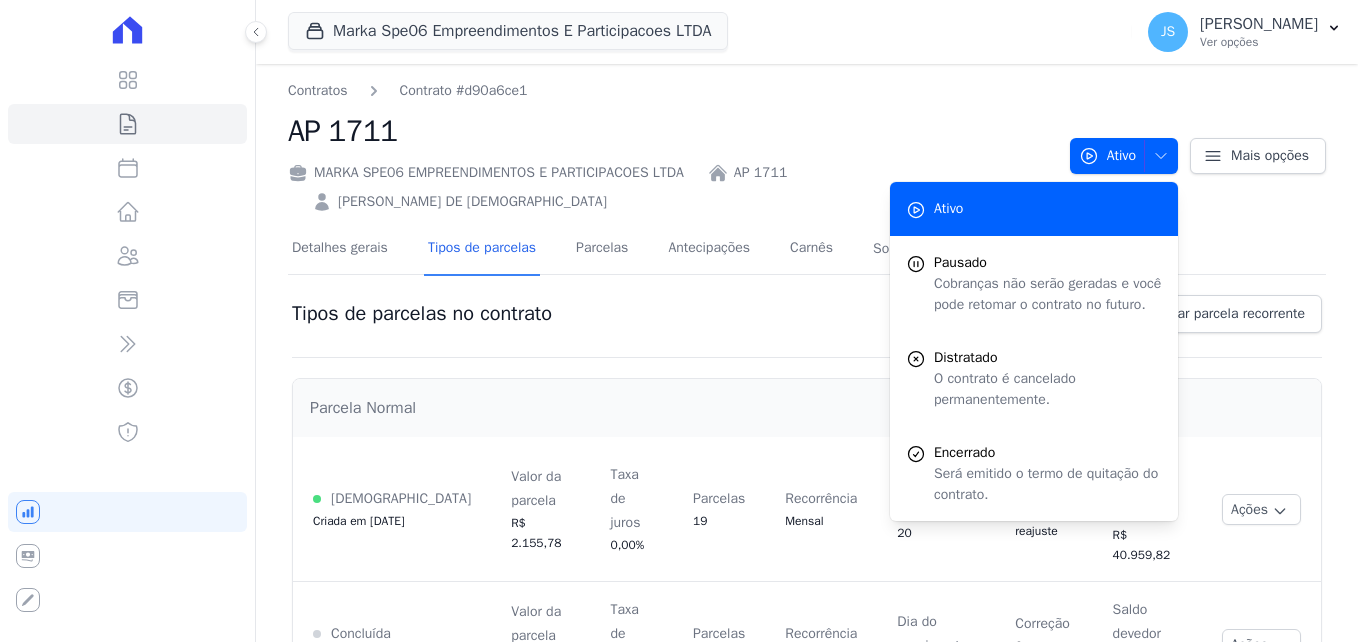 click on "AP 1711" at bounding box center (671, 131) 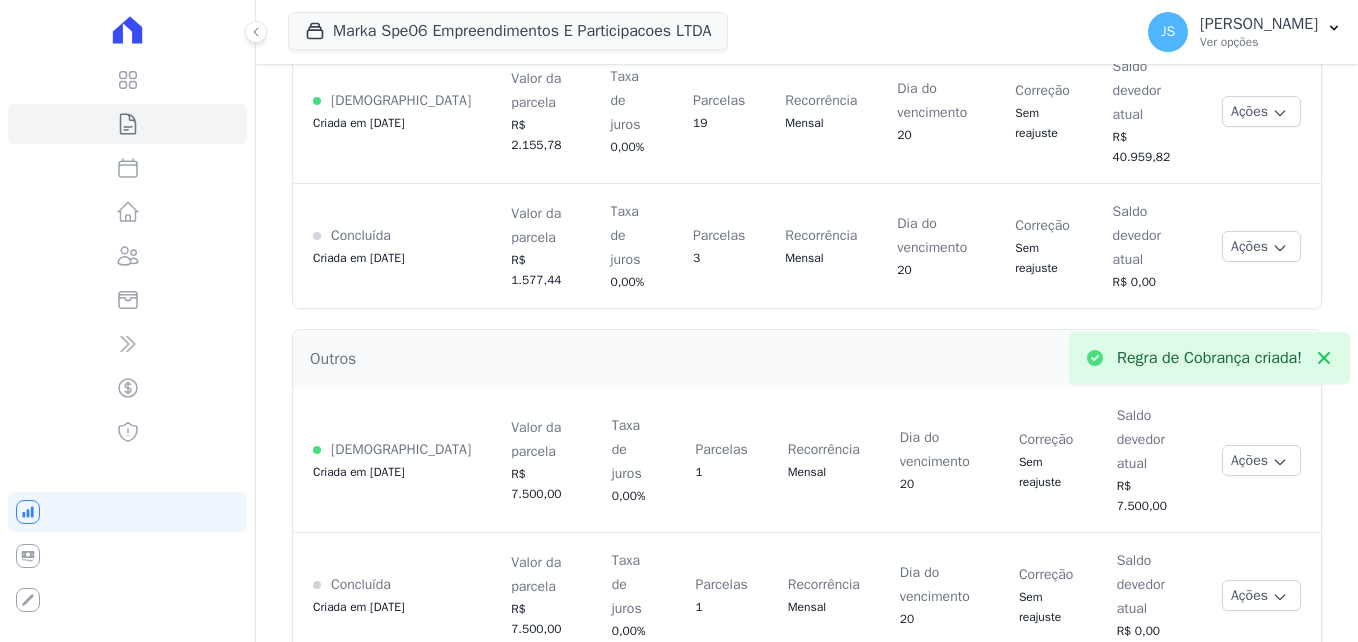 scroll, scrollTop: 400, scrollLeft: 0, axis: vertical 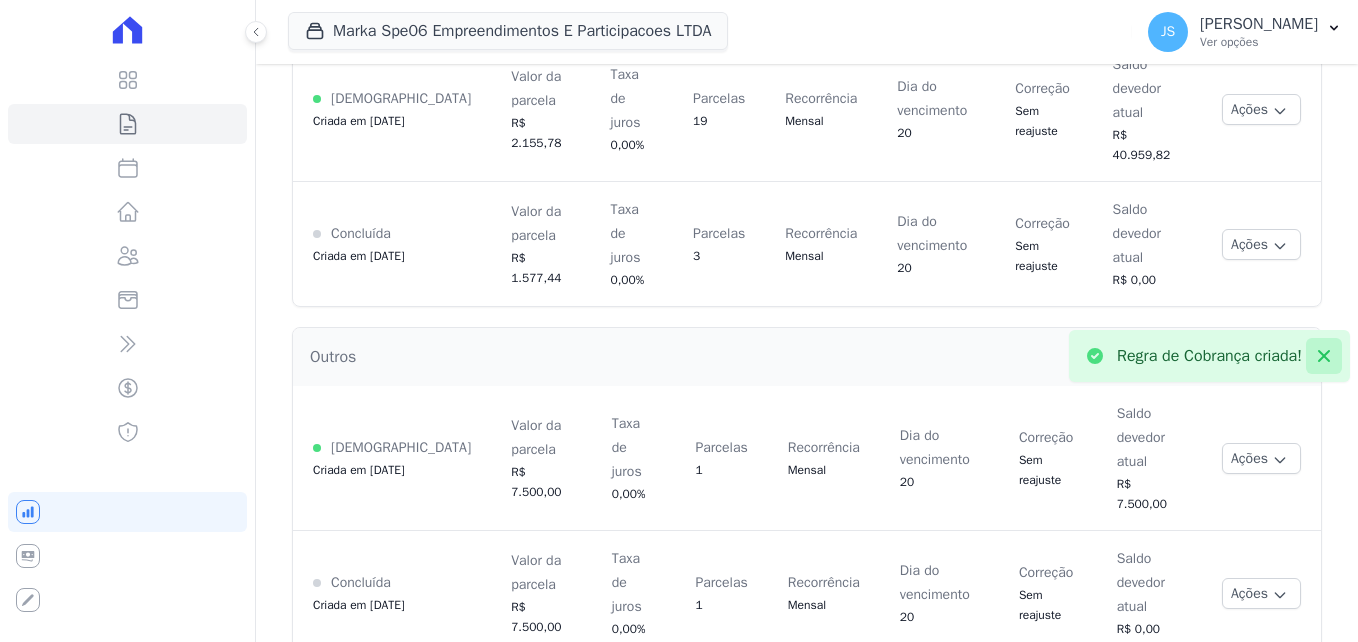 click 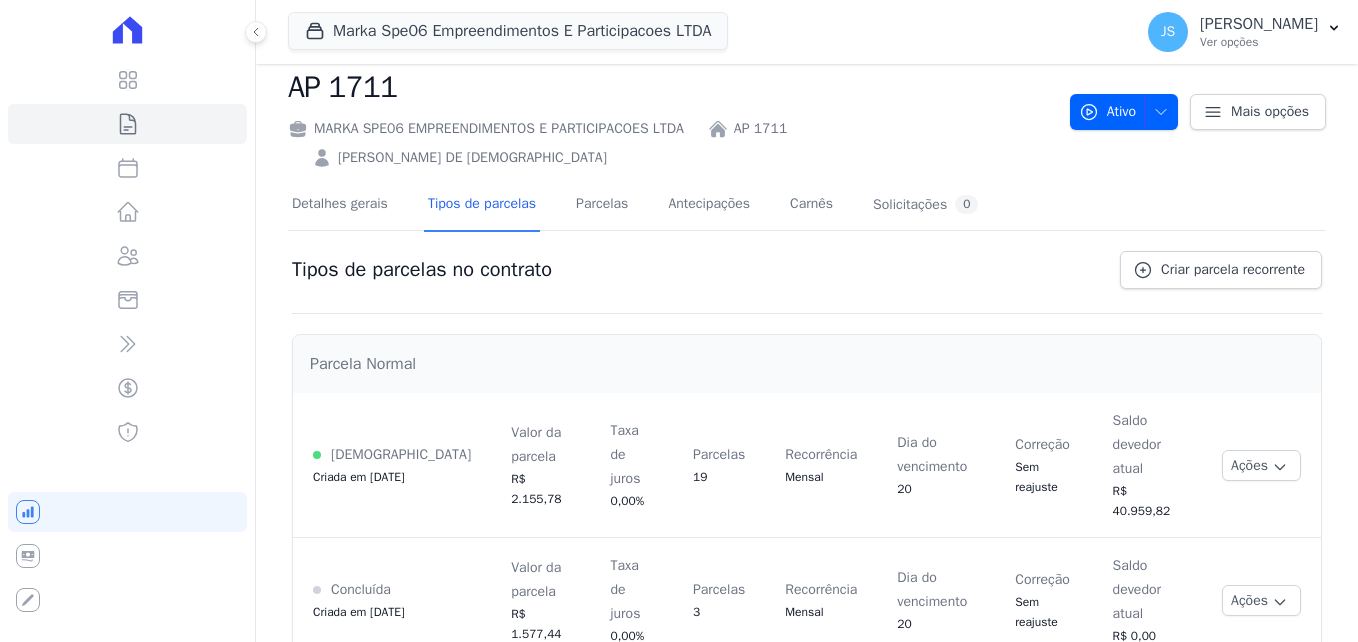 scroll, scrollTop: 0, scrollLeft: 0, axis: both 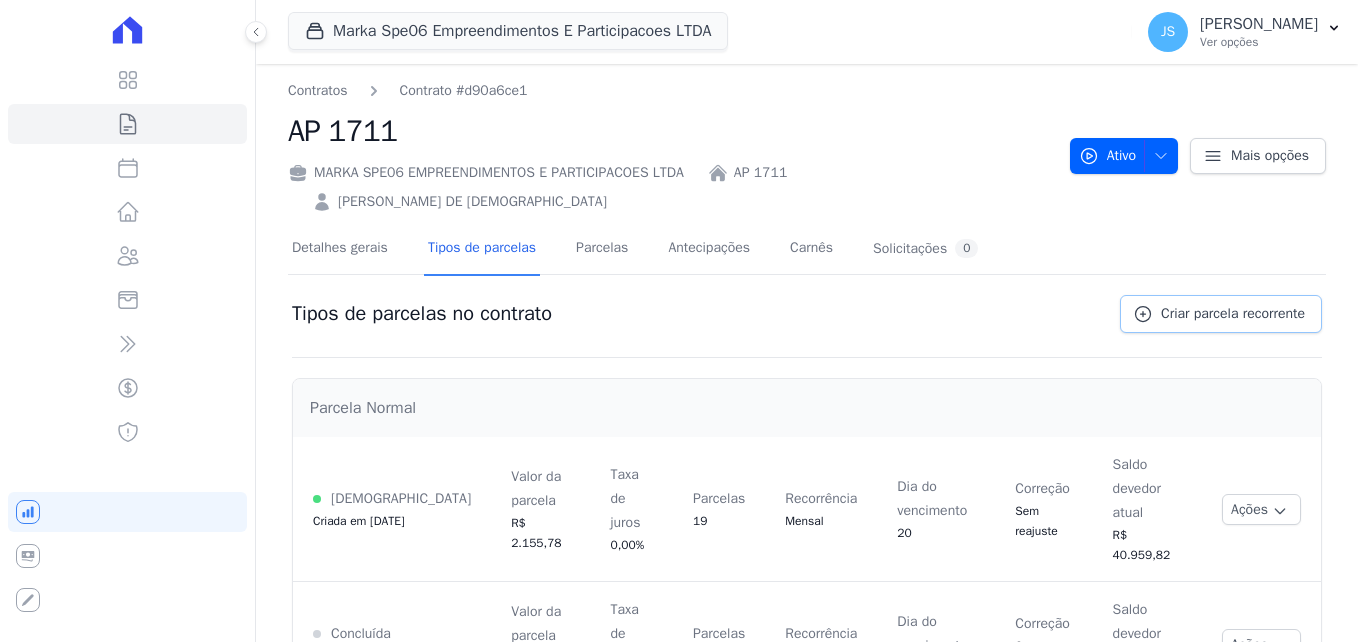 click on "Criar parcela recorrente" at bounding box center [1233, 314] 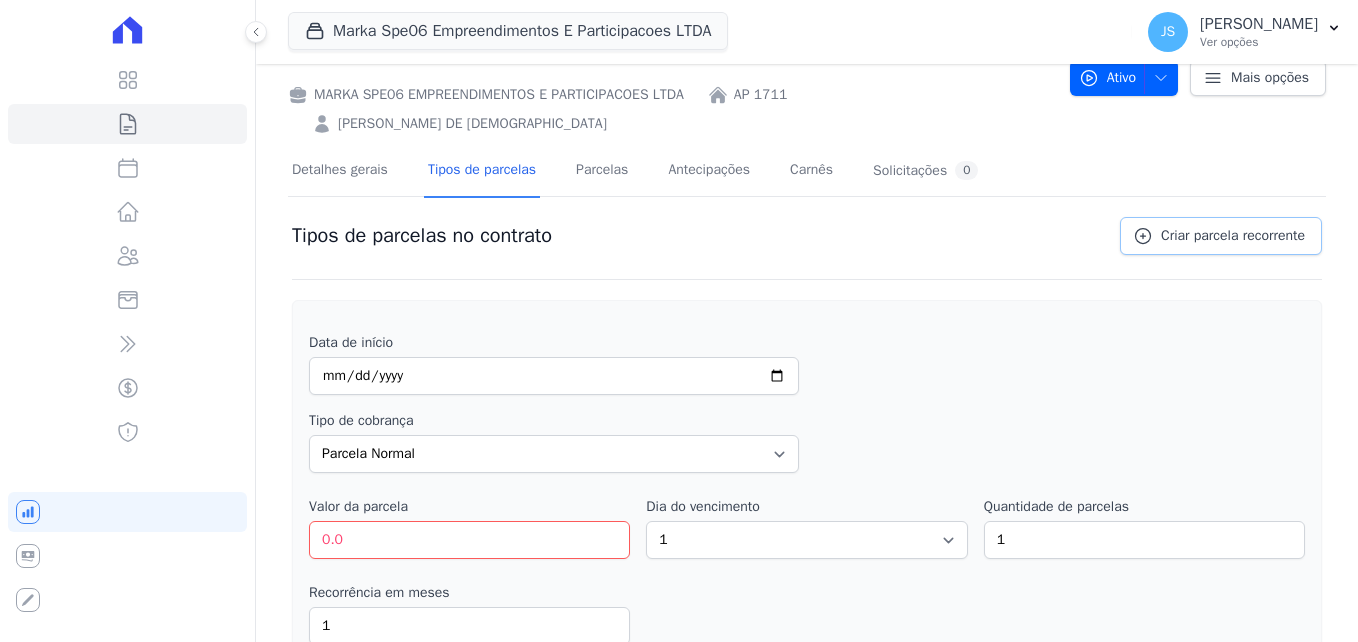 scroll, scrollTop: 0, scrollLeft: 0, axis: both 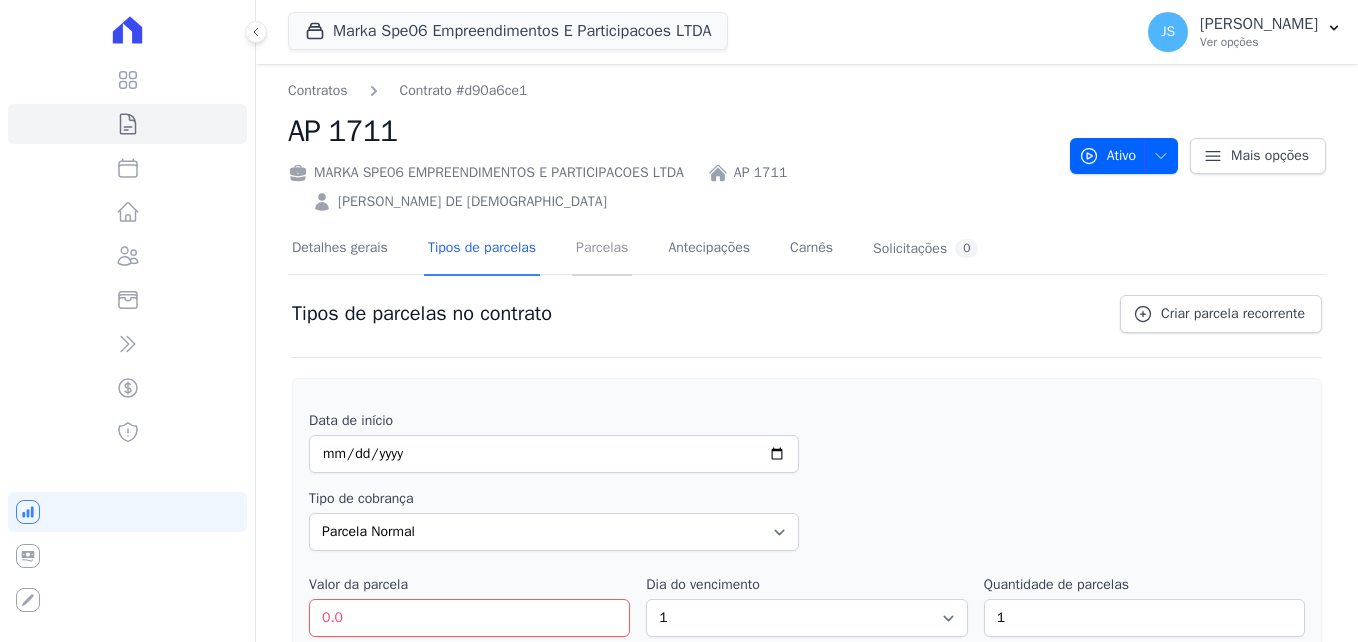 click on "Parcelas" at bounding box center (602, 249) 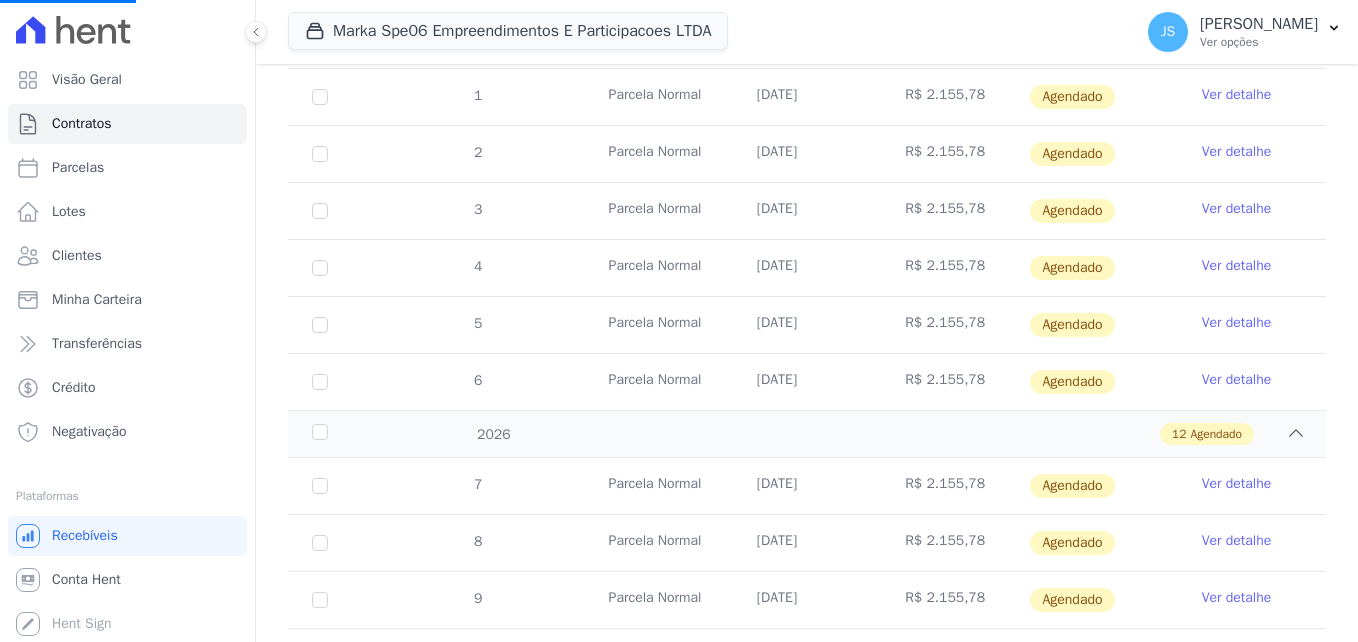 scroll, scrollTop: 100, scrollLeft: 0, axis: vertical 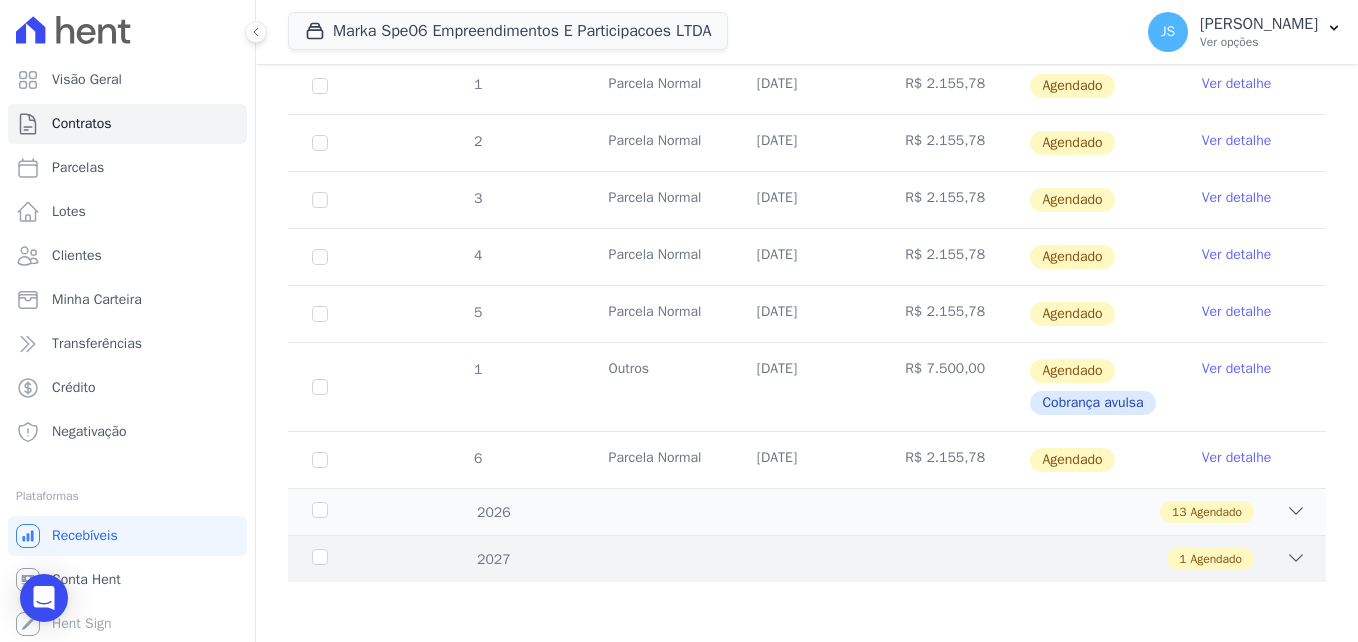 click on "1
Agendado" at bounding box center (857, 559) 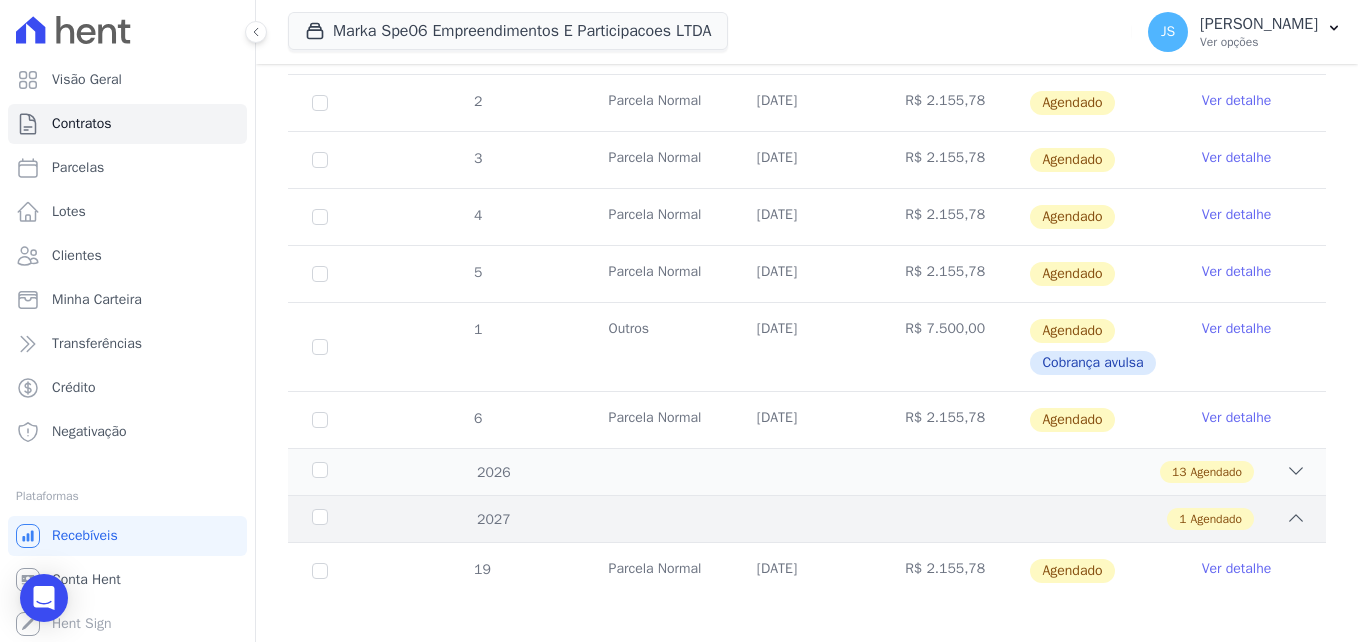 scroll, scrollTop: 621, scrollLeft: 0, axis: vertical 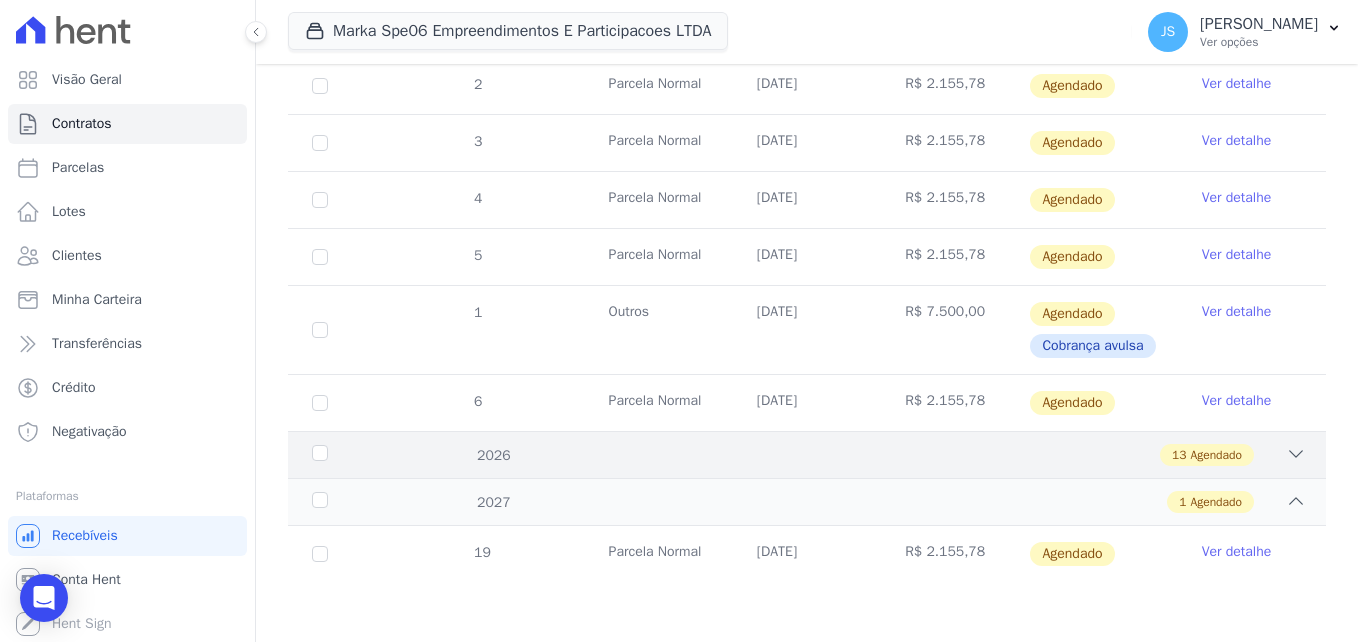click on "13
Agendado" at bounding box center (857, 455) 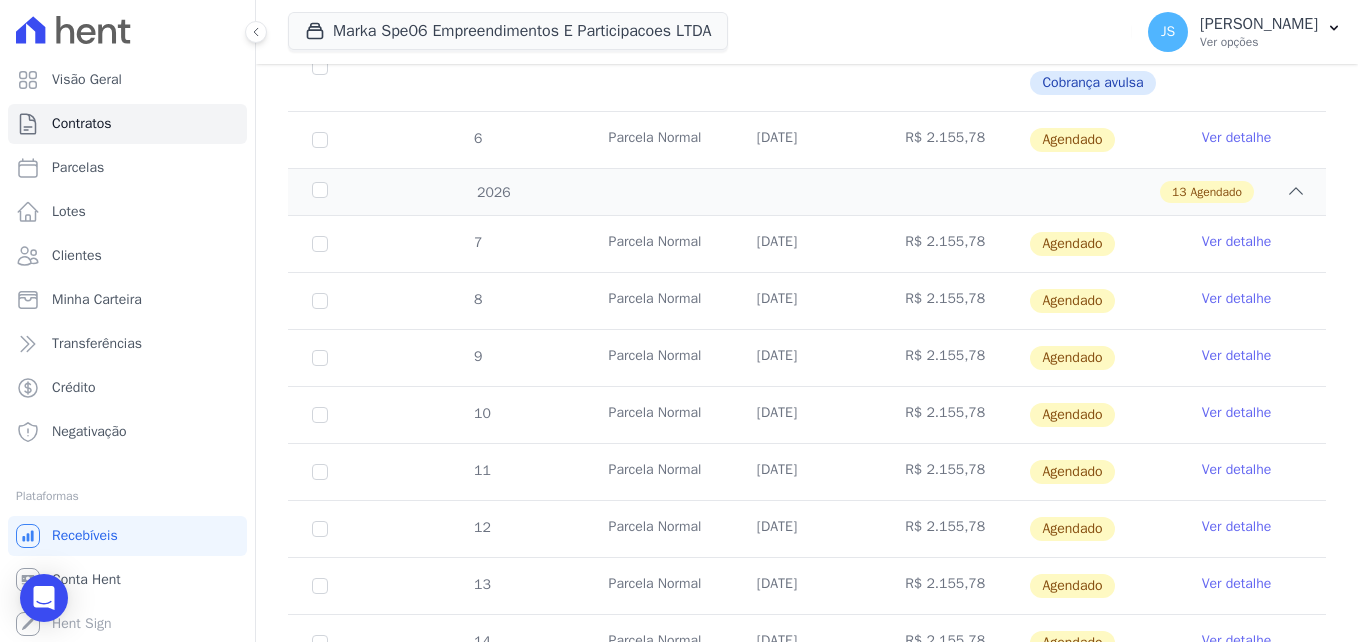 scroll, scrollTop: 1394, scrollLeft: 0, axis: vertical 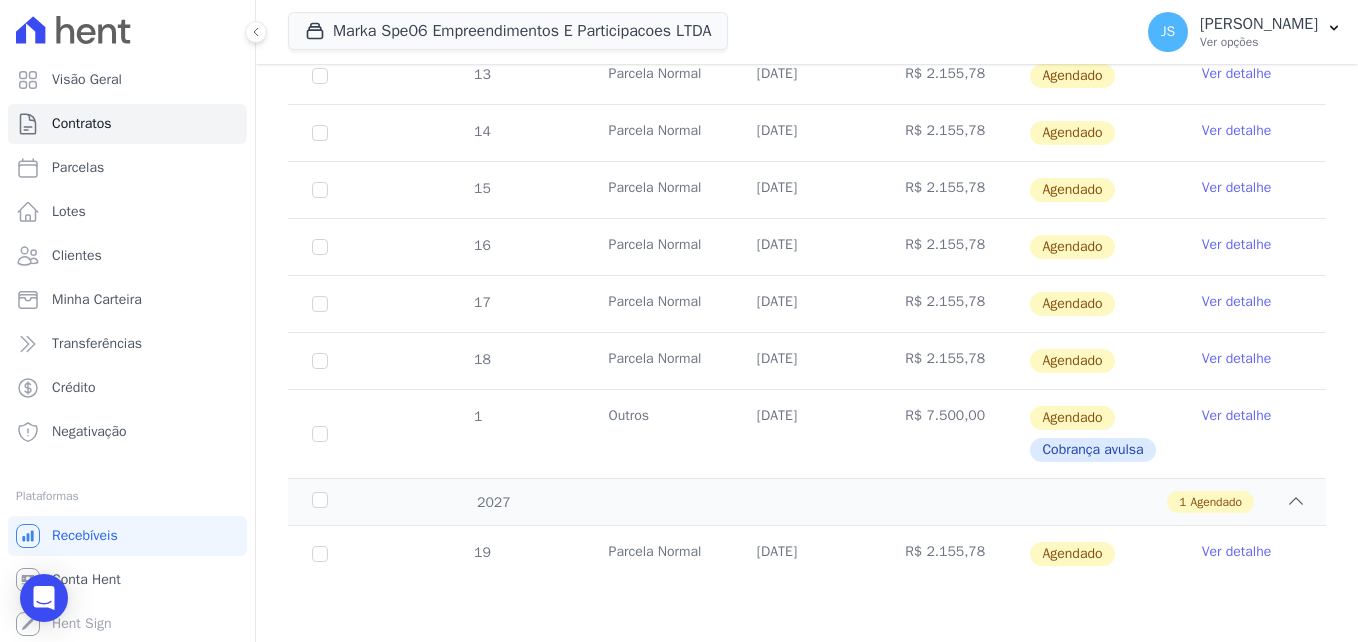 drag, startPoint x: 821, startPoint y: 551, endPoint x: 384, endPoint y: 544, distance: 437.05606 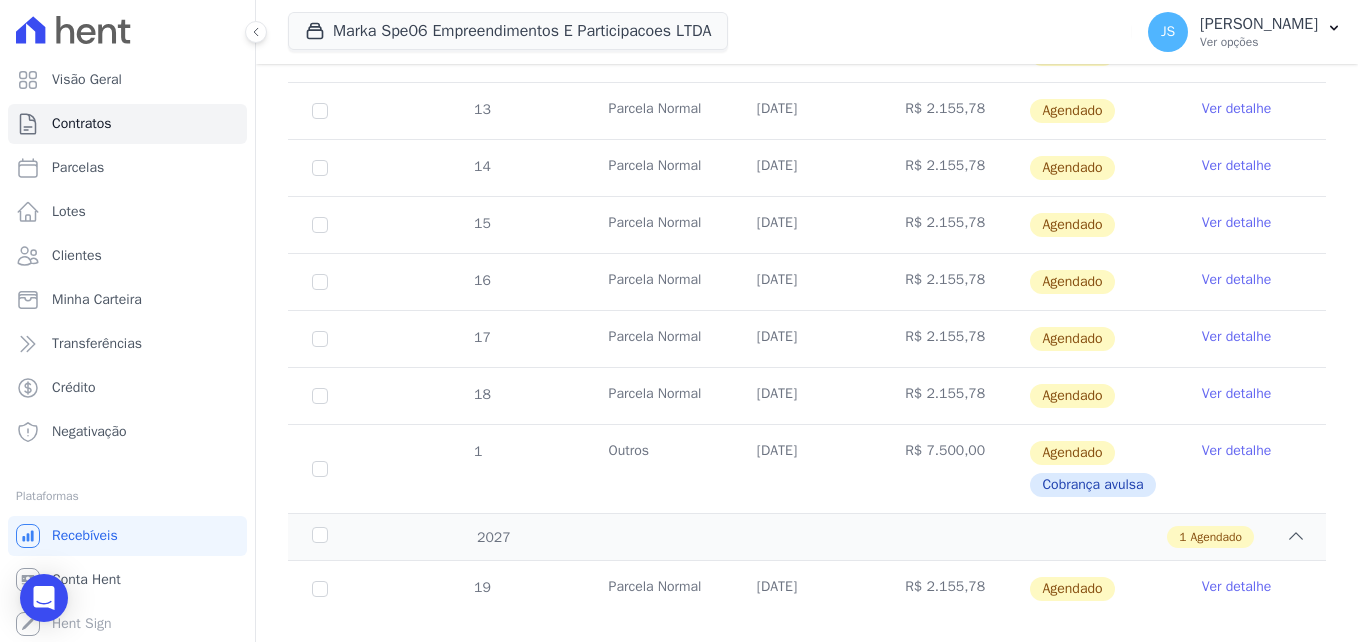 scroll, scrollTop: 1394, scrollLeft: 0, axis: vertical 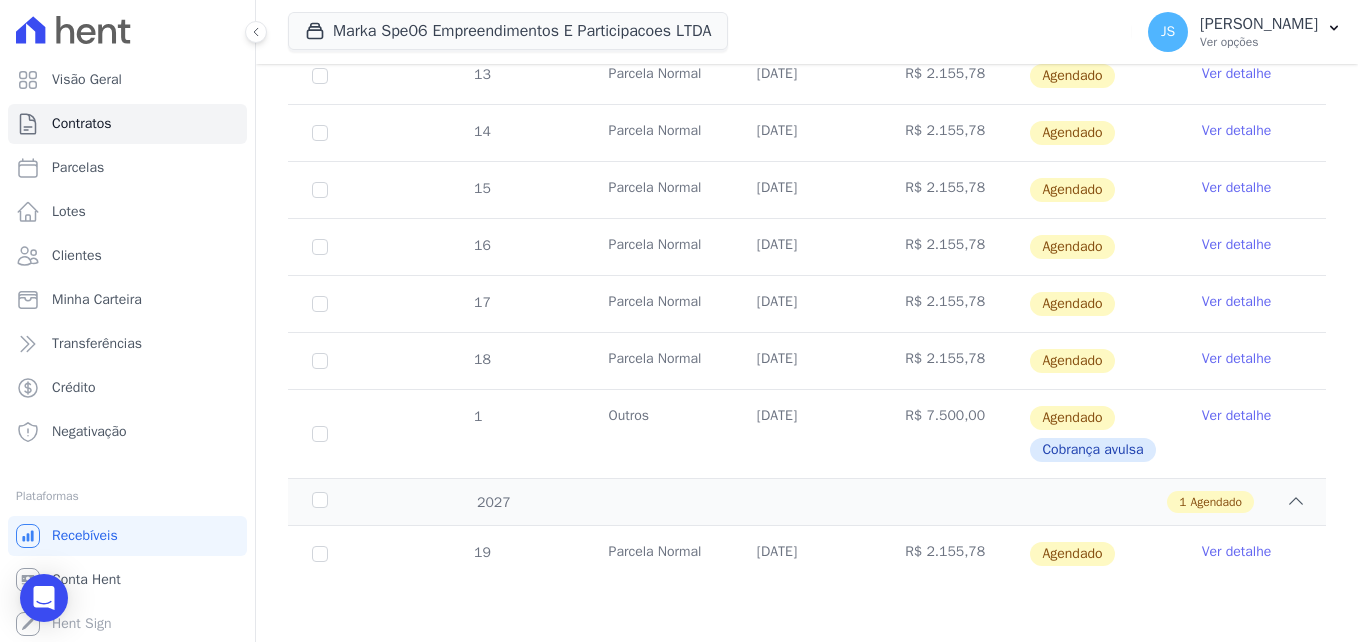 drag, startPoint x: 822, startPoint y: 553, endPoint x: 725, endPoint y: 544, distance: 97.41663 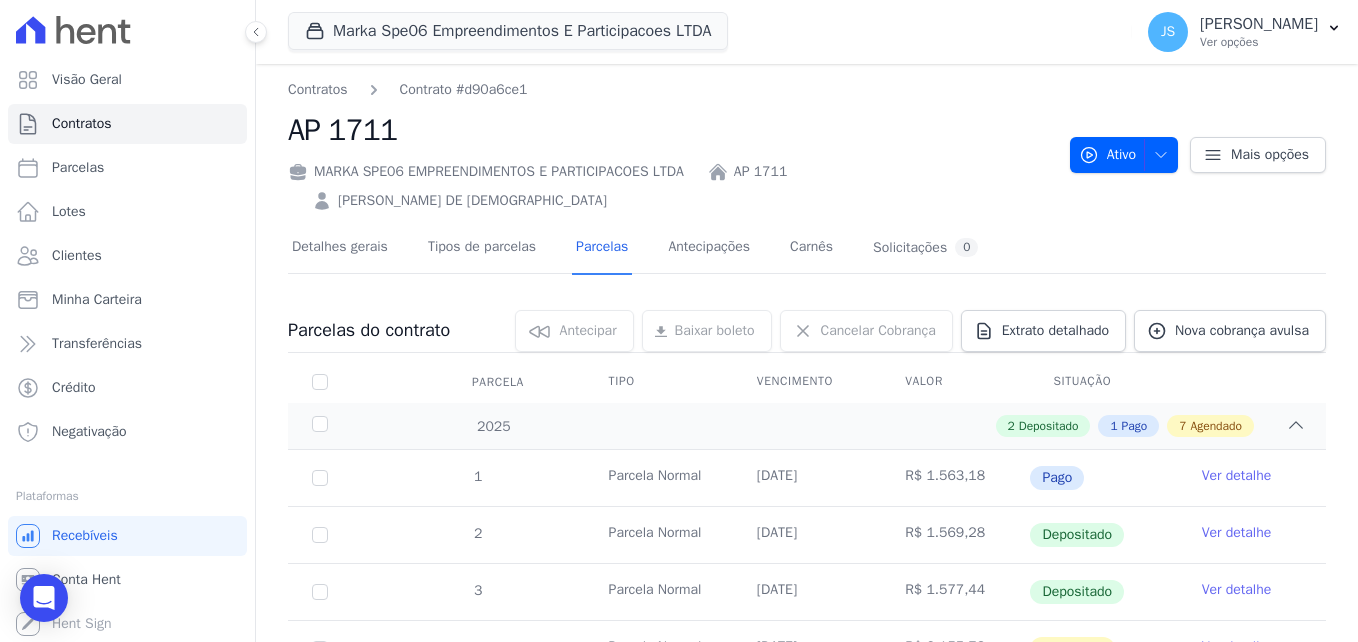 scroll, scrollTop: 0, scrollLeft: 0, axis: both 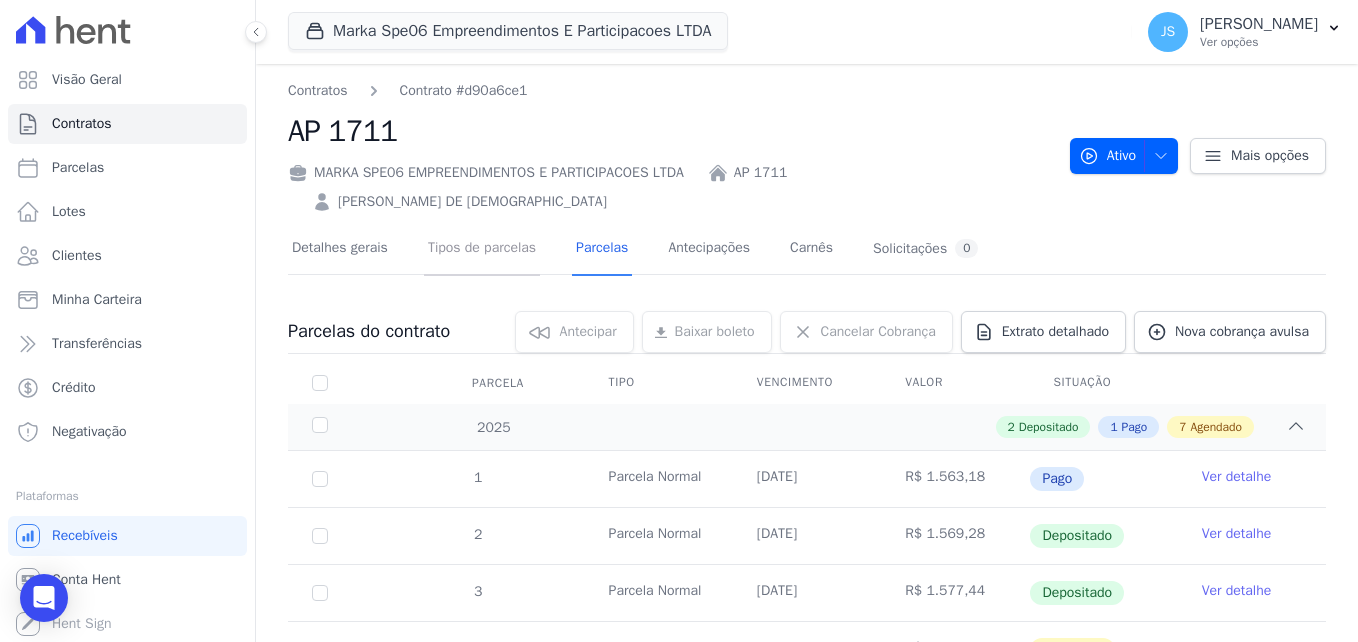 click on "Tipos de parcelas" at bounding box center (482, 249) 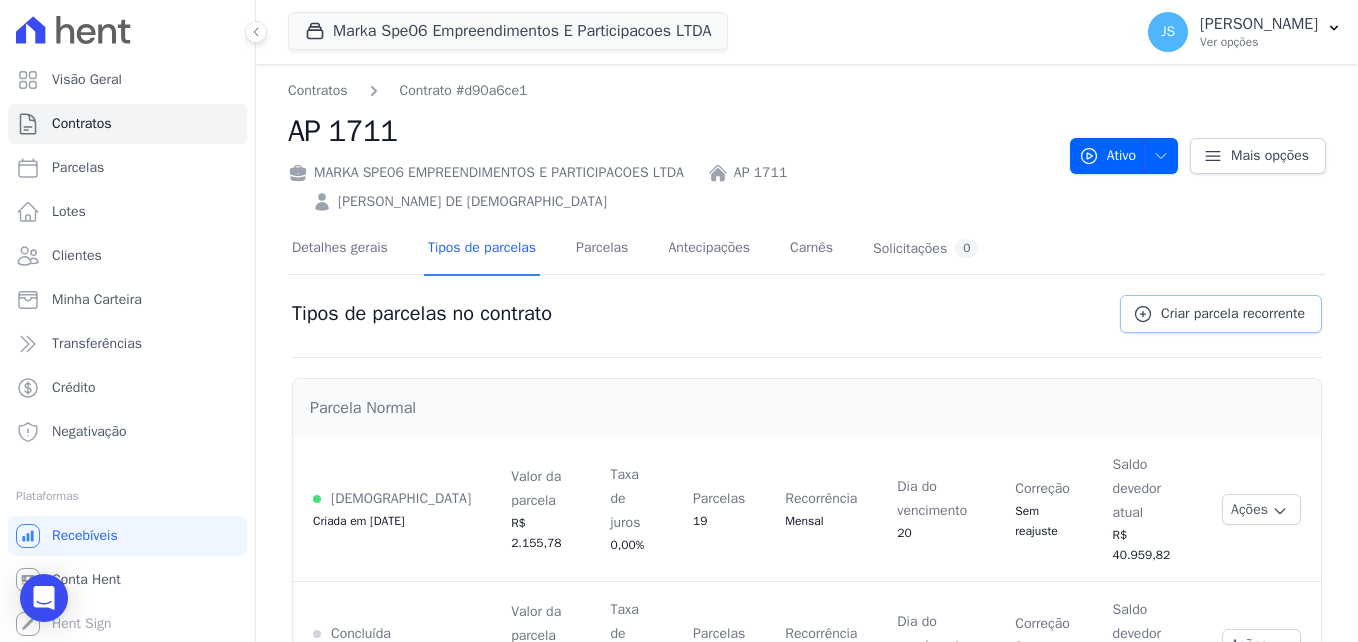 click on "Criar parcela recorrente" at bounding box center [1233, 314] 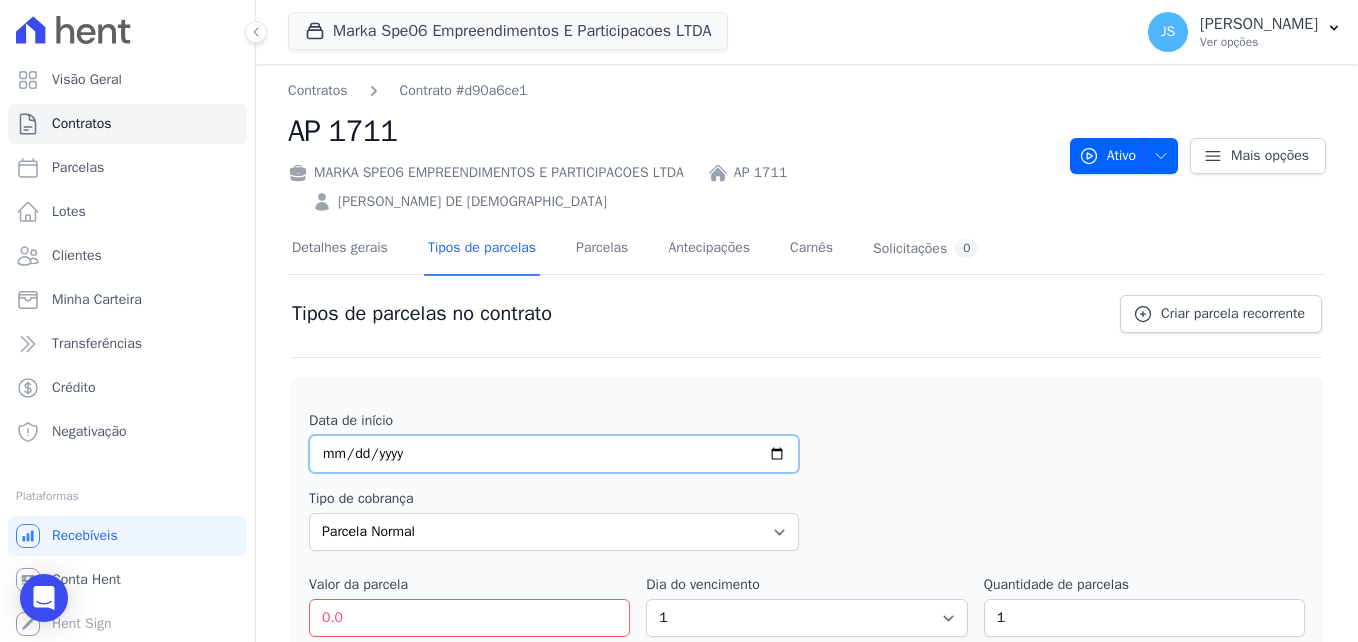 click at bounding box center [554, 454] 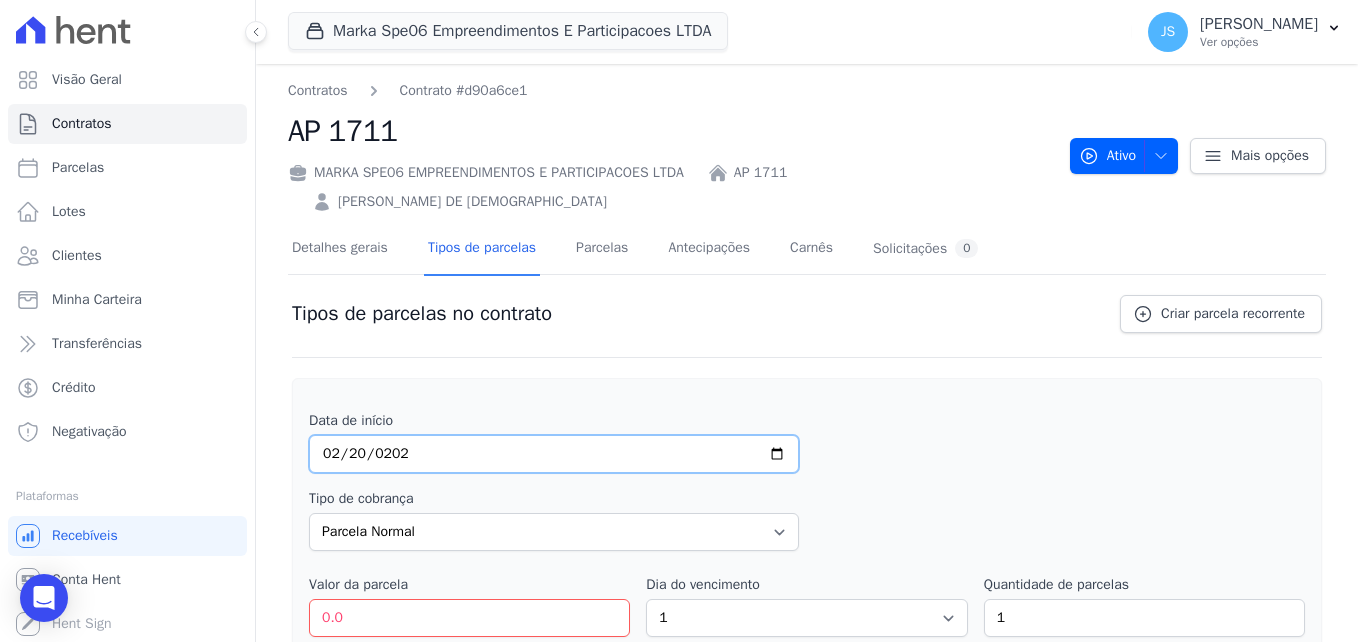 type on "[DATE]" 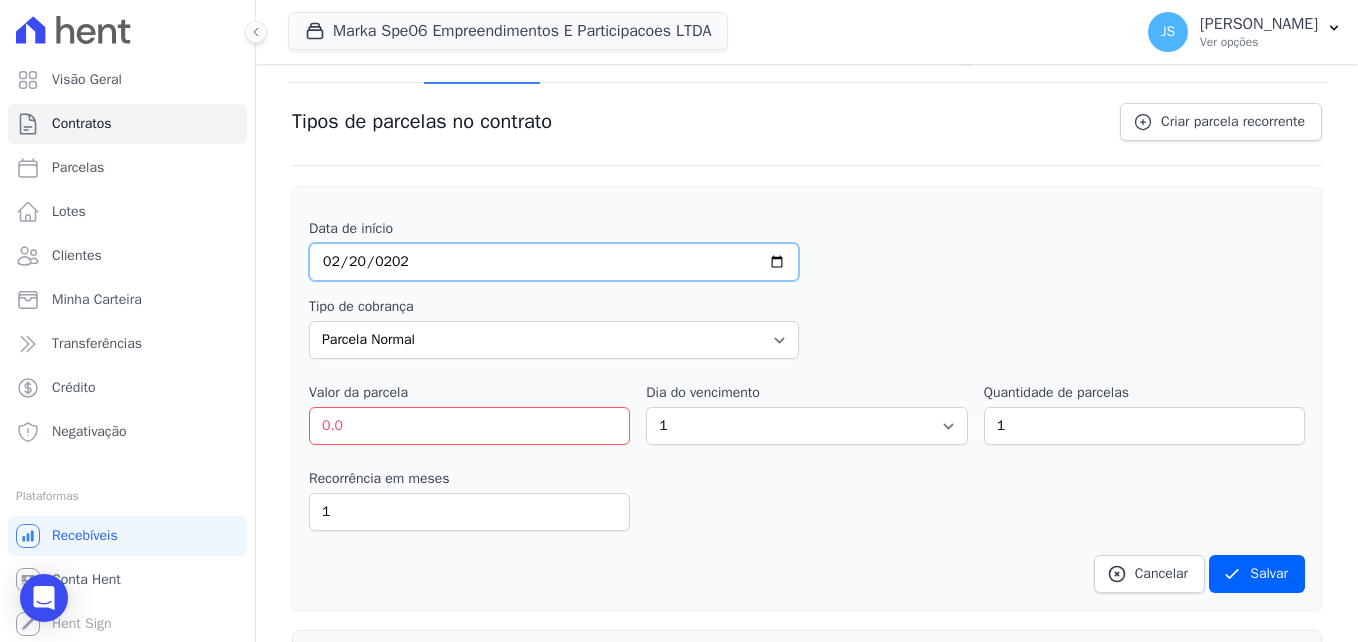 scroll, scrollTop: 200, scrollLeft: 0, axis: vertical 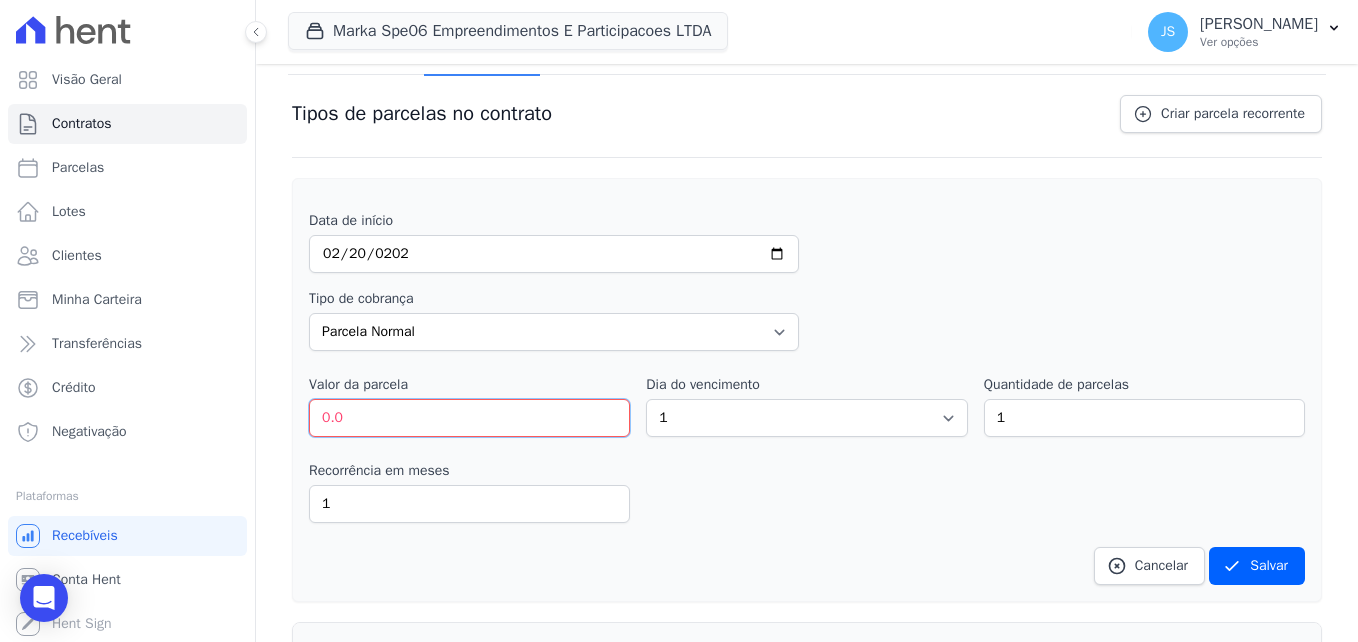 click on "0.0" at bounding box center (469, 418) 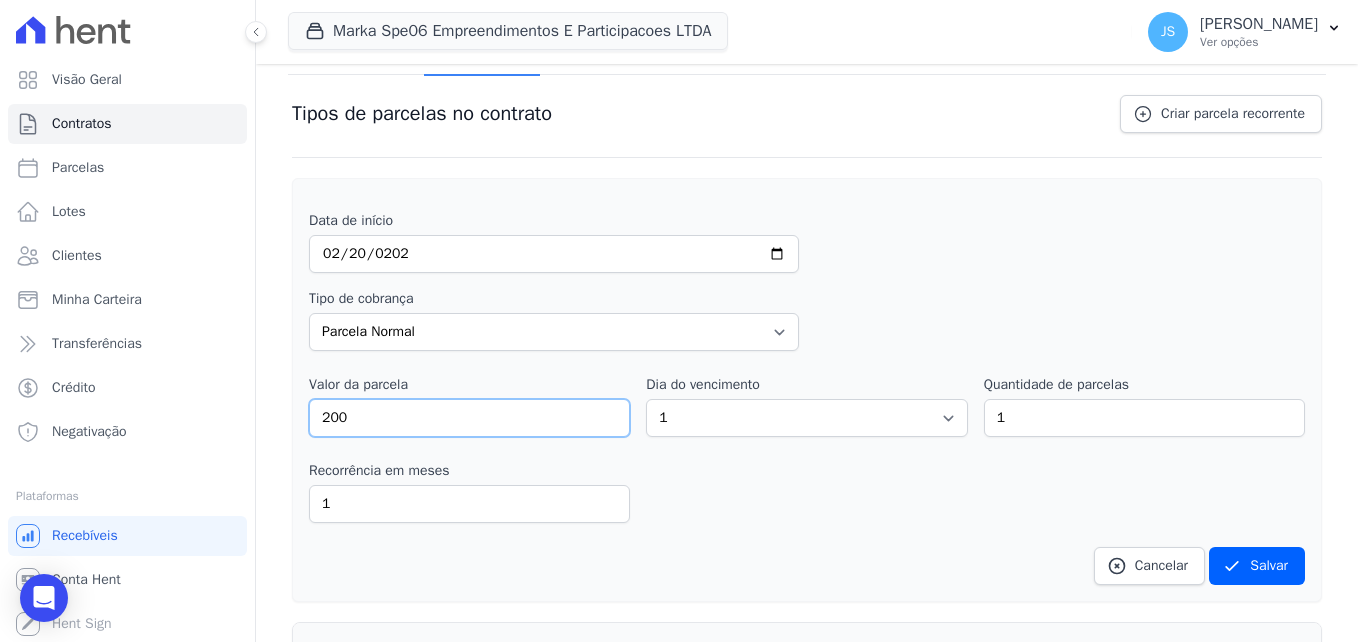 type on "200" 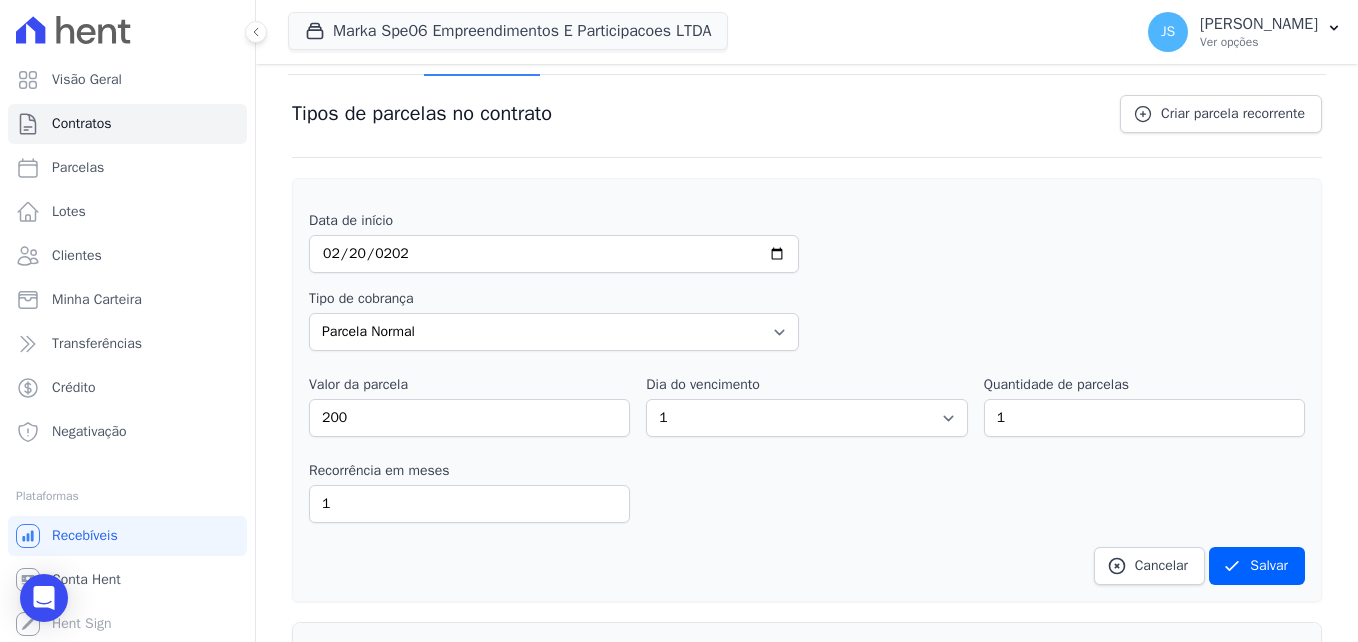 click on "Dia do vencimento
1
2
3
4
5
6
7
8
9
10
11
12
13
14
15
16
17
18
19
20
21
22
23
24
25
26
27
28
29
30
31" at bounding box center [806, 406] 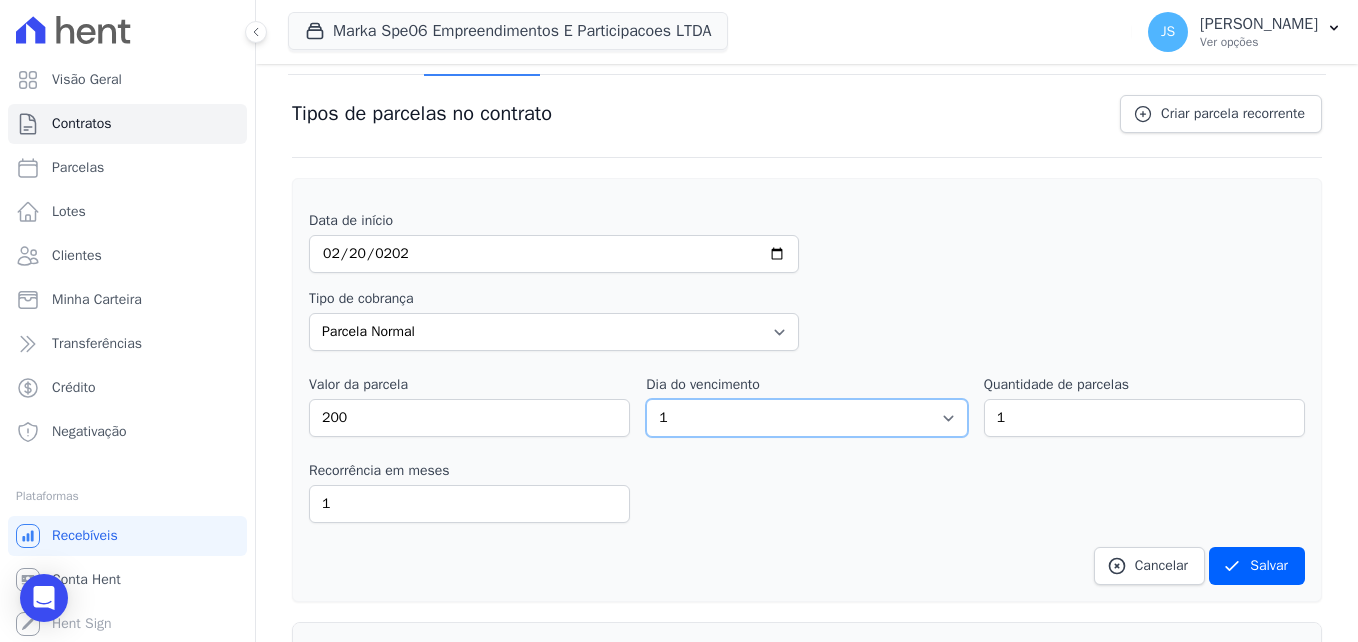 click on "1
2
3
4
5
6
7
8
9
10
11
12
13
14
15
16
17
18
19
20
21
22
23
24
25
26
27
28
29
30
31" at bounding box center (806, 418) 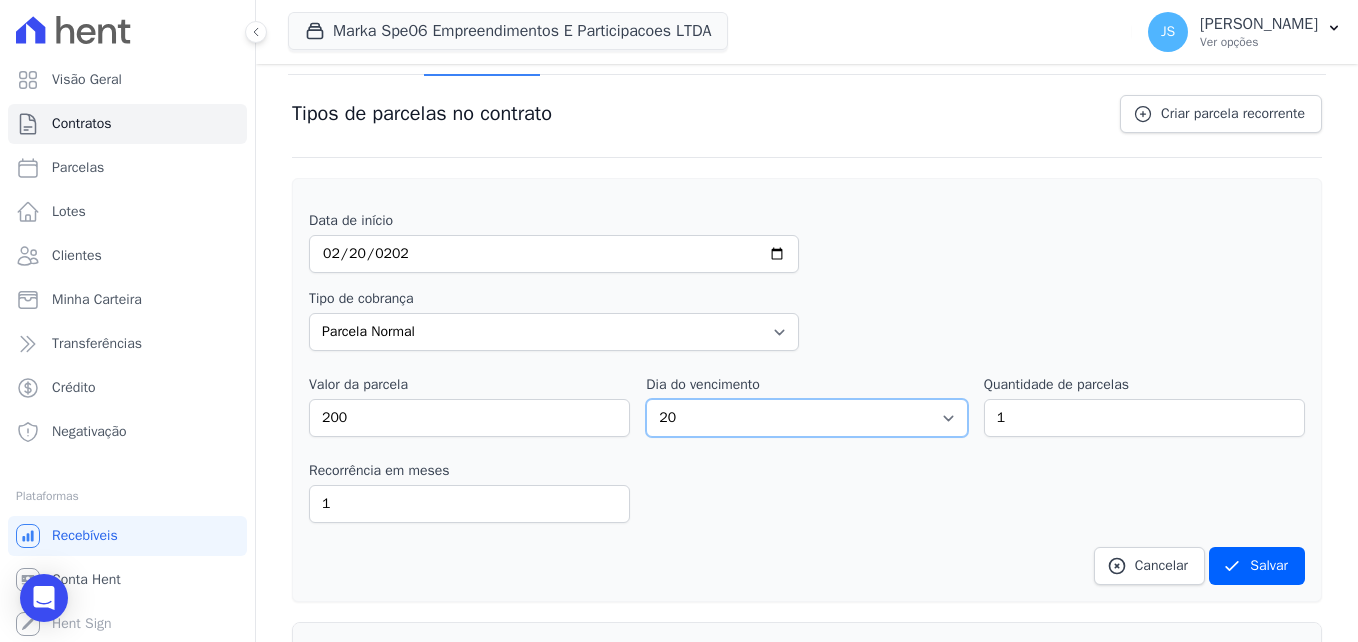 click on "1
2
3
4
5
6
7
8
9
10
11
12
13
14
15
16
17
18
19
20
21
22
23
24
25
26
27
28
29
30
31" at bounding box center [806, 418] 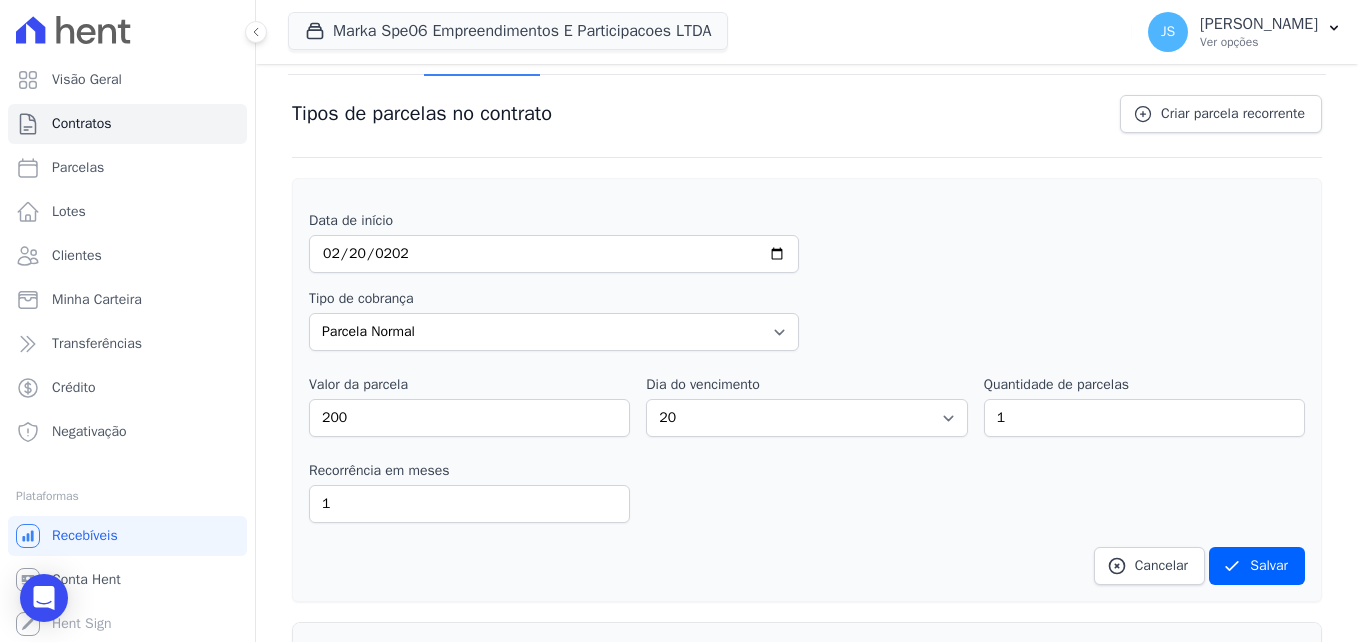 click on "Recorrência em meses
1
in_advance" at bounding box center [807, 492] 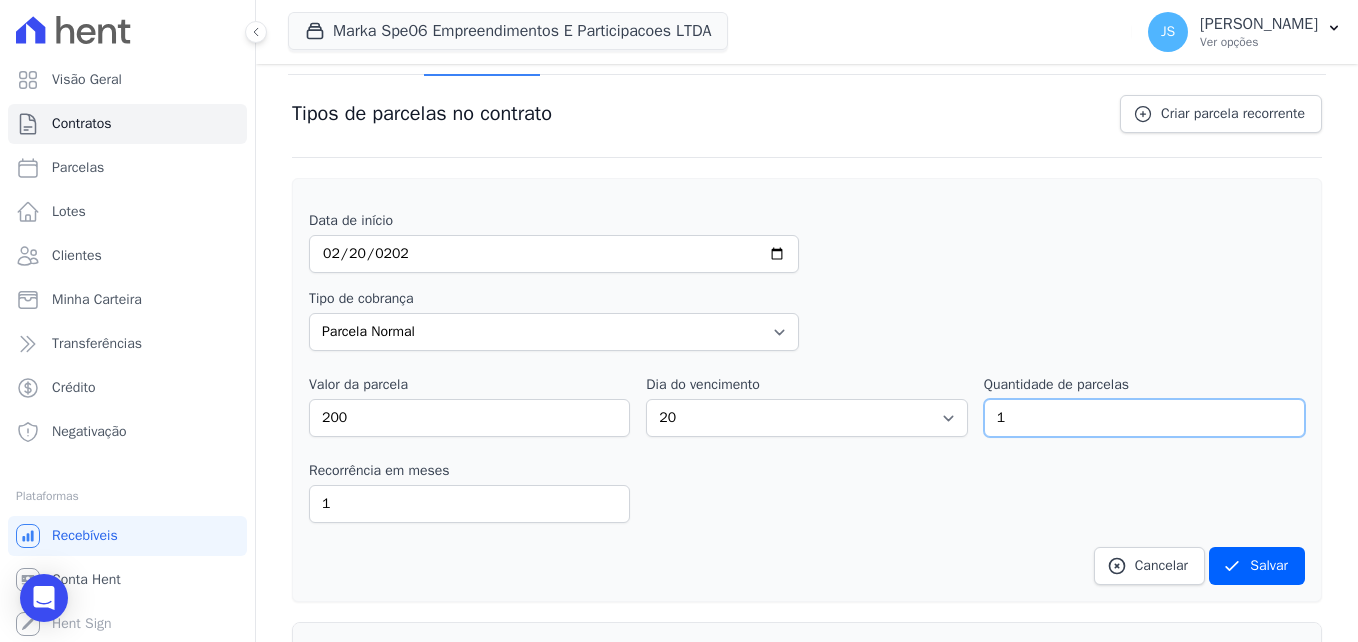 drag, startPoint x: 1020, startPoint y: 417, endPoint x: 953, endPoint y: 415, distance: 67.02985 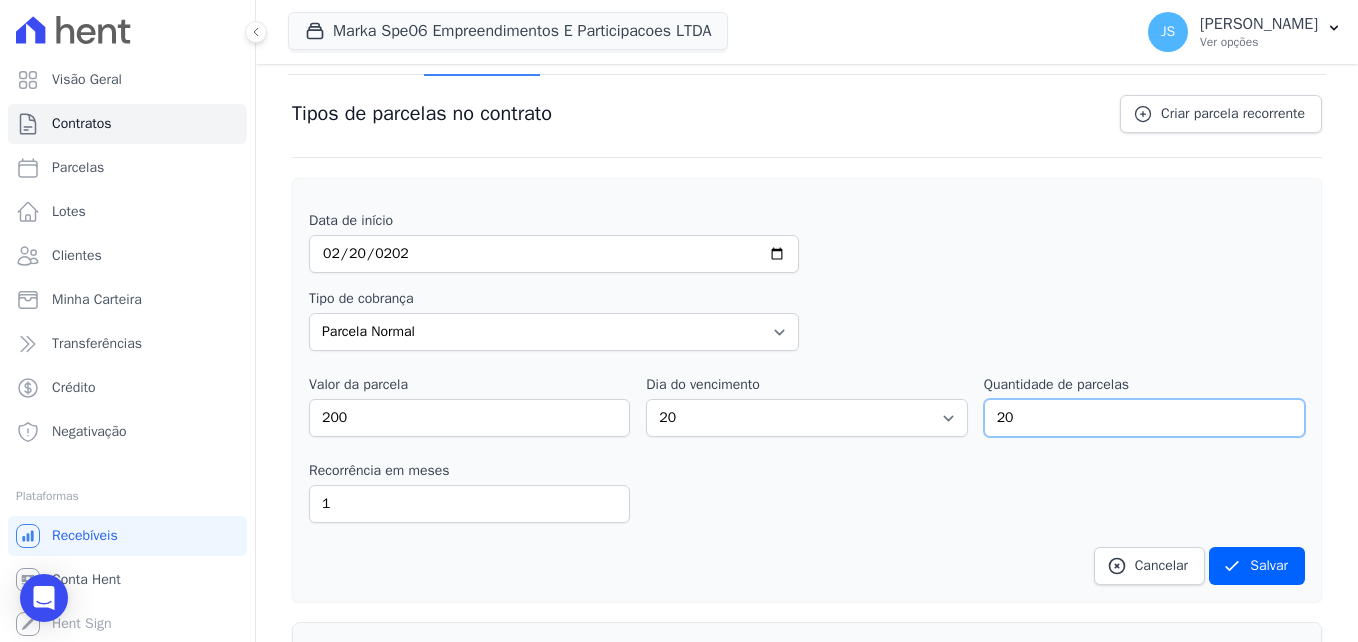 type on "20" 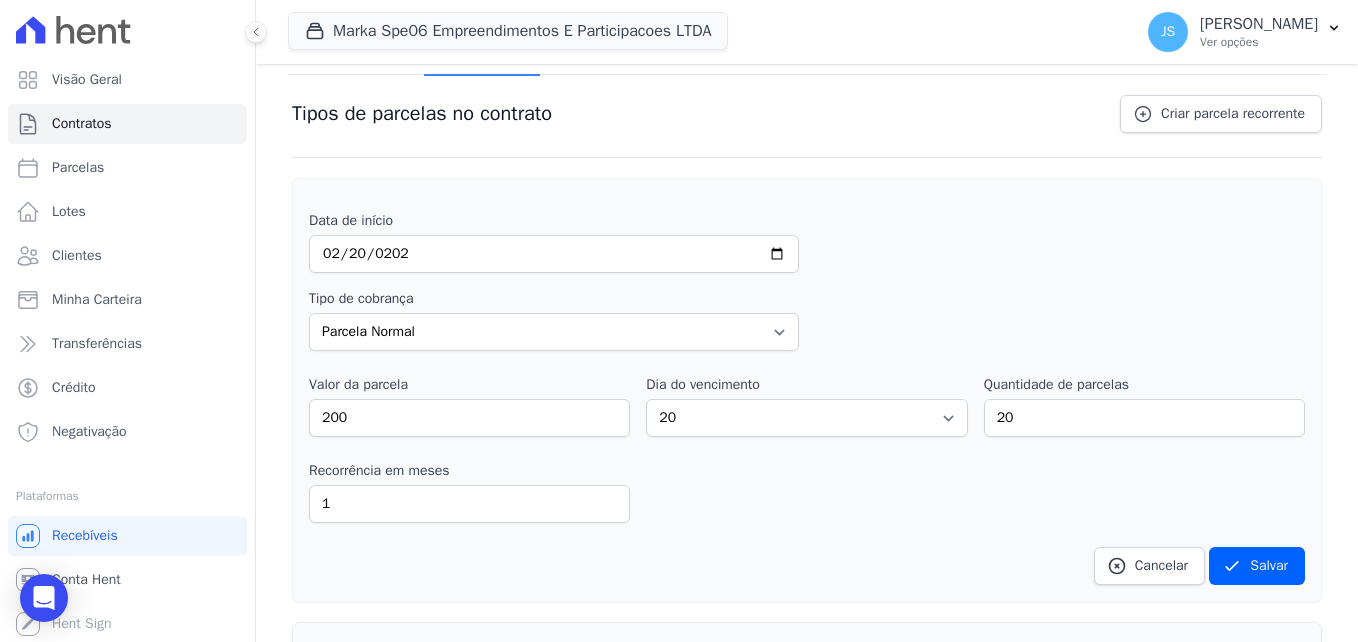 click on "Recorrência em meses
1
in_advance" at bounding box center (807, 492) 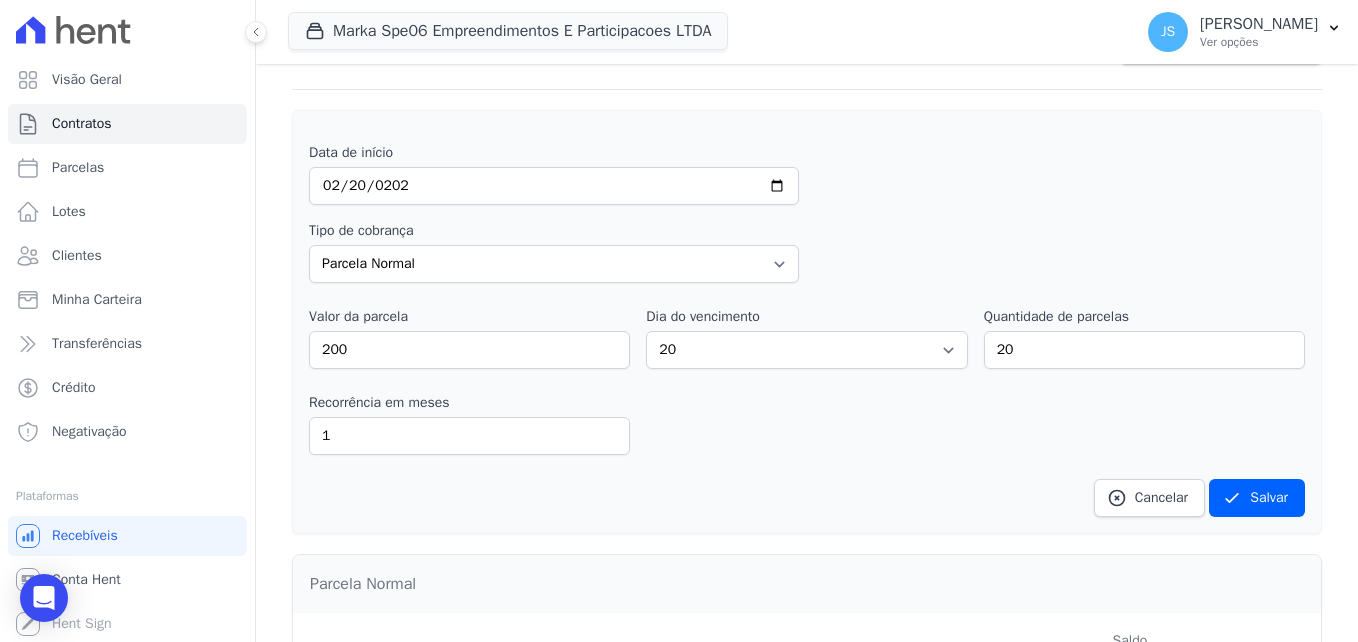 scroll, scrollTop: 300, scrollLeft: 0, axis: vertical 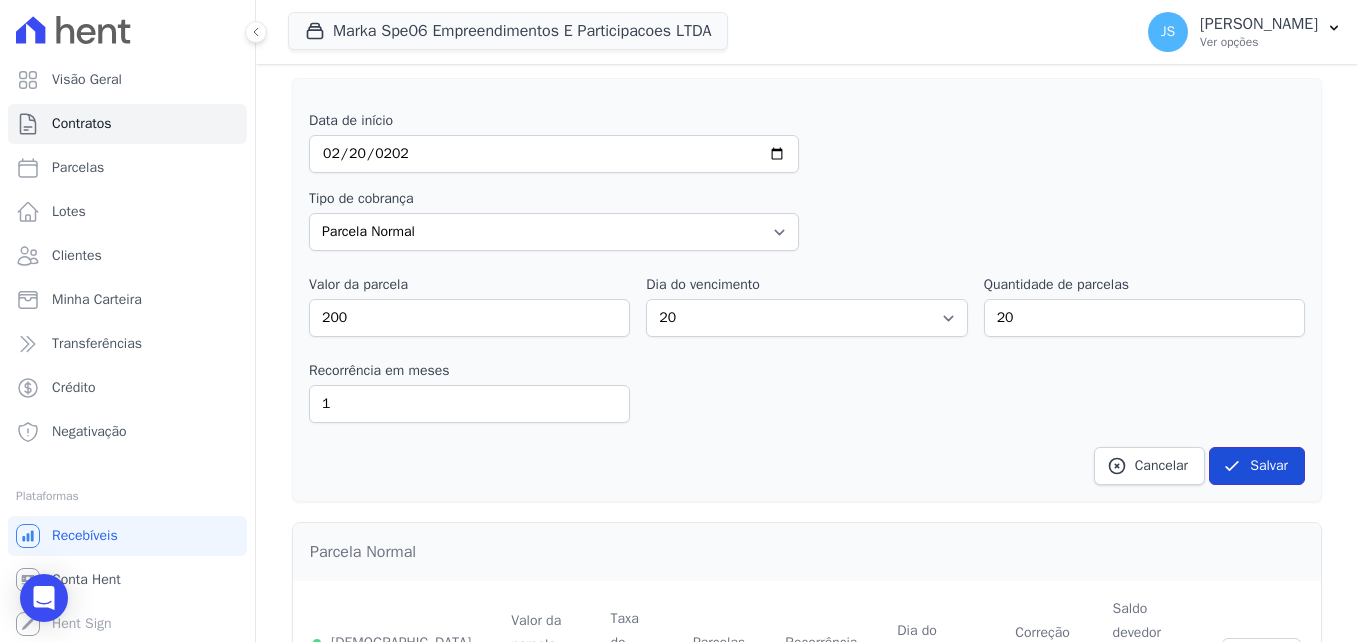 click on "Salvar" at bounding box center (1257, 466) 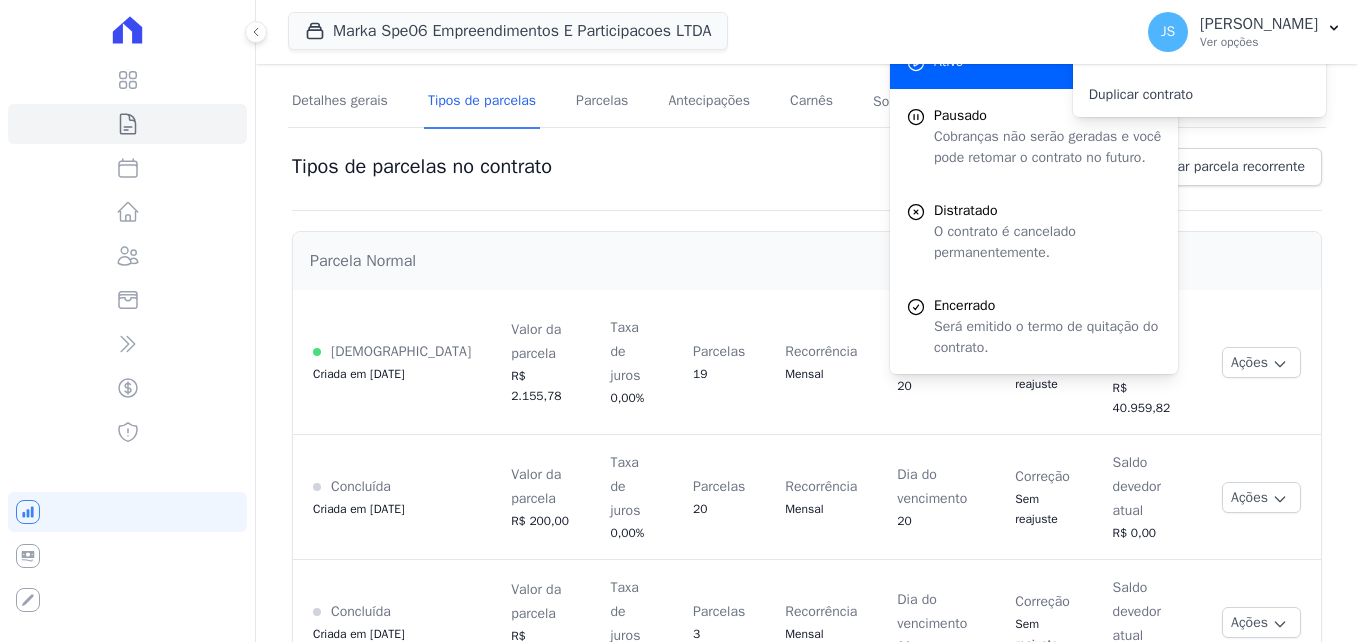 scroll, scrollTop: 0, scrollLeft: 0, axis: both 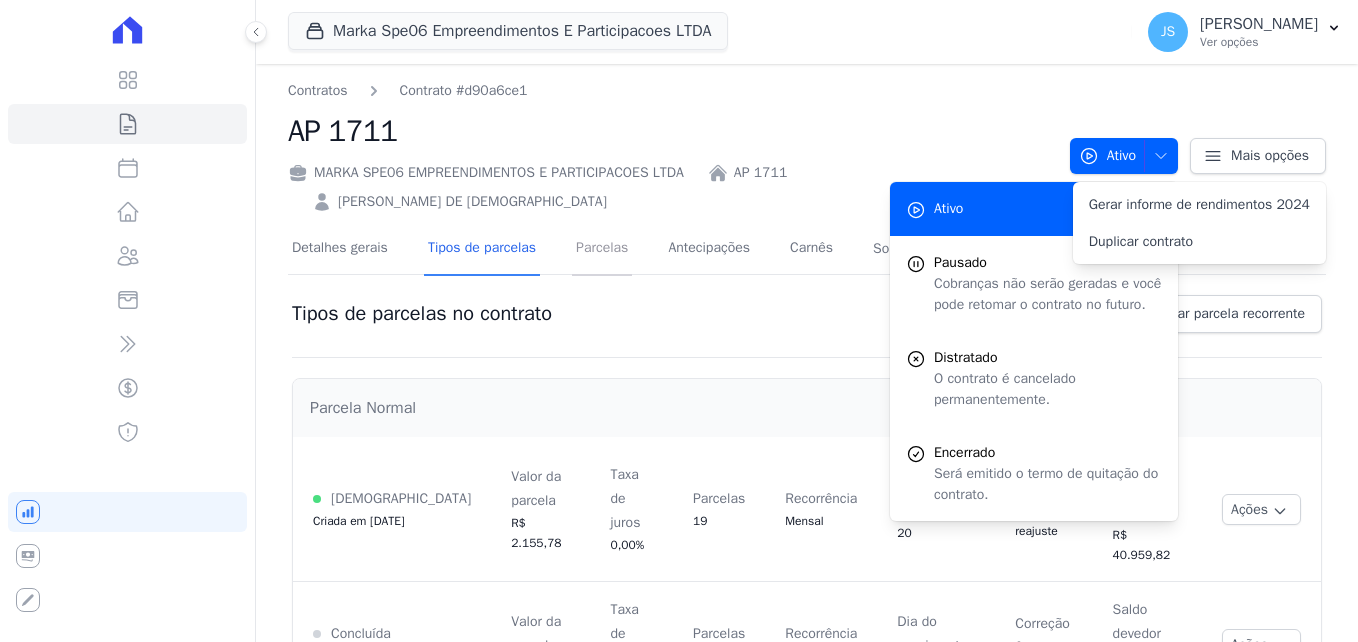 click on "Parcelas" at bounding box center [602, 249] 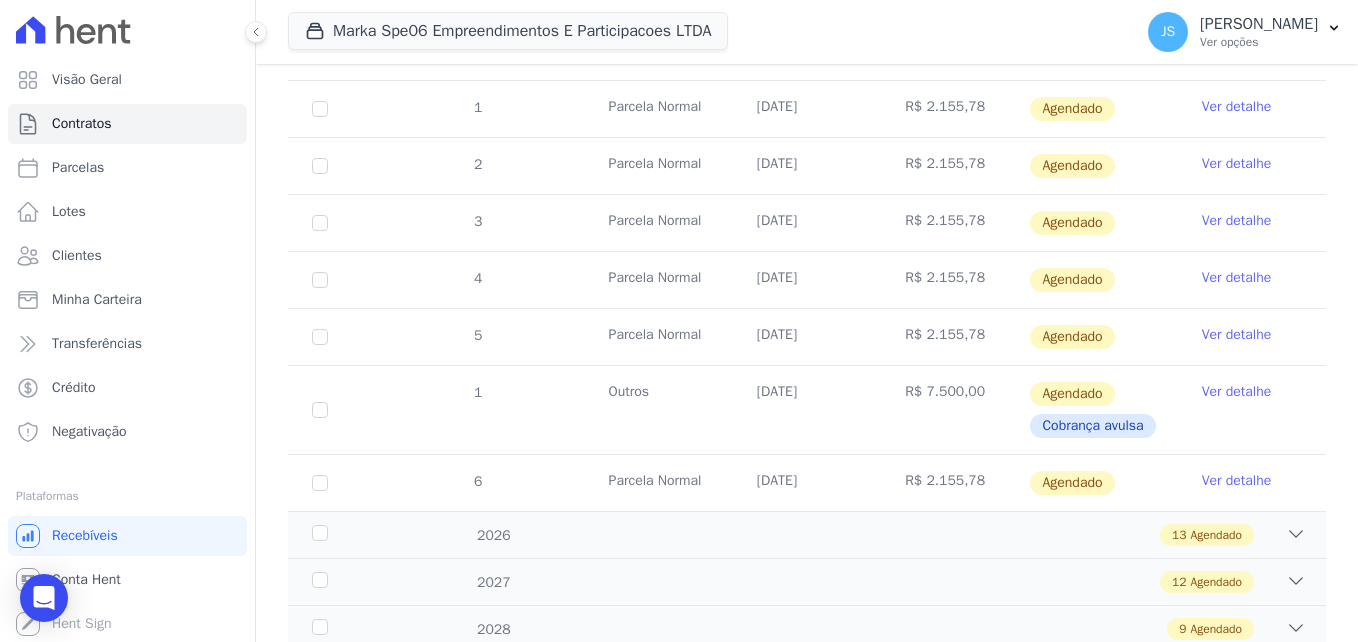scroll, scrollTop: 611, scrollLeft: 0, axis: vertical 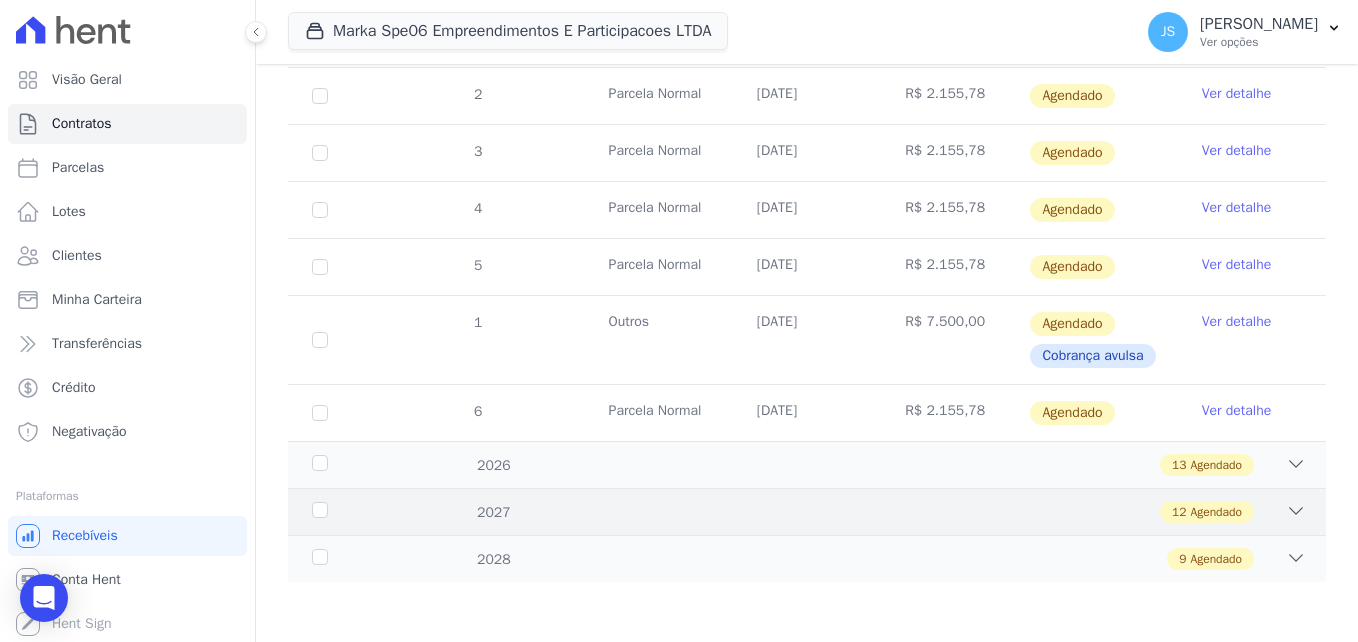 click on "12
Agendado" at bounding box center [857, 512] 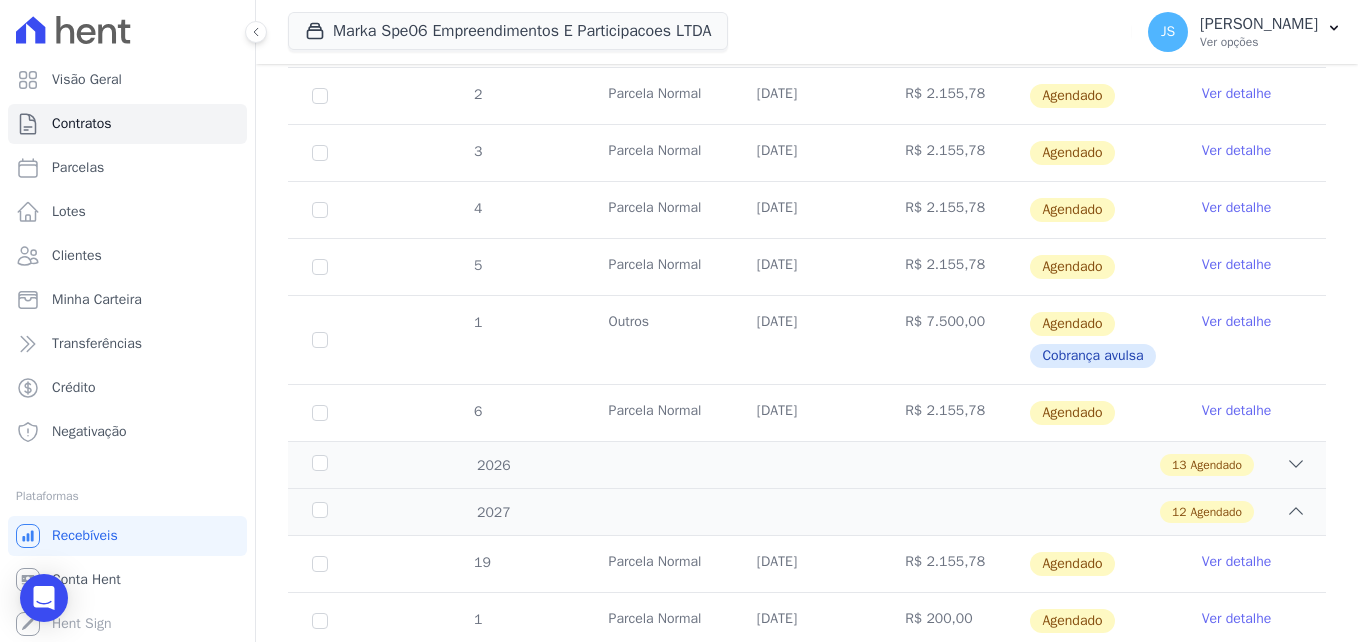 scroll, scrollTop: 711, scrollLeft: 0, axis: vertical 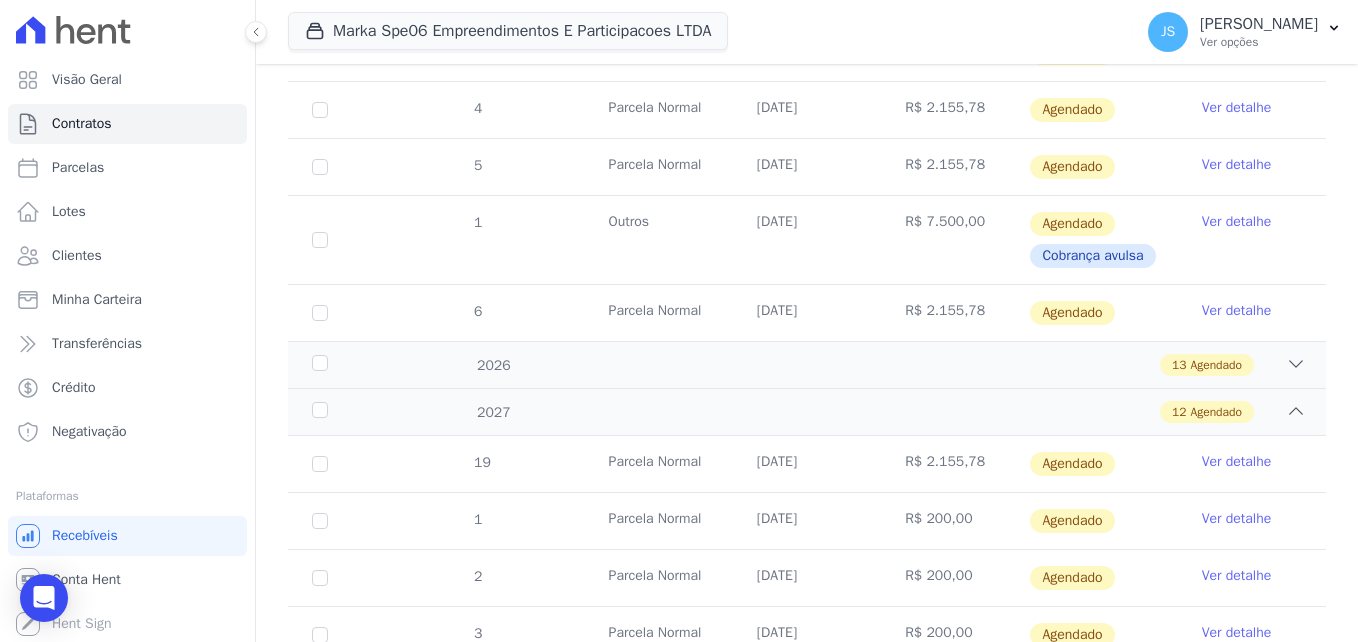 drag, startPoint x: 824, startPoint y: 522, endPoint x: 593, endPoint y: 523, distance: 231.00217 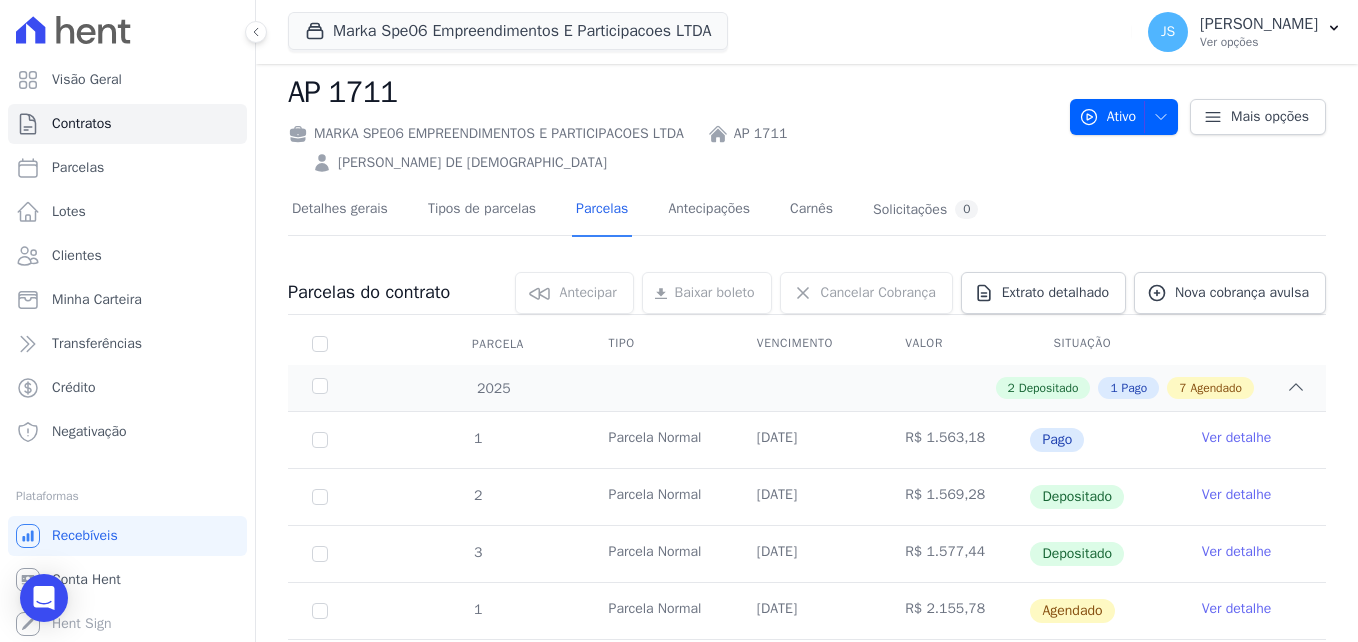 scroll, scrollTop: 11, scrollLeft: 0, axis: vertical 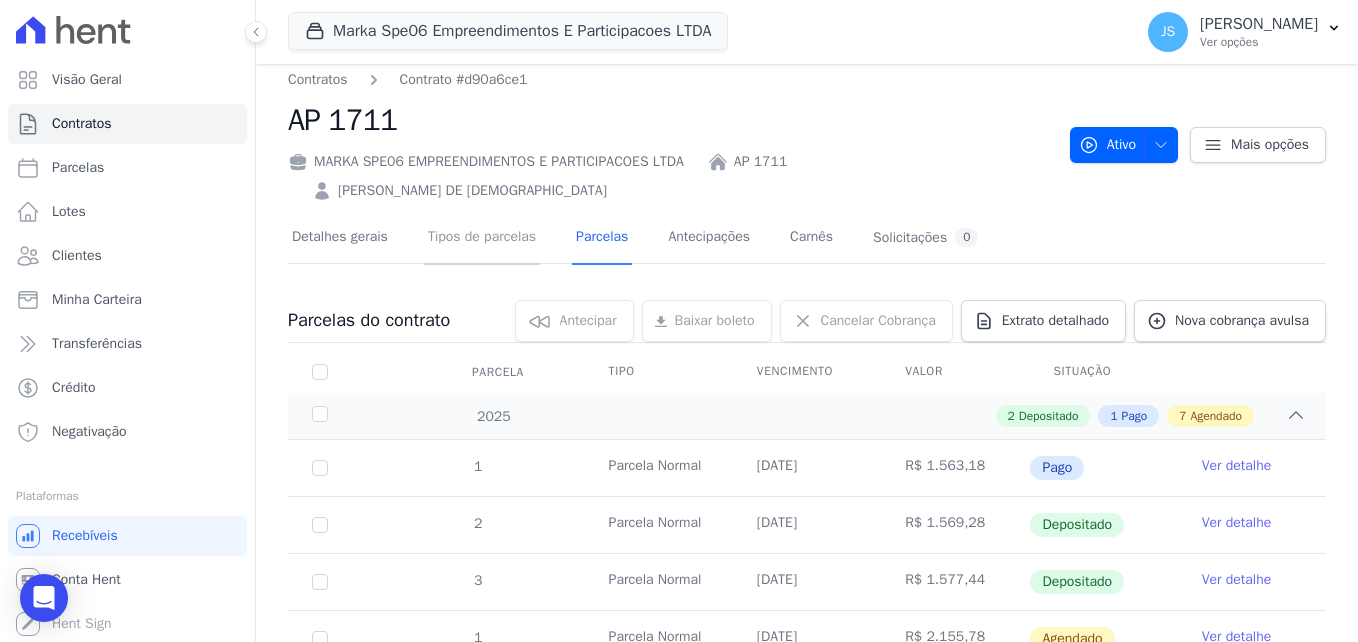 click on "Tipos de parcelas" at bounding box center [482, 238] 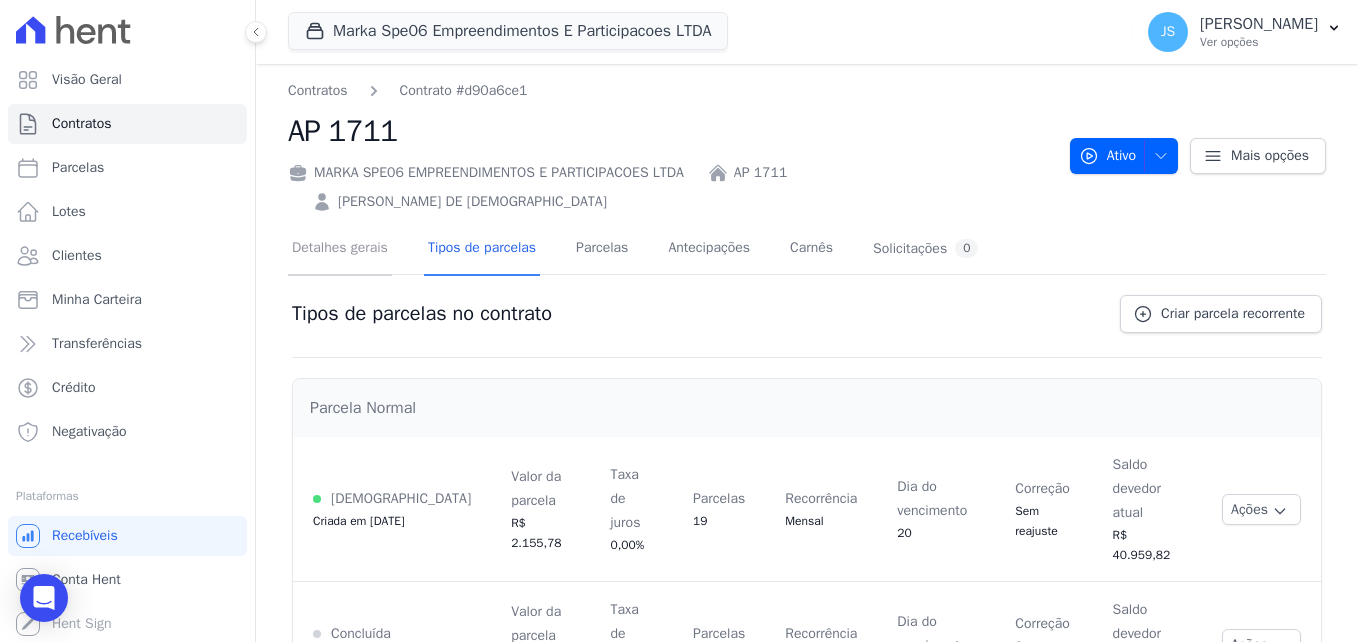 click on "Detalhes gerais" at bounding box center [340, 249] 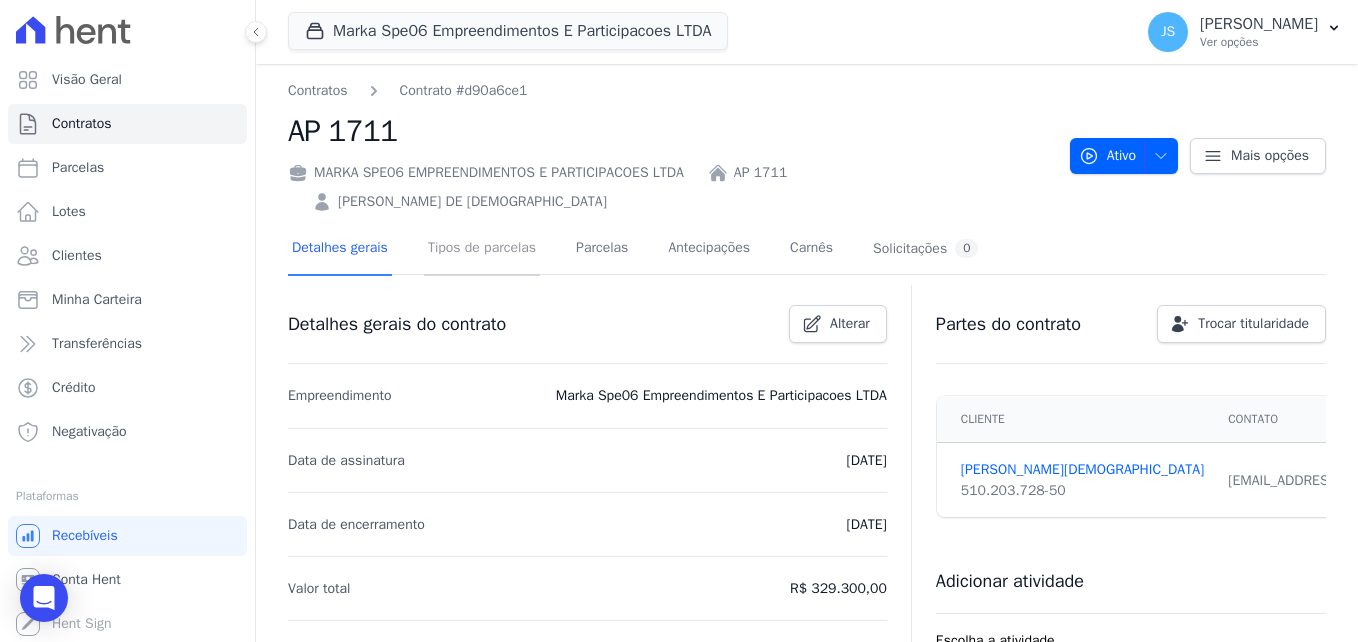 click on "Tipos de parcelas" at bounding box center [482, 249] 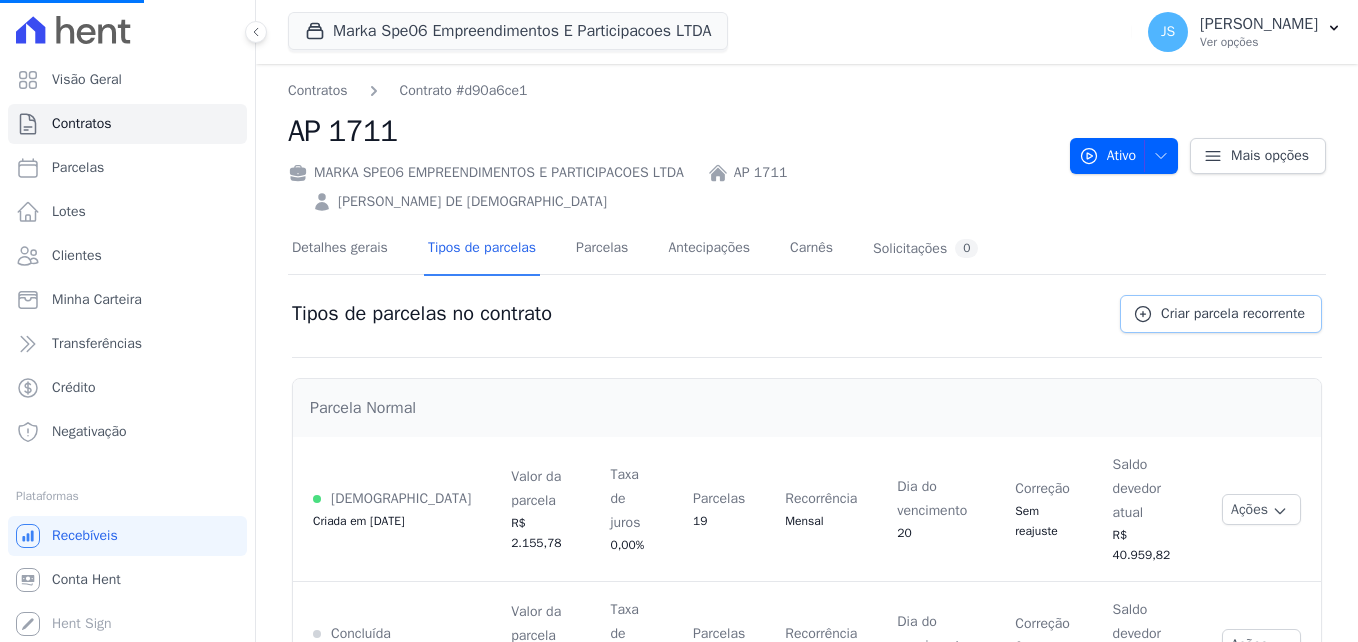 click on "Criar parcela recorrente" at bounding box center [1233, 314] 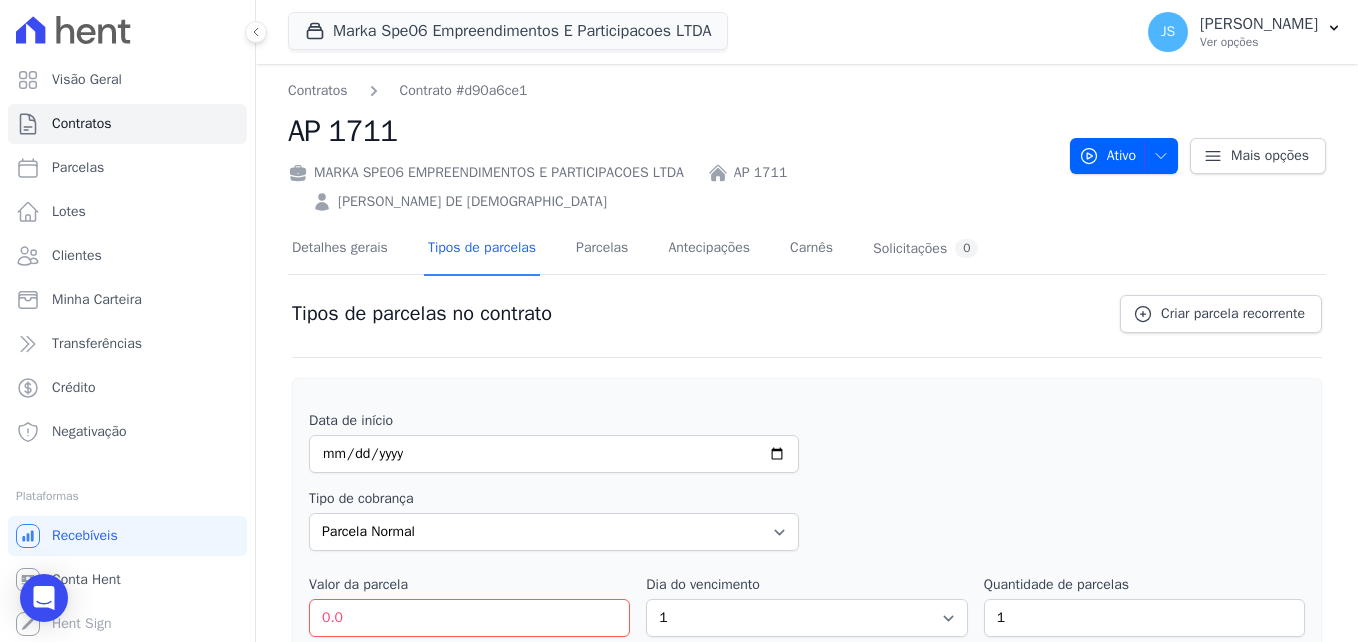 scroll, scrollTop: 0, scrollLeft: 0, axis: both 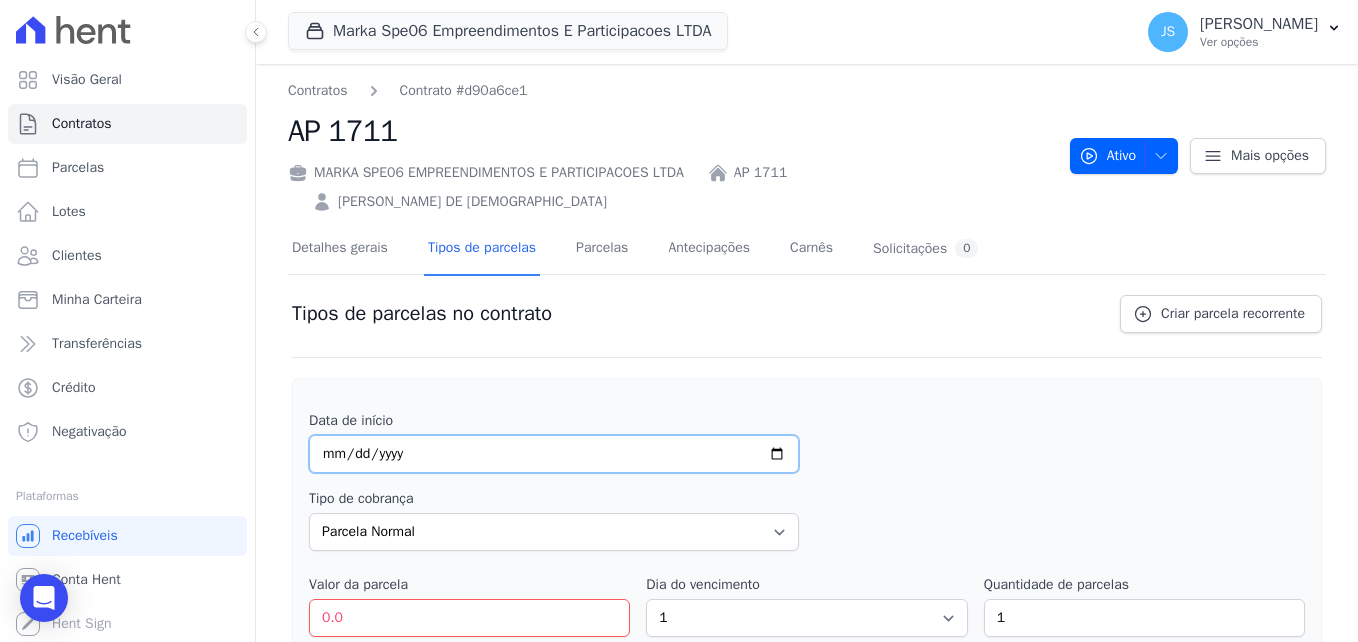 click at bounding box center [554, 454] 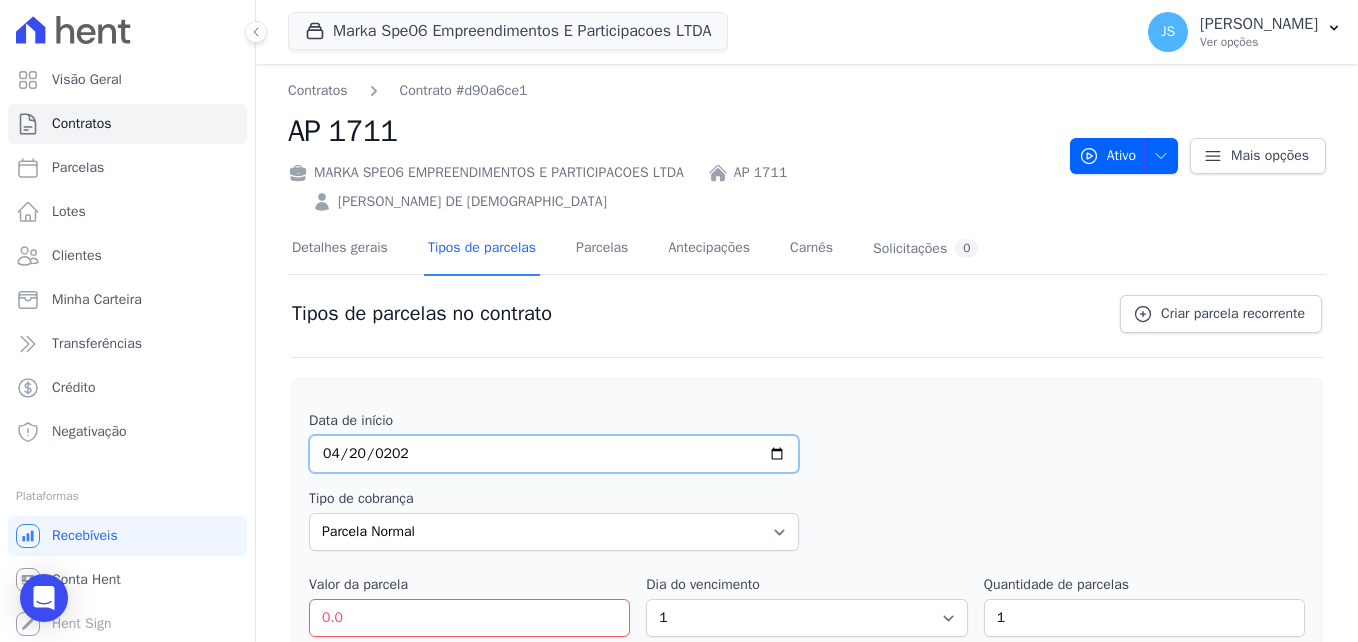 type on "[DATE]" 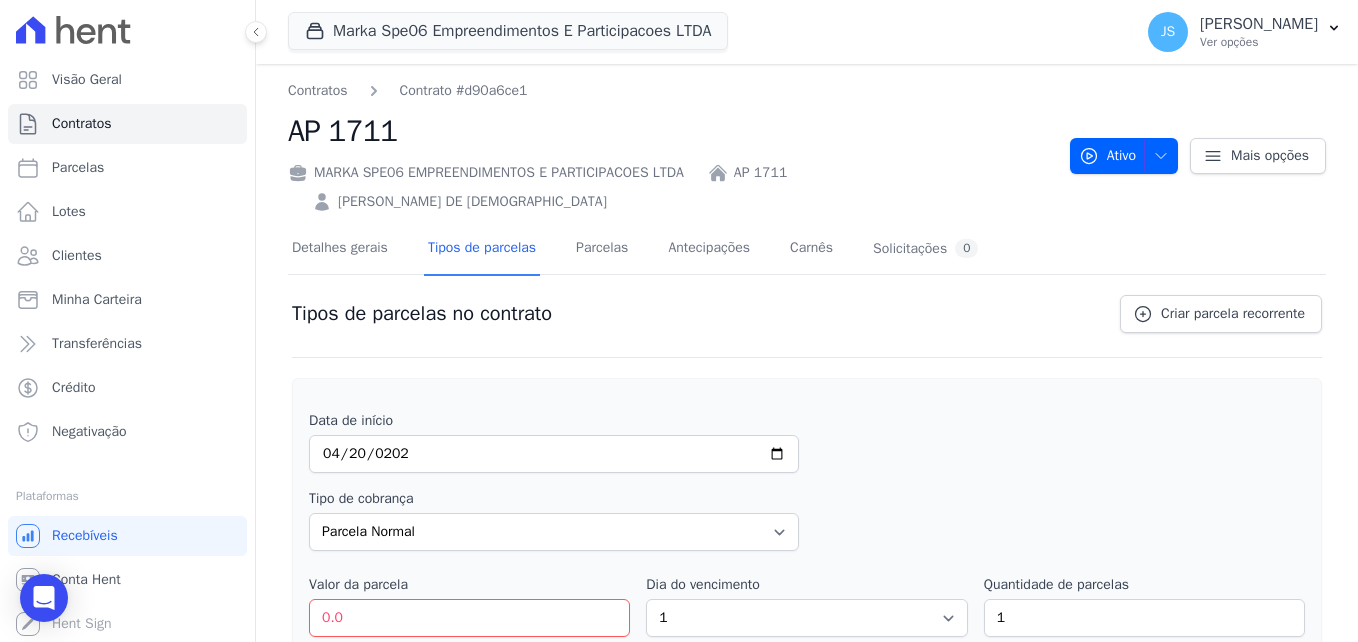 click on "Data de início
[DATE]
Tipo de cobrança
Parcela Normal
Entrada
Sinal
Intercalada
Chaves
Pré-chaves
Pós-chaves
Impostos
Quitação
Outro
Customer
Settling
Financiamento Bancário
Valor da parcela
0.0
Dia do vencimento
1
2
3
4
5
6
7
8
9
10
11
12
13
14
15
16
17
18
19
20
21
22
23
24
25
26
27
28
29
30
31
Quantidade de parcelas
1
Recorrência em meses
1
in_advance" at bounding box center [807, 598] 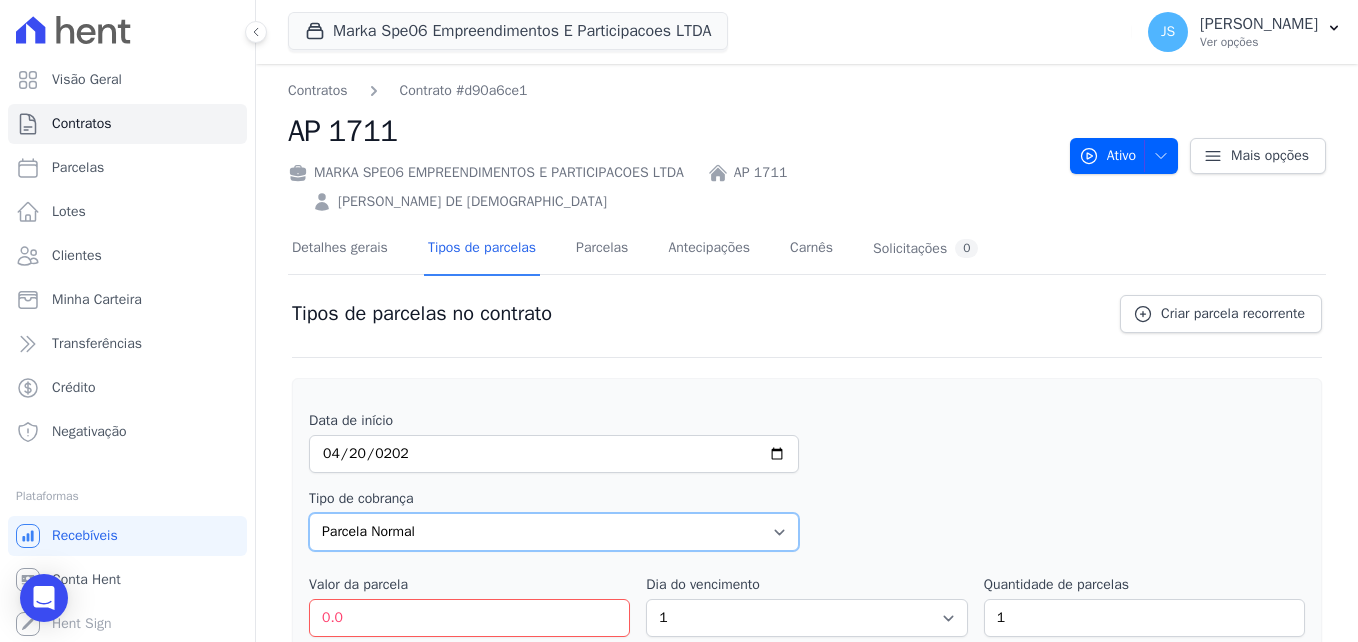 click on "Parcela Normal
Entrada
Sinal
Intercalada
Chaves
Pré-chaves
Pós-chaves
Impostos
Quitação
Outro
Customer
Settling
Financiamento Bancário" at bounding box center (554, 532) 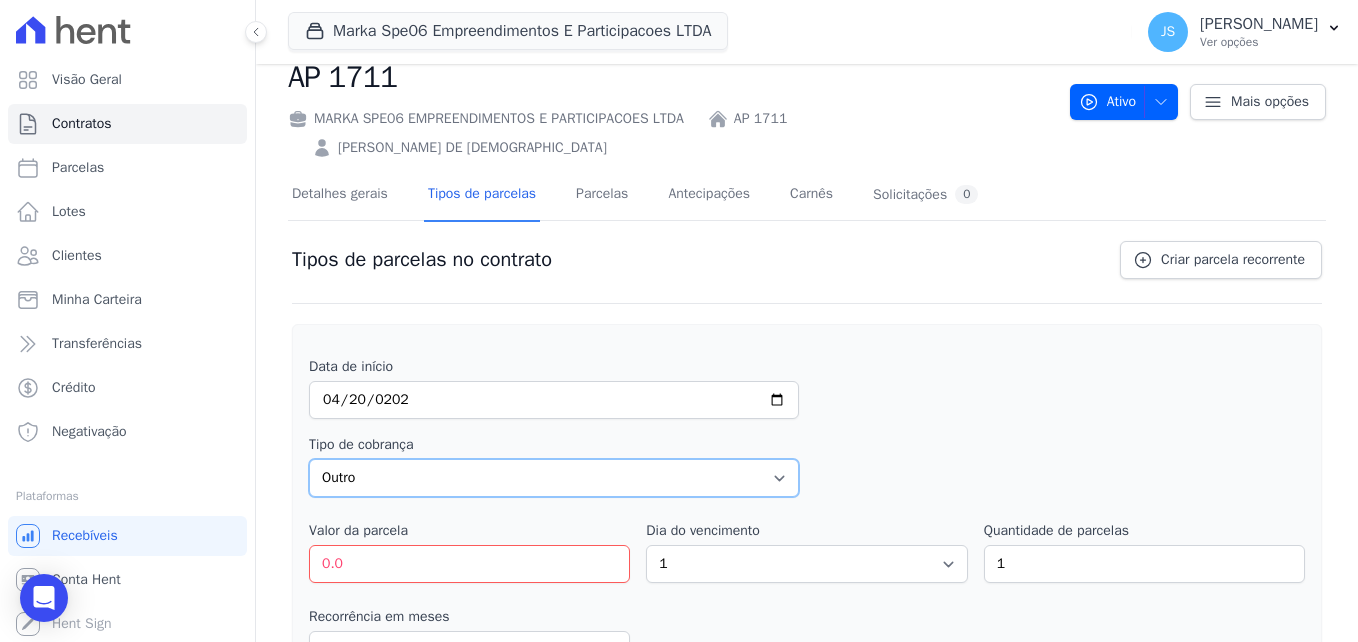 scroll, scrollTop: 100, scrollLeft: 0, axis: vertical 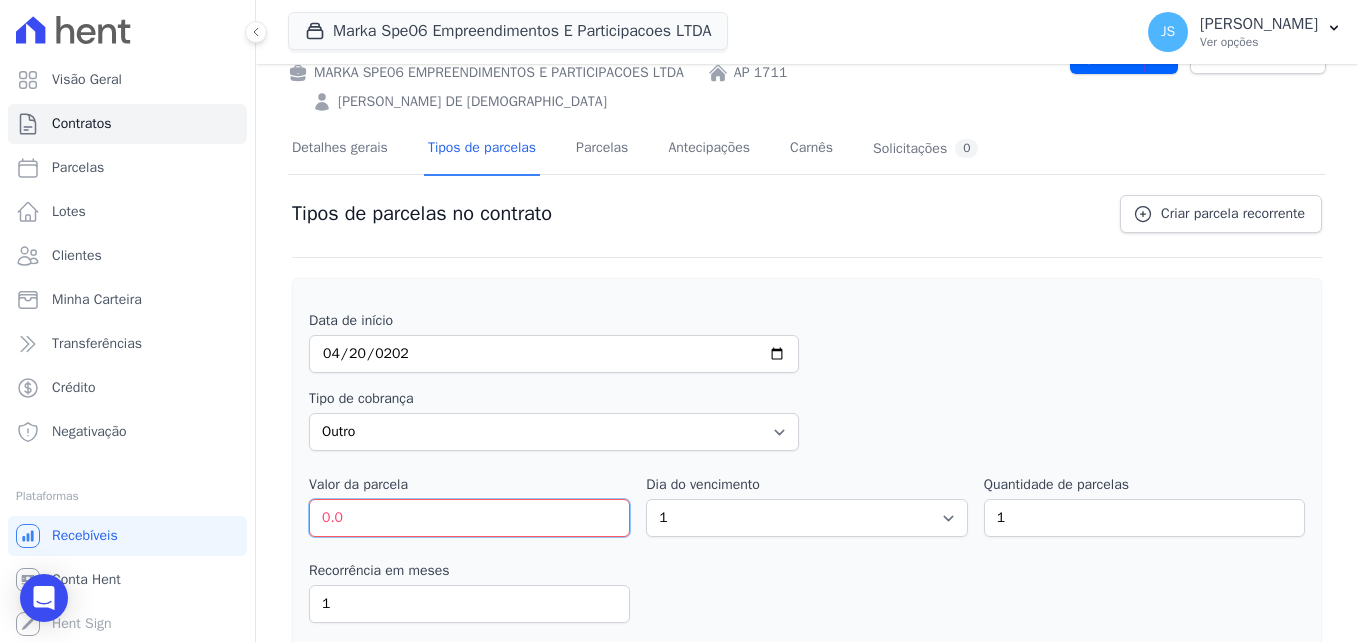 click on "0.0" at bounding box center [469, 518] 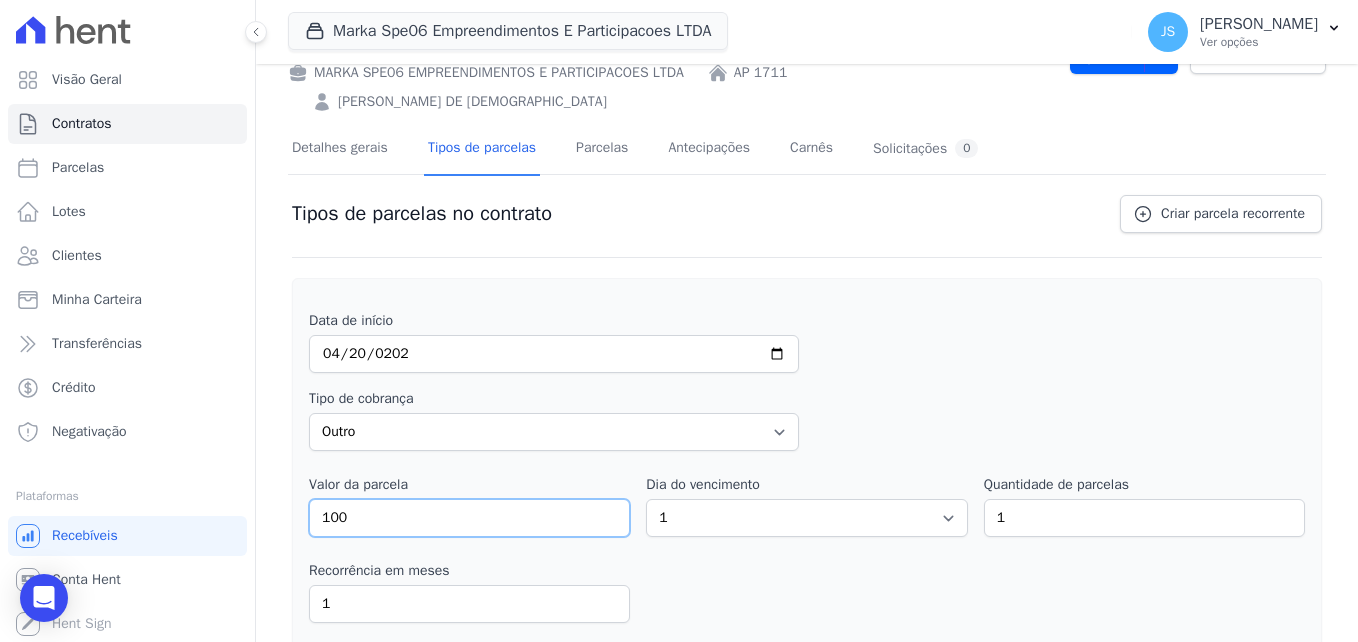 type on "100" 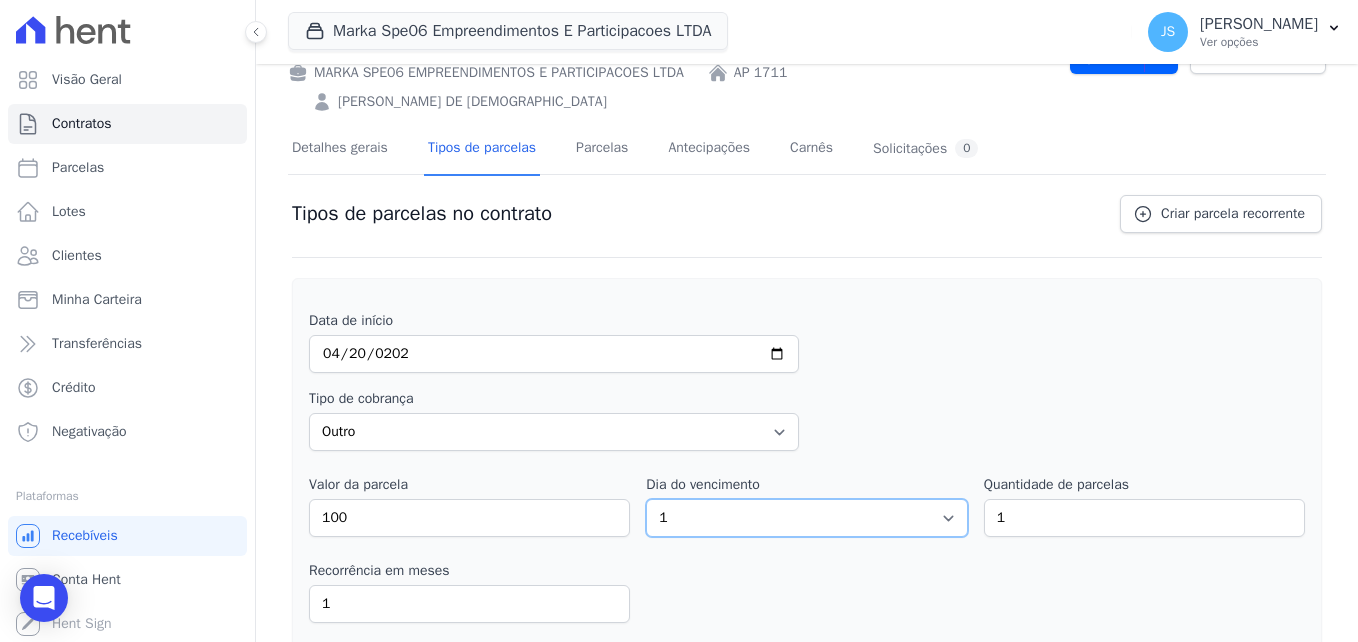 click on "1
2
3
4
5
6
7
8
9
10
11
12
13
14
15
16
17
18
19
20
21
22
23
24
25
26
27
28
29
30
31" at bounding box center [806, 518] 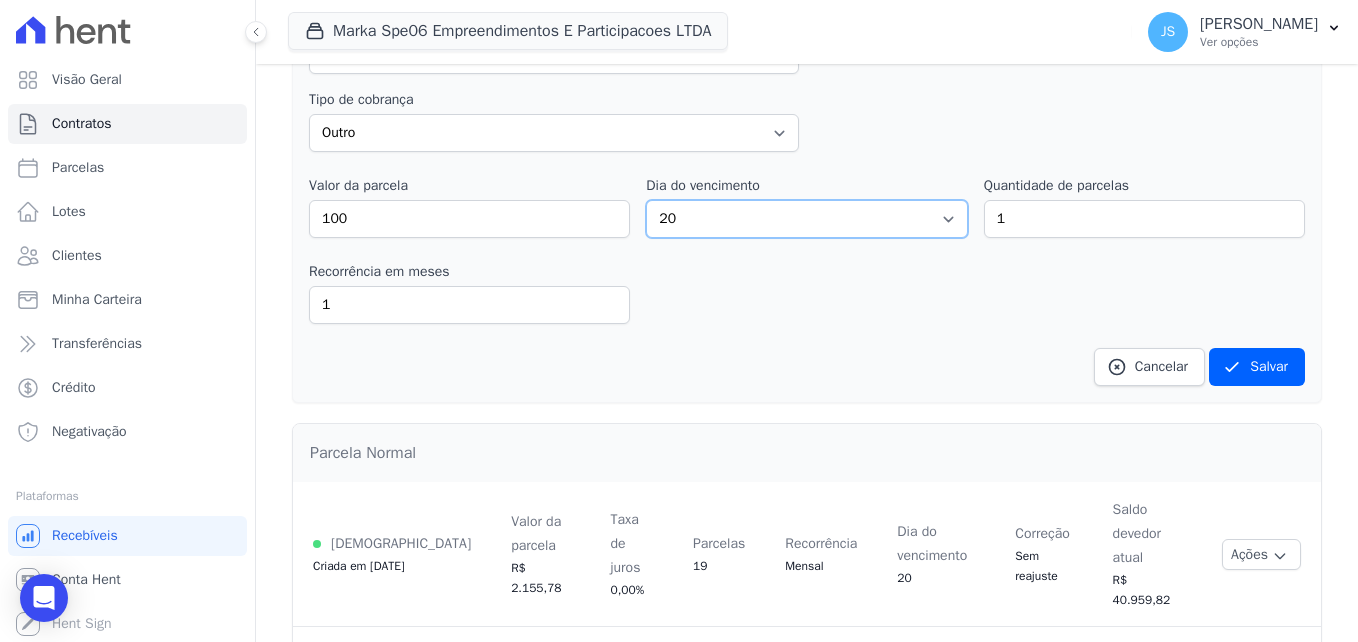 scroll, scrollTop: 400, scrollLeft: 0, axis: vertical 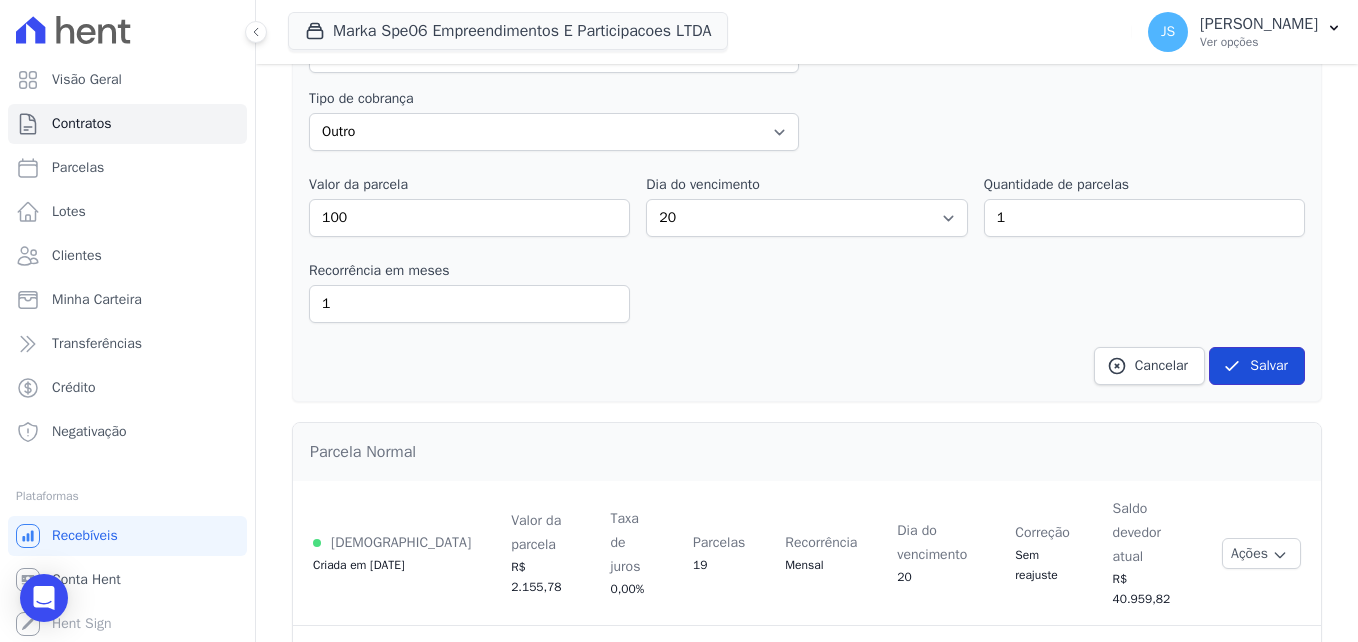 click on "Salvar" at bounding box center (1257, 366) 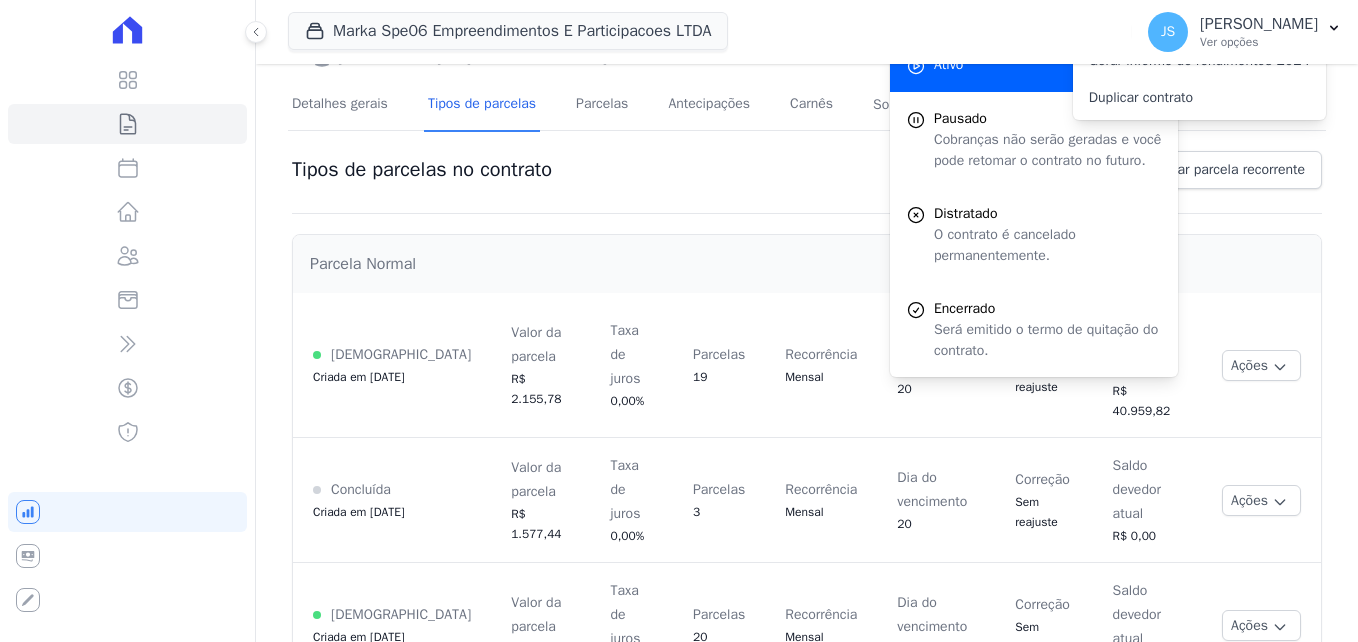 scroll, scrollTop: 0, scrollLeft: 0, axis: both 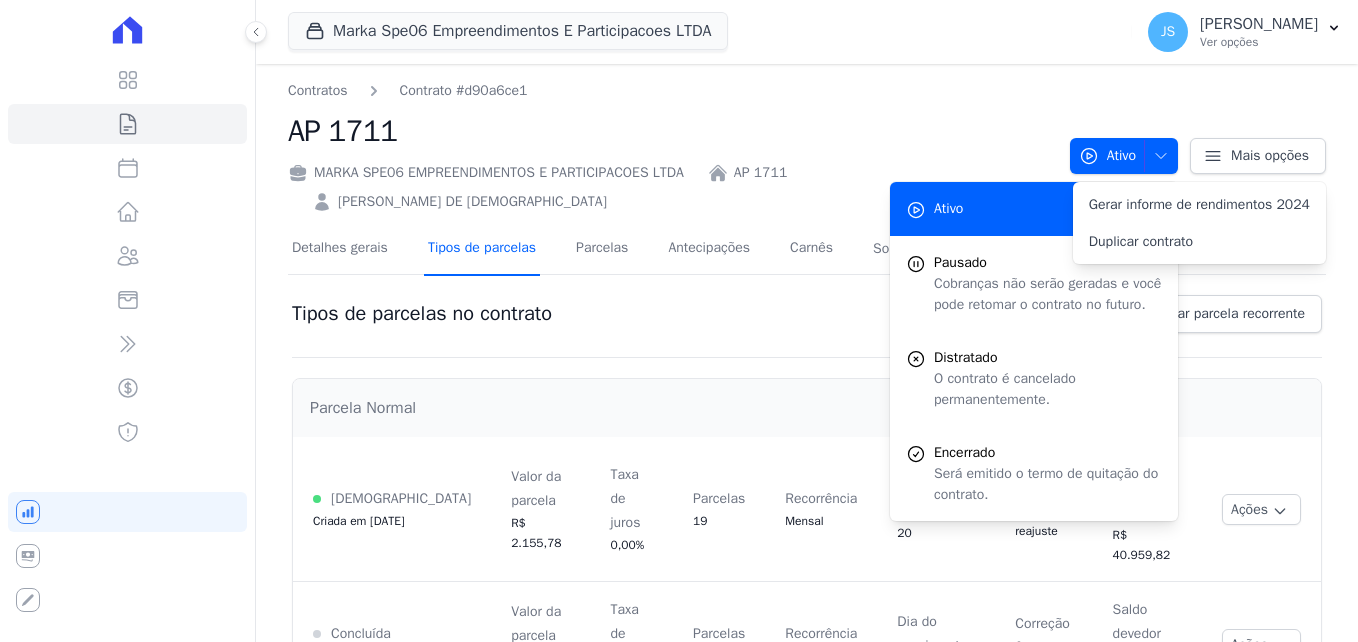 click on "Tipos de parcelas" at bounding box center (482, 249) 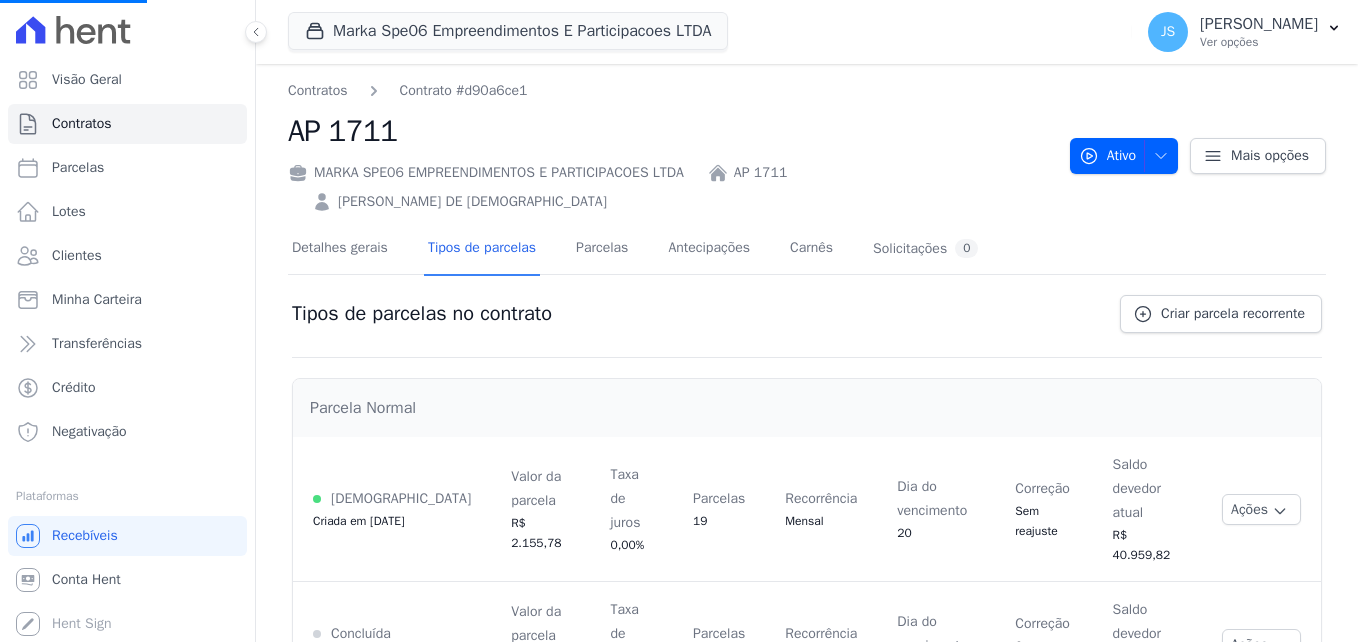 scroll, scrollTop: 55, scrollLeft: 0, axis: vertical 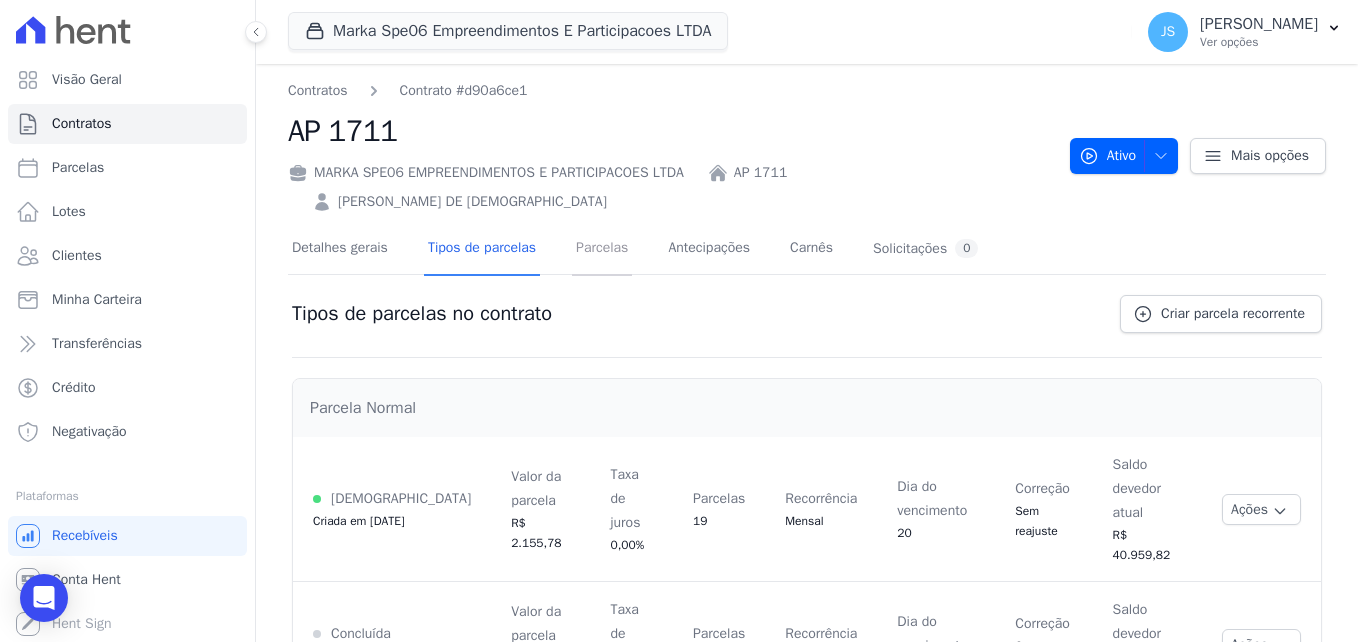 click on "Parcelas" at bounding box center [602, 249] 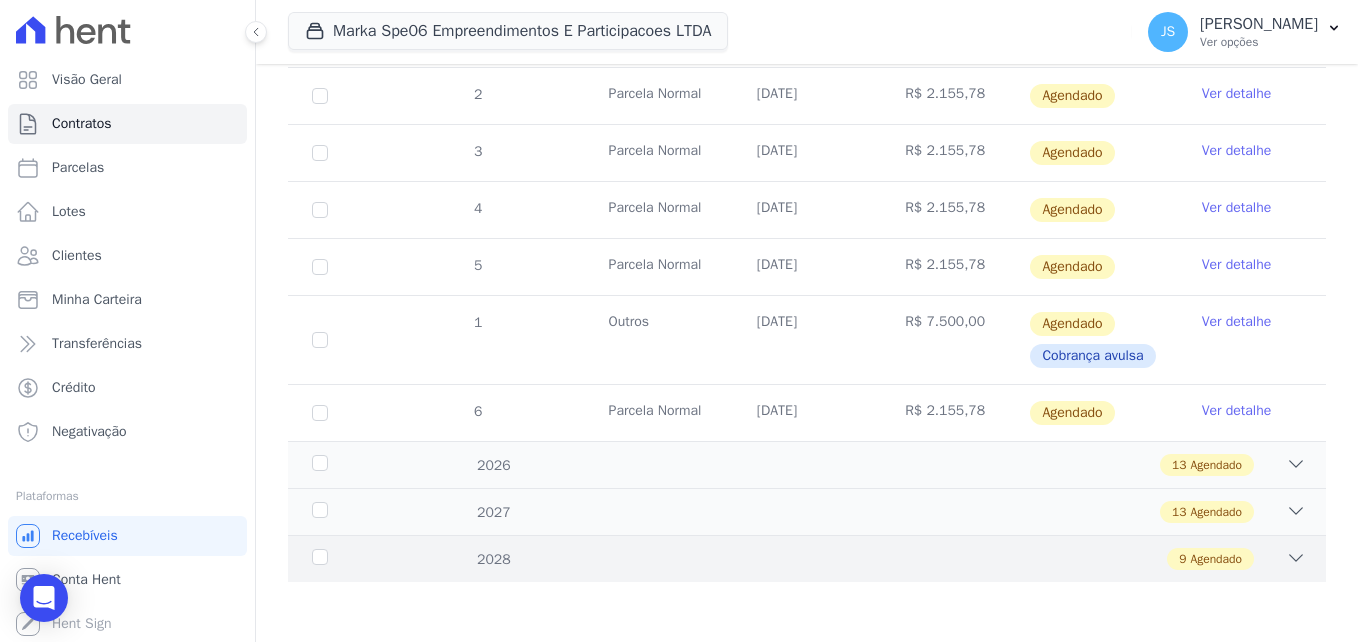 click on "2028
9
Agendado" at bounding box center (807, 558) 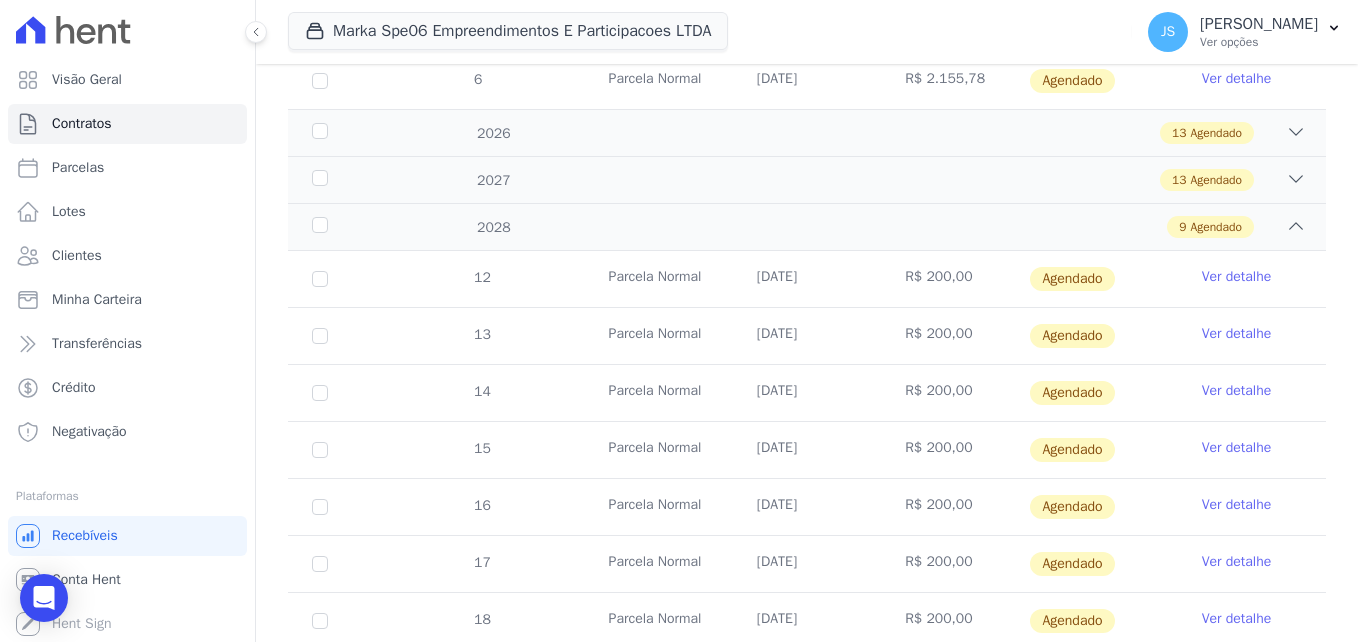 scroll, scrollTop: 924, scrollLeft: 0, axis: vertical 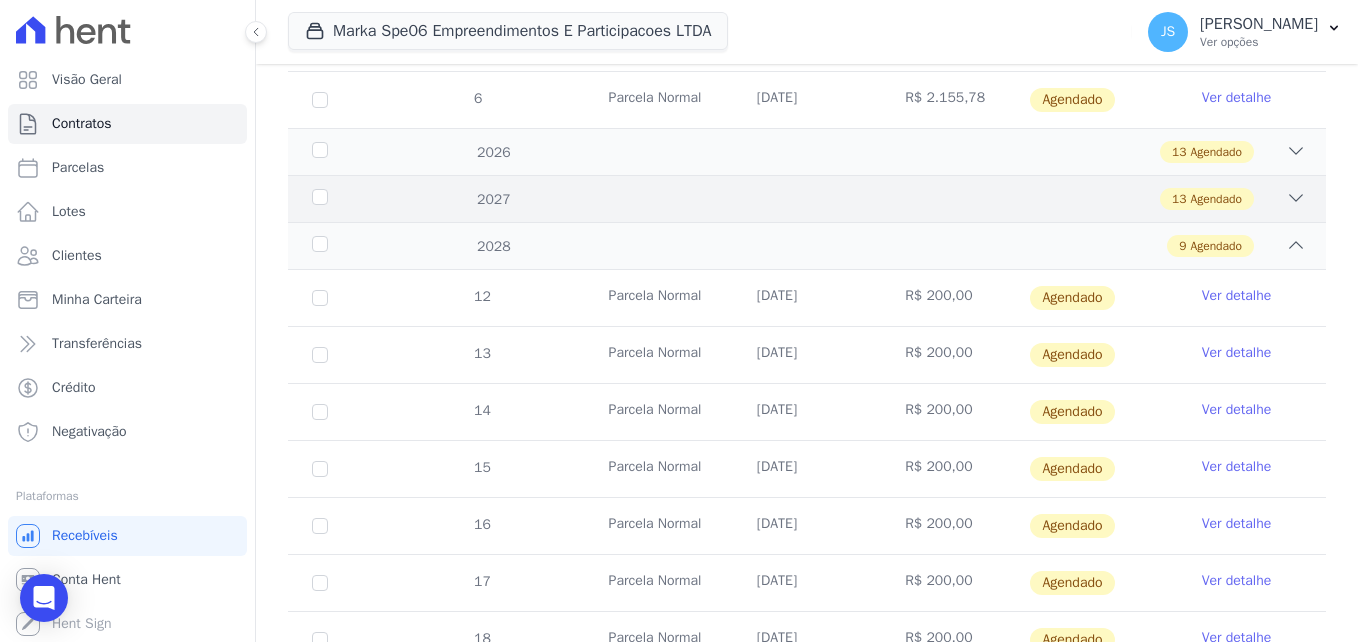 click on "13
Agendado" at bounding box center [857, 199] 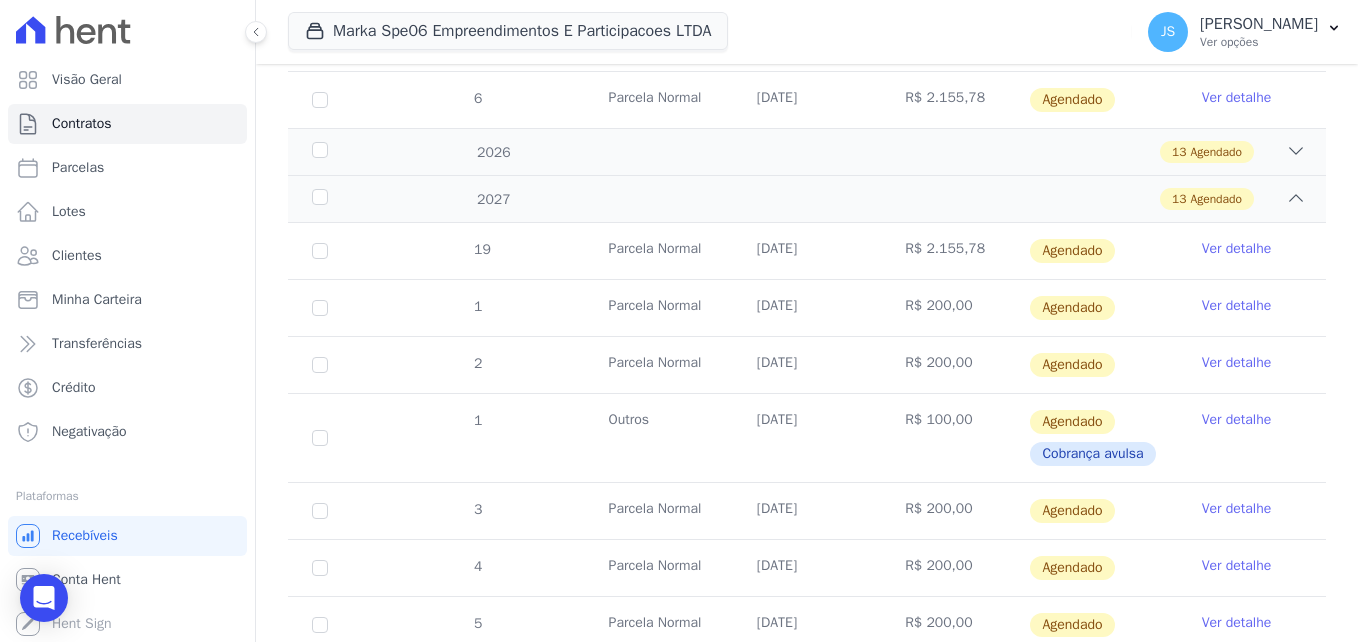 drag, startPoint x: 853, startPoint y: 418, endPoint x: 799, endPoint y: 416, distance: 54.037025 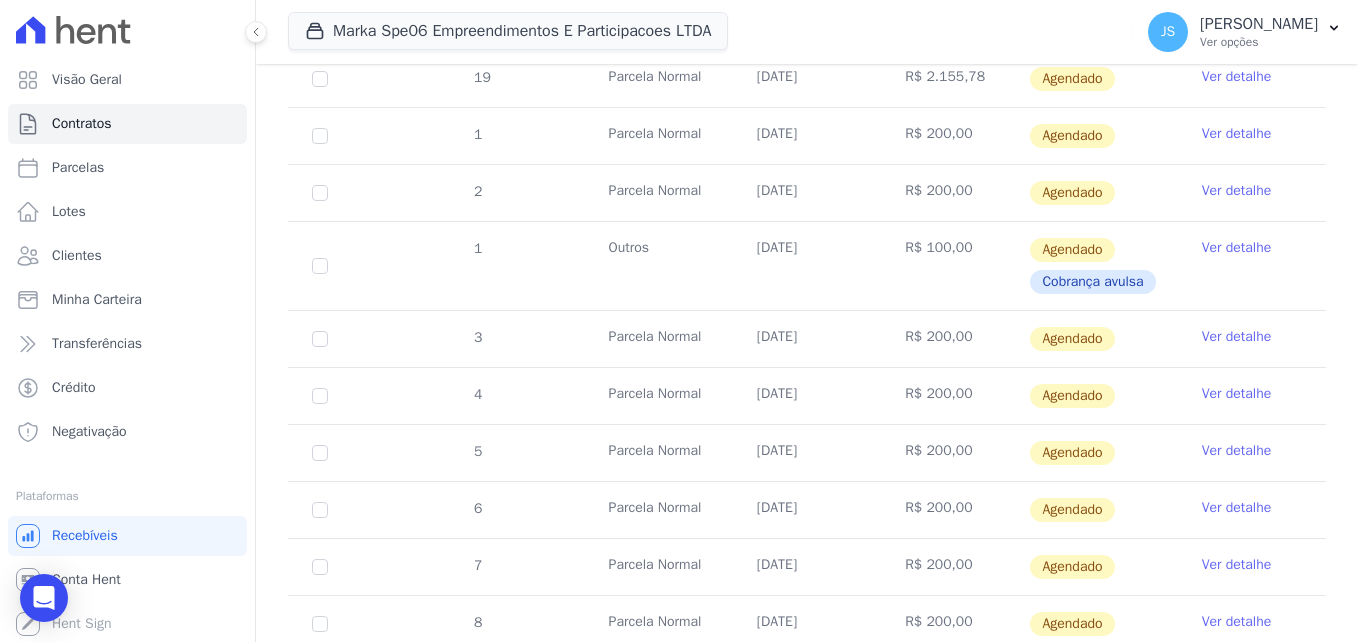 scroll, scrollTop: 1097, scrollLeft: 0, axis: vertical 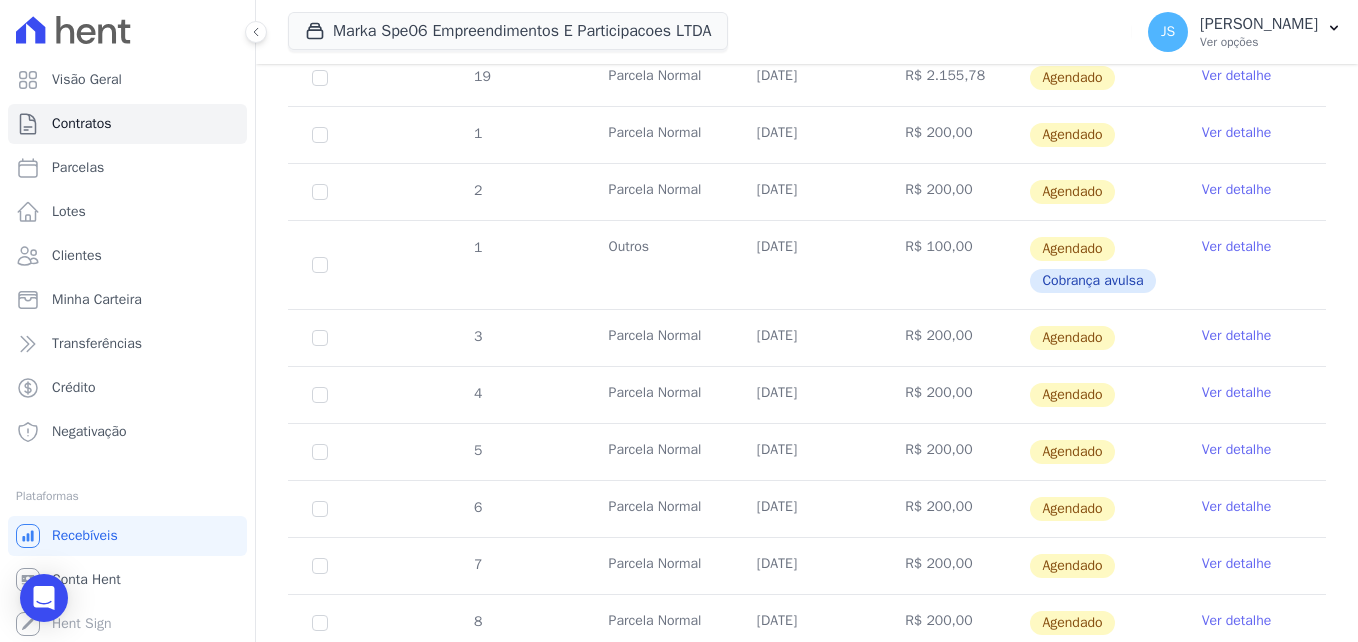 click on "Ver detalhe" at bounding box center (1237, 247) 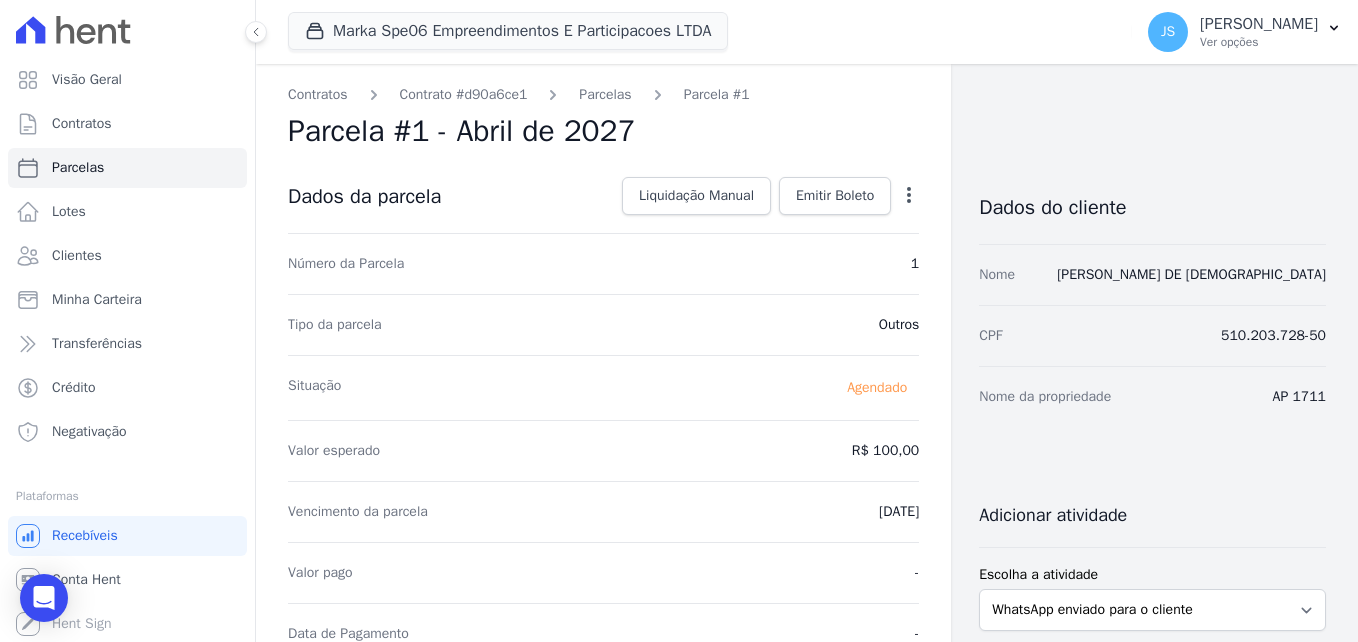 click 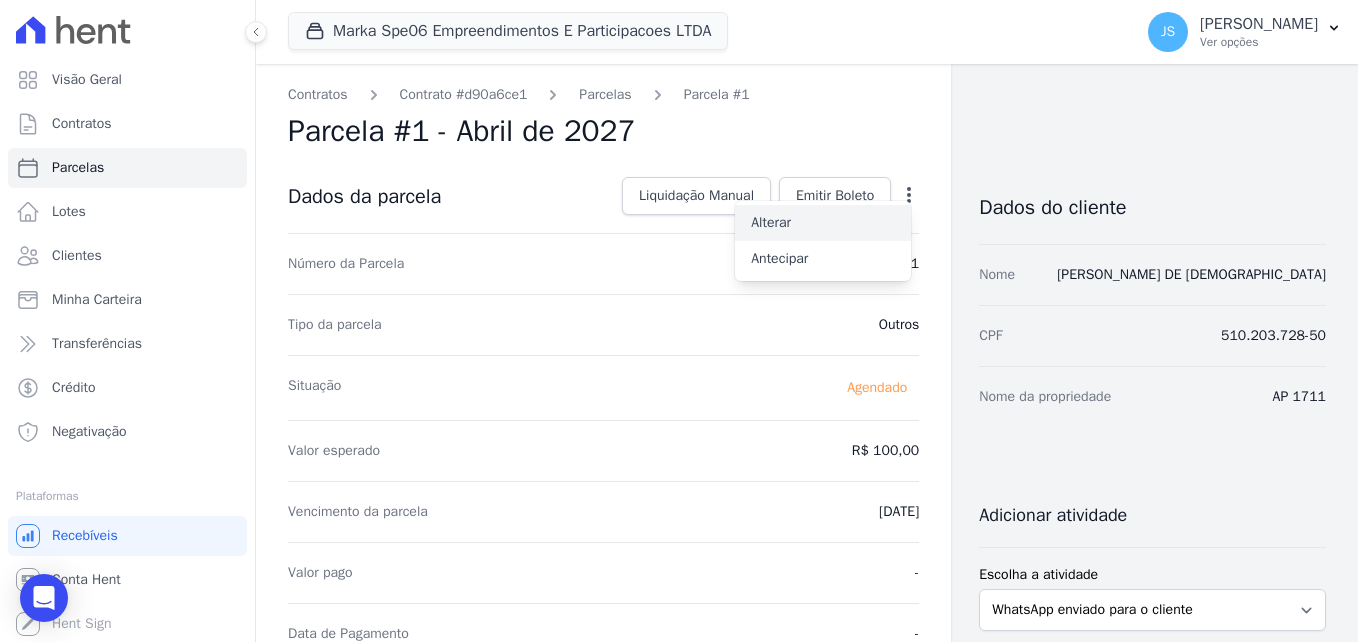click on "Alterar" at bounding box center (823, 223) 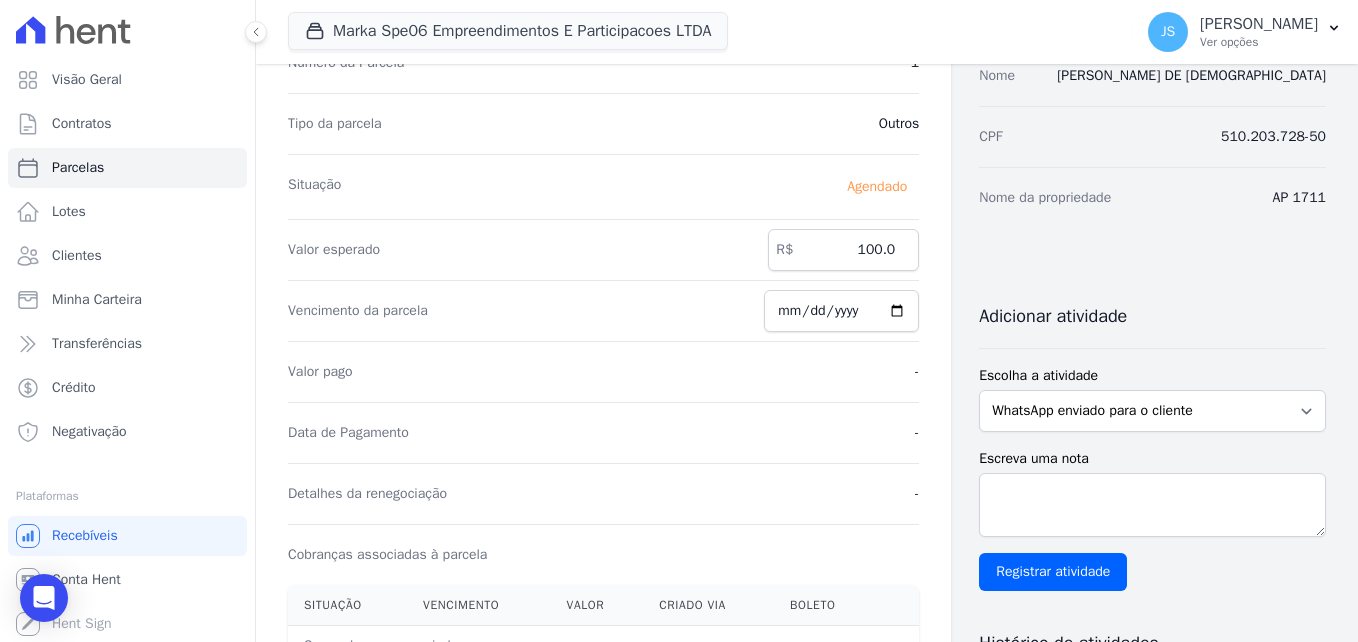 scroll, scrollTop: 200, scrollLeft: 0, axis: vertical 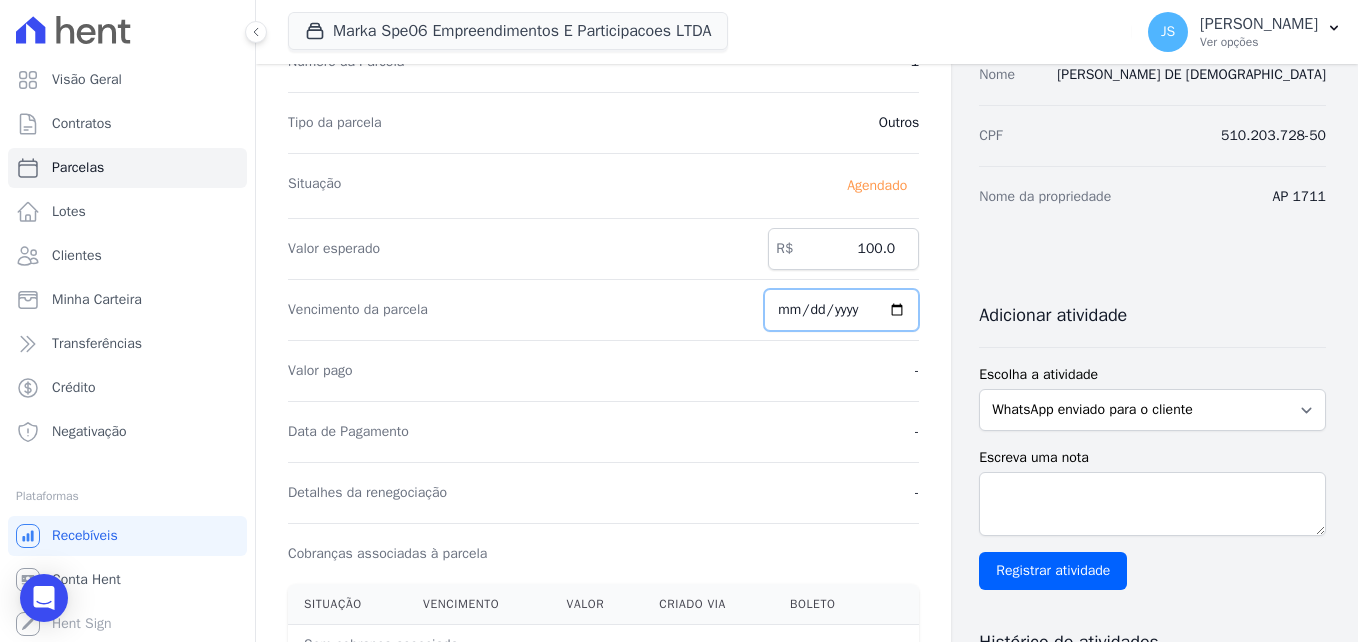 click on "[DATE]" at bounding box center (841, 310) 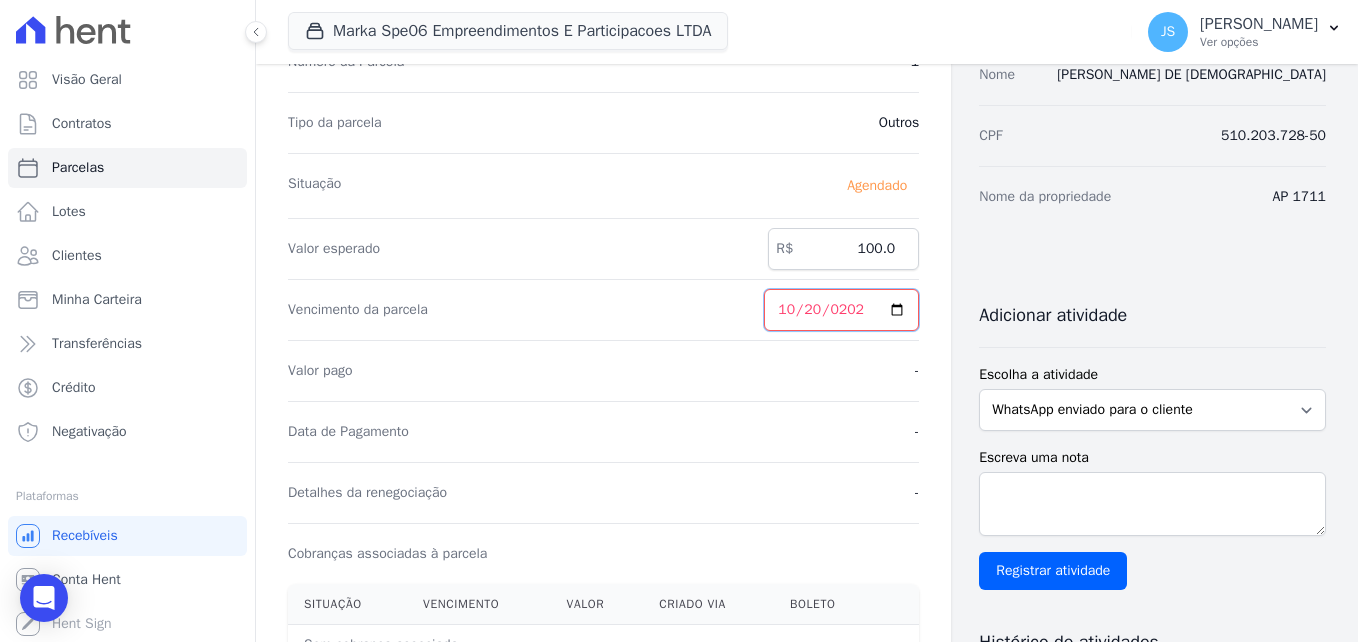type on "[DATE]" 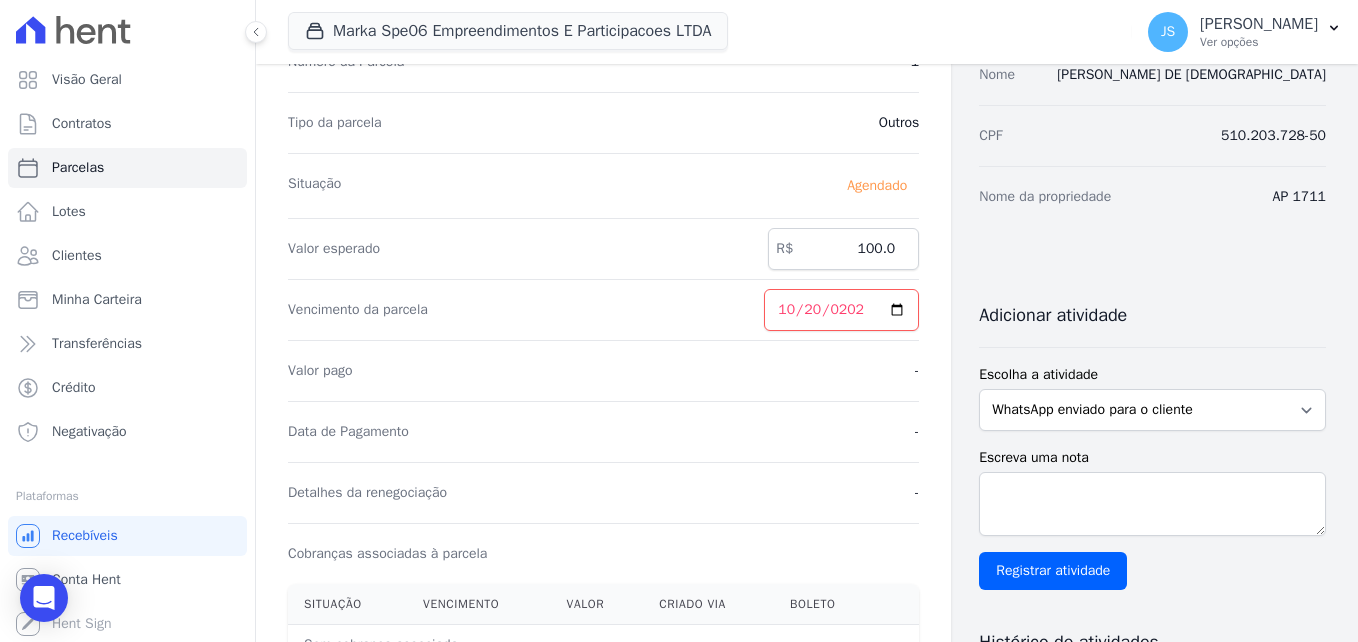 click on "Contratos
Contrato
#d90a6ce1
[GEOGRAPHIC_DATA]
Parcela
#1
Parcela #1 - Abril de 2027
Confirmar alteração na cobrança
A alteração da data ou valor da cobrança irá gerar um novo número de boleto, diferente do original. Deseja continuar com a alteração?
Cancelar
Confirmar
[GEOGRAPHIC_DATA]..." at bounding box center (603, 506) 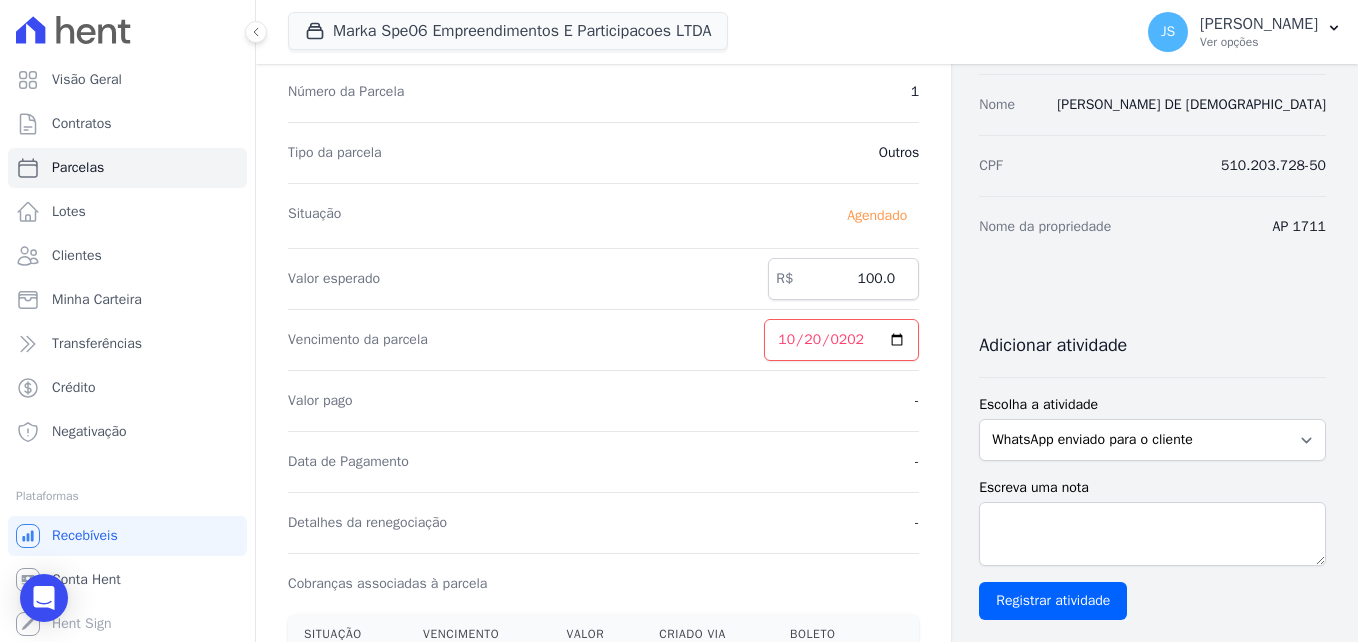scroll, scrollTop: 122, scrollLeft: 0, axis: vertical 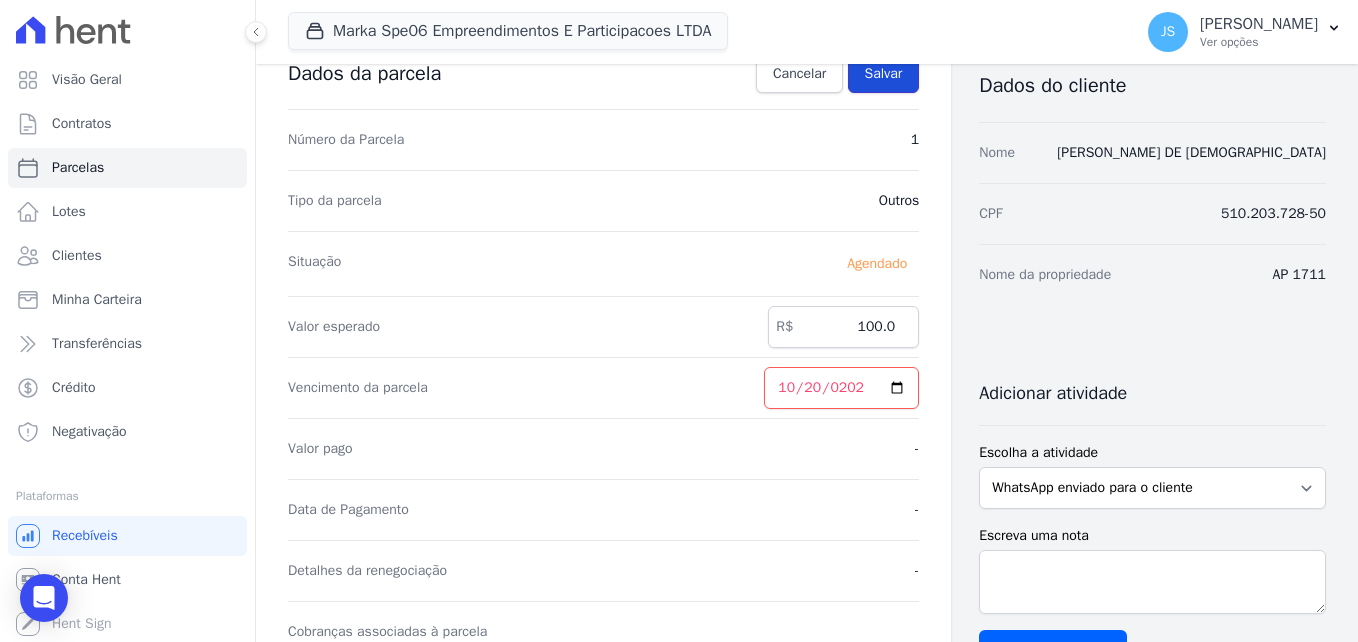 click on "Salvar" at bounding box center [884, 74] 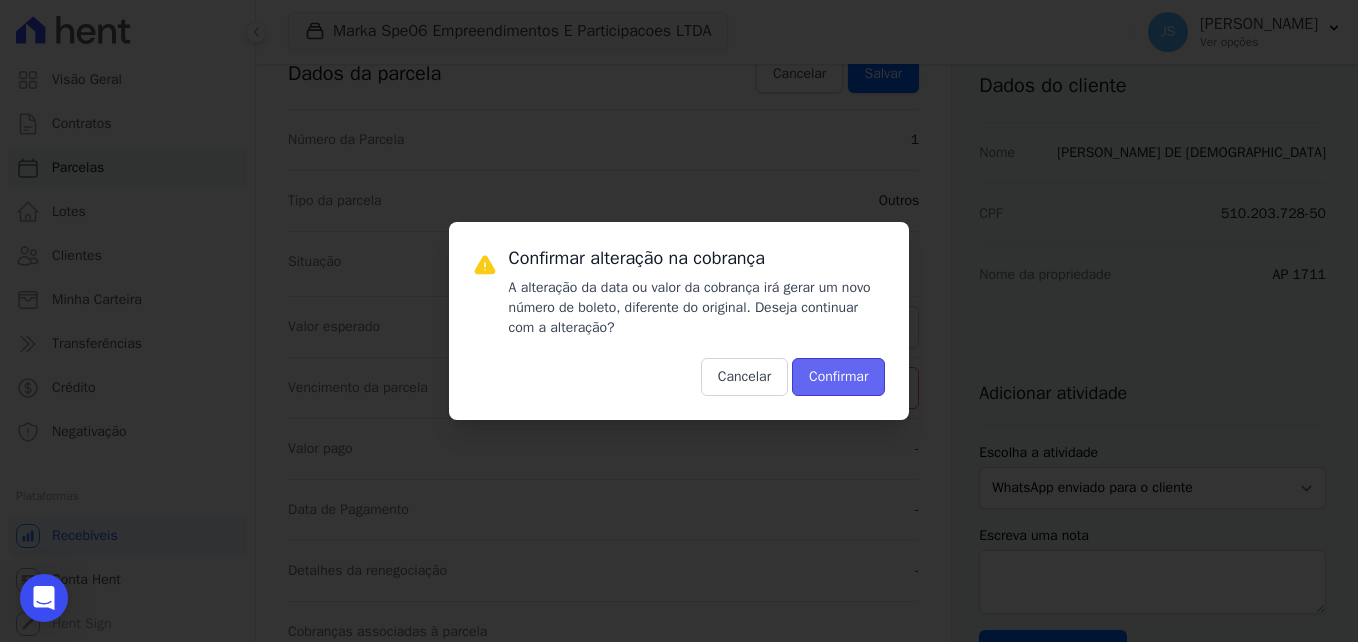 click on "Confirmar" at bounding box center [838, 377] 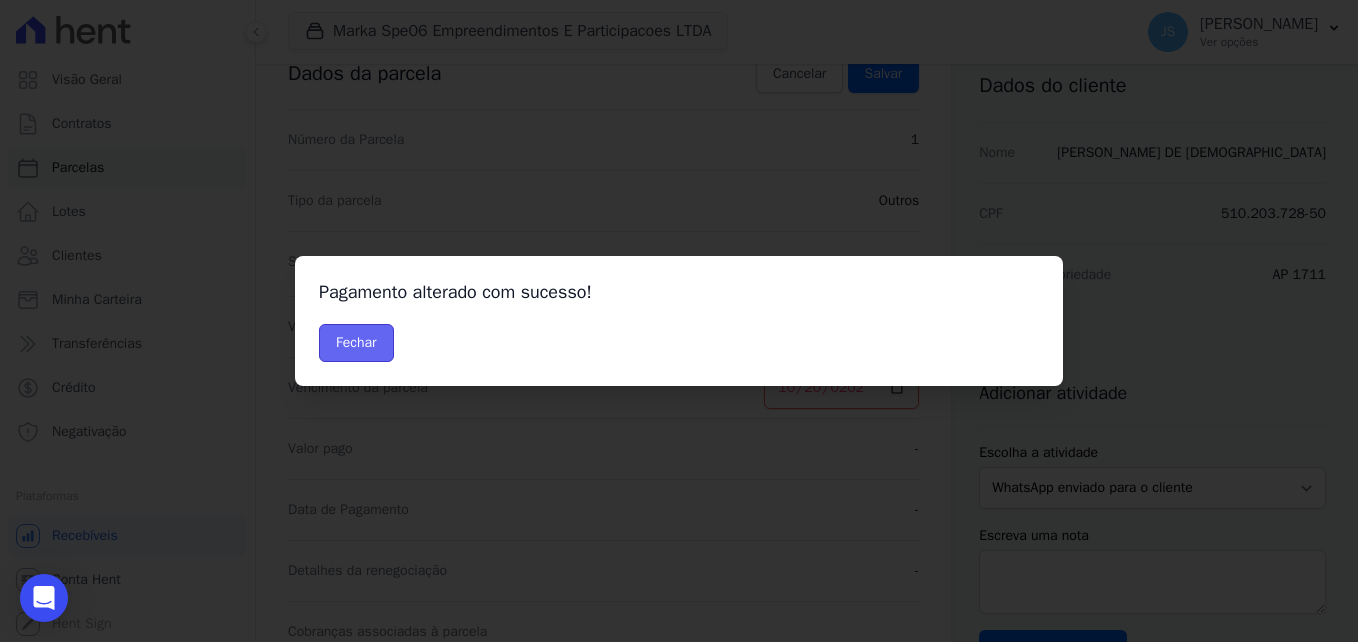 click on "Fechar" at bounding box center (356, 343) 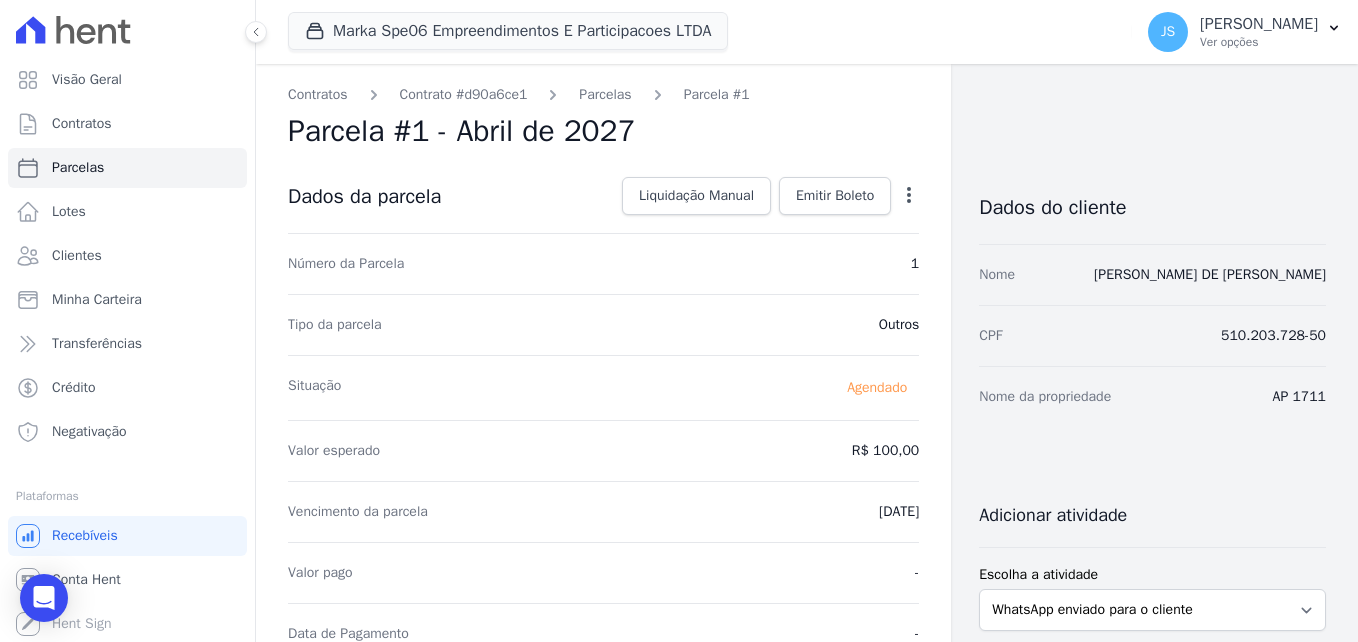 scroll, scrollTop: 0, scrollLeft: 0, axis: both 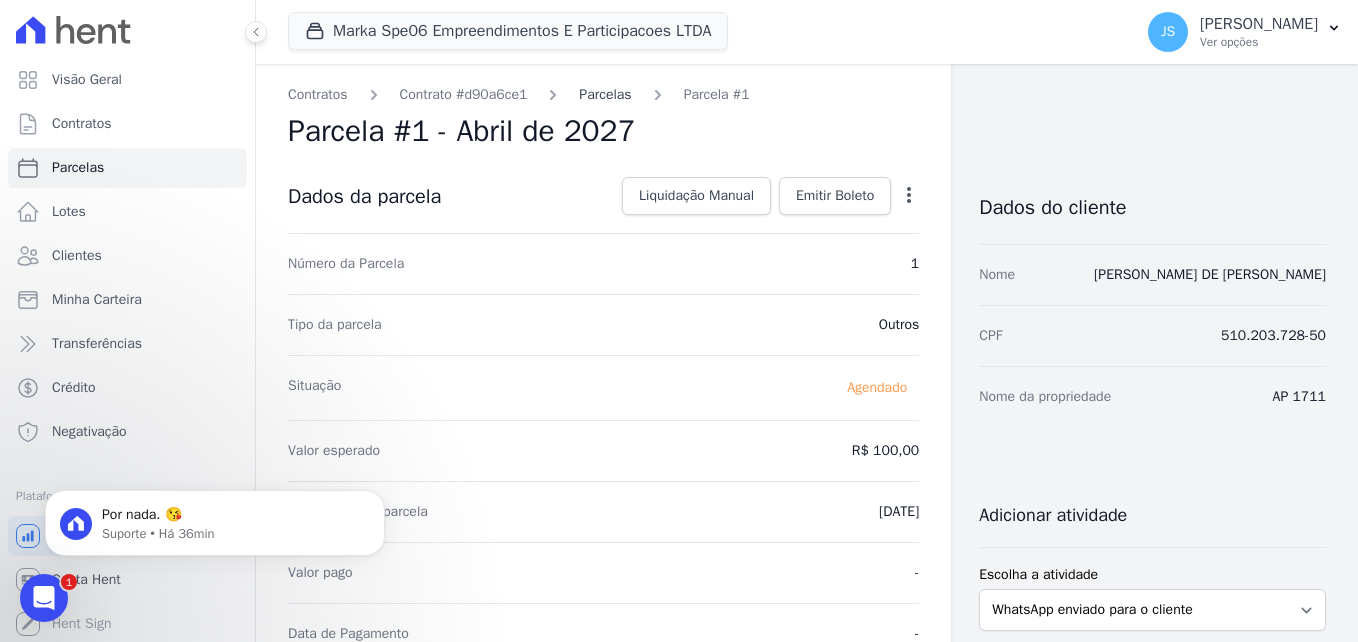 click on "Parcelas" at bounding box center [605, 94] 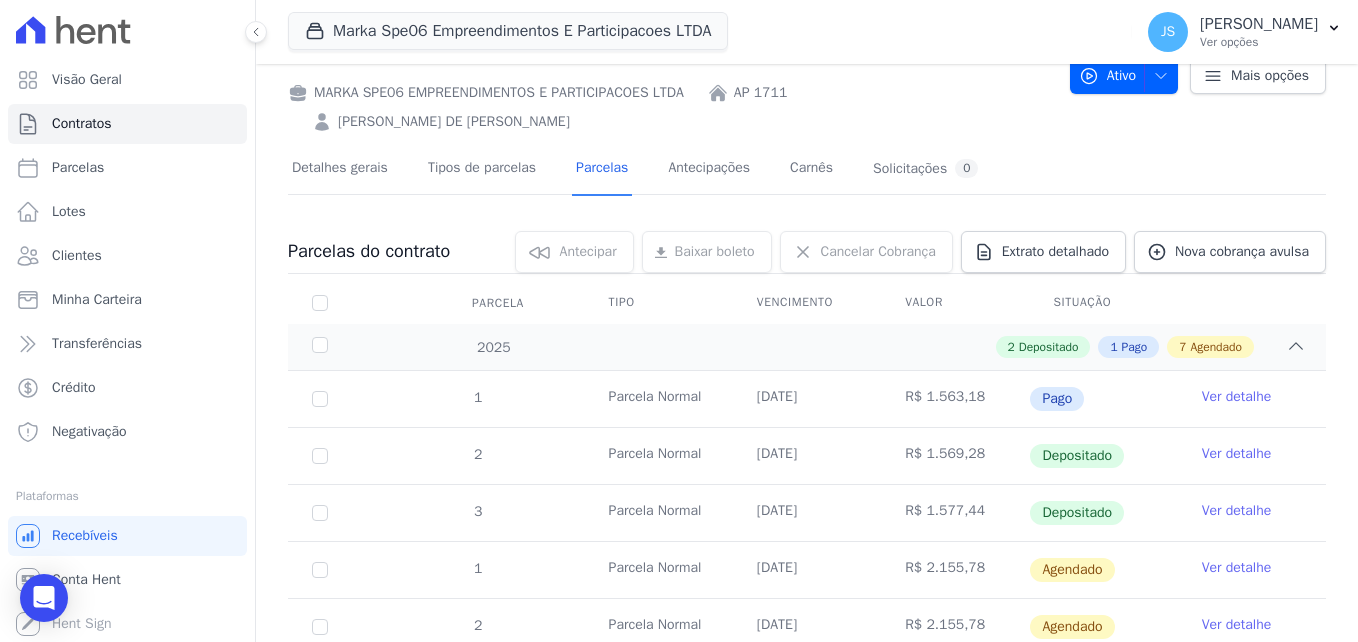 scroll, scrollTop: 500, scrollLeft: 0, axis: vertical 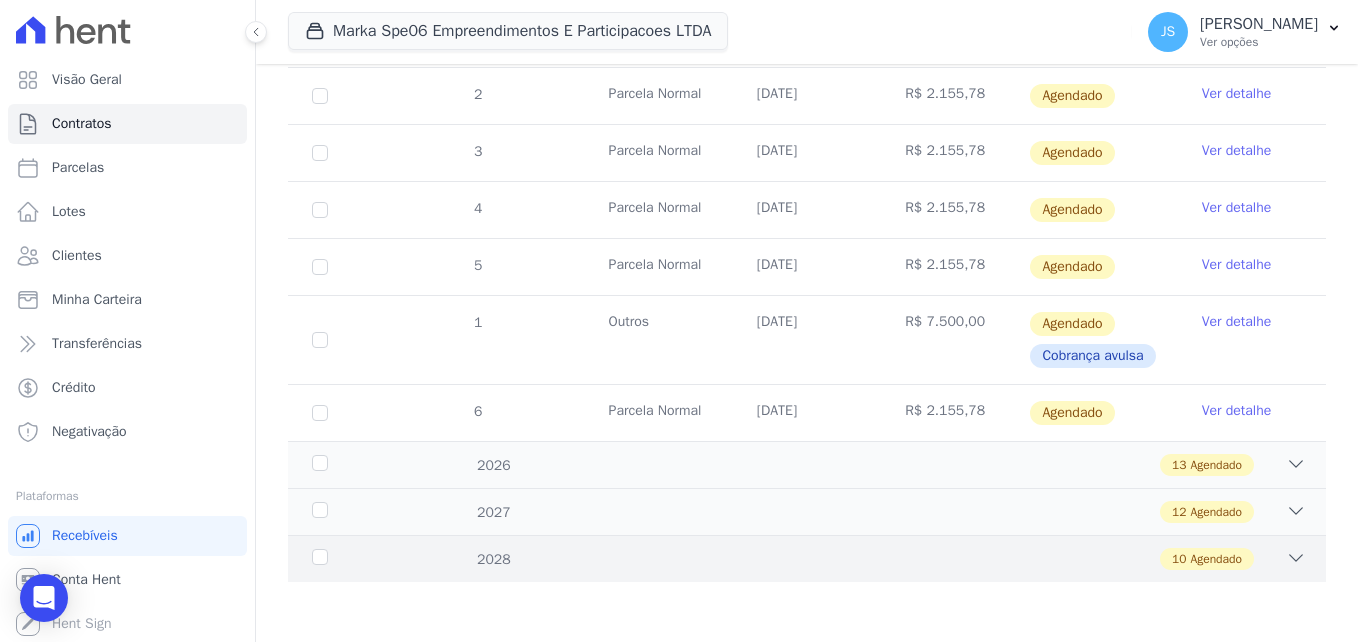 click on "10
Agendado" at bounding box center [857, 559] 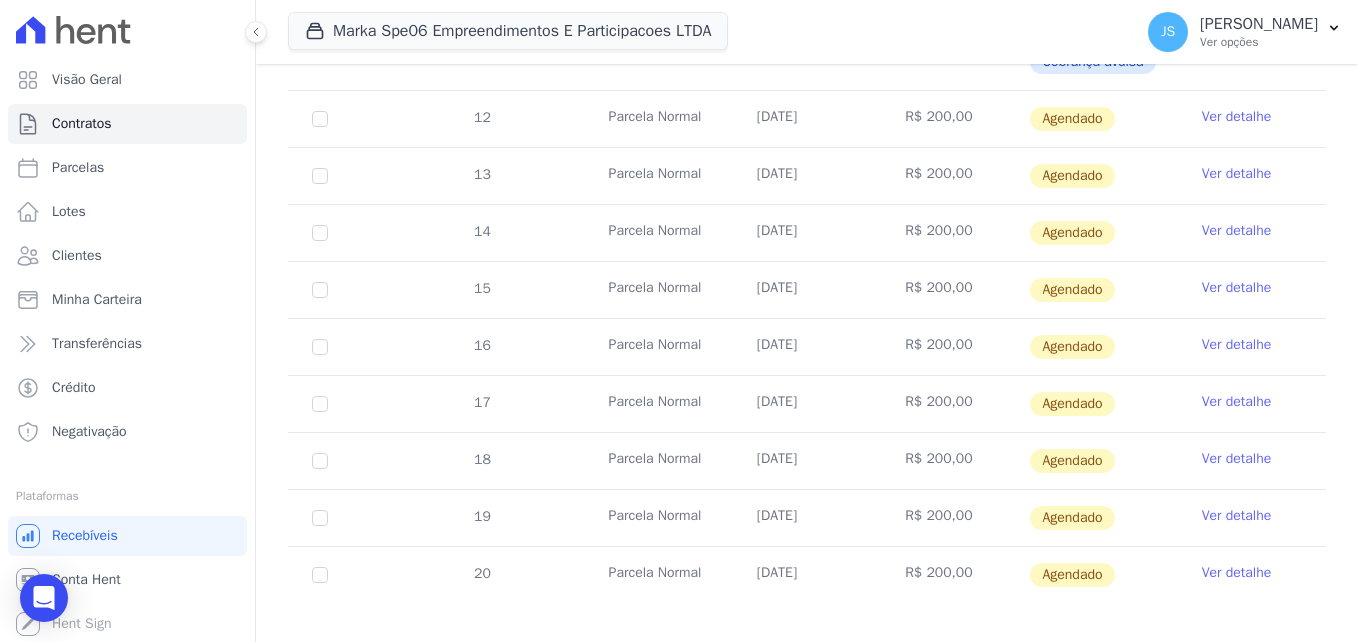 scroll, scrollTop: 1213, scrollLeft: 0, axis: vertical 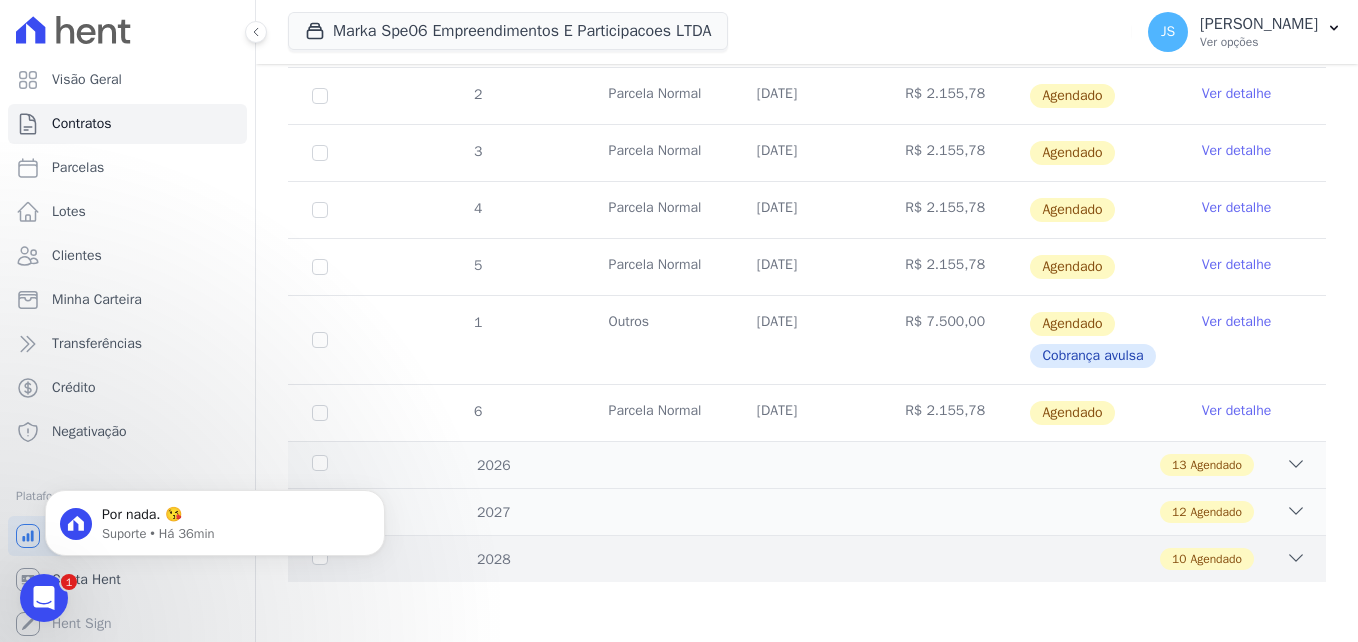 click on "10
Agendado" at bounding box center [857, 559] 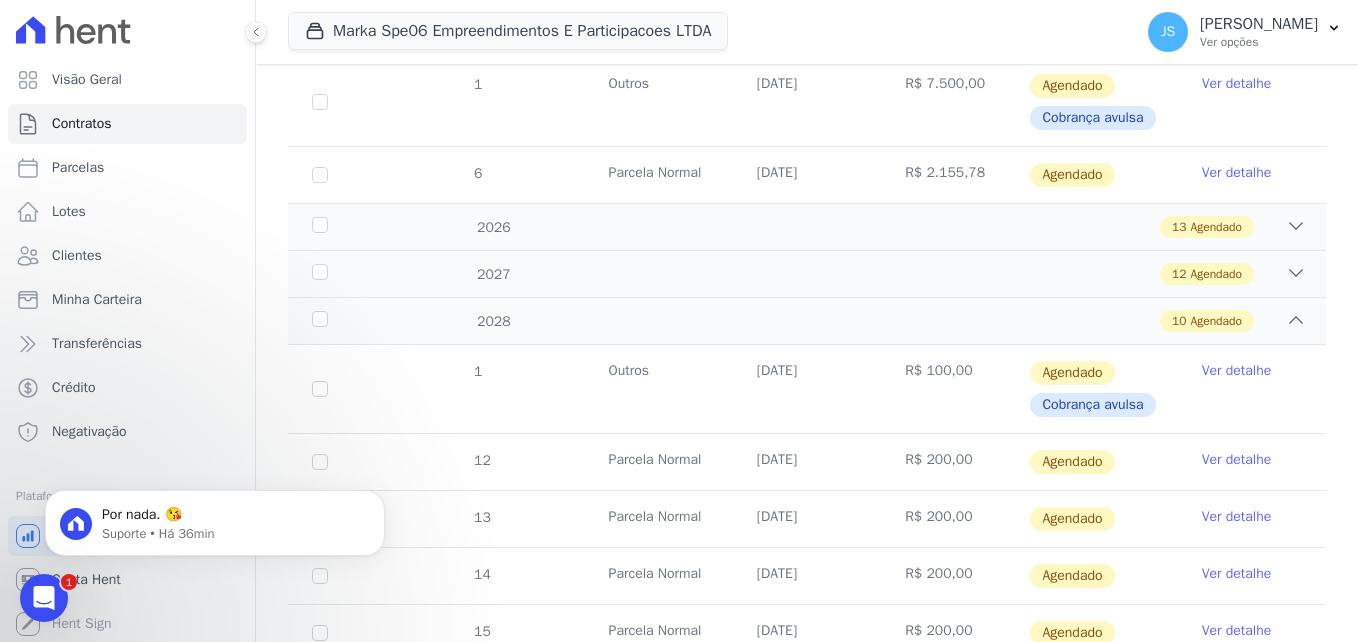 scroll, scrollTop: 813, scrollLeft: 0, axis: vertical 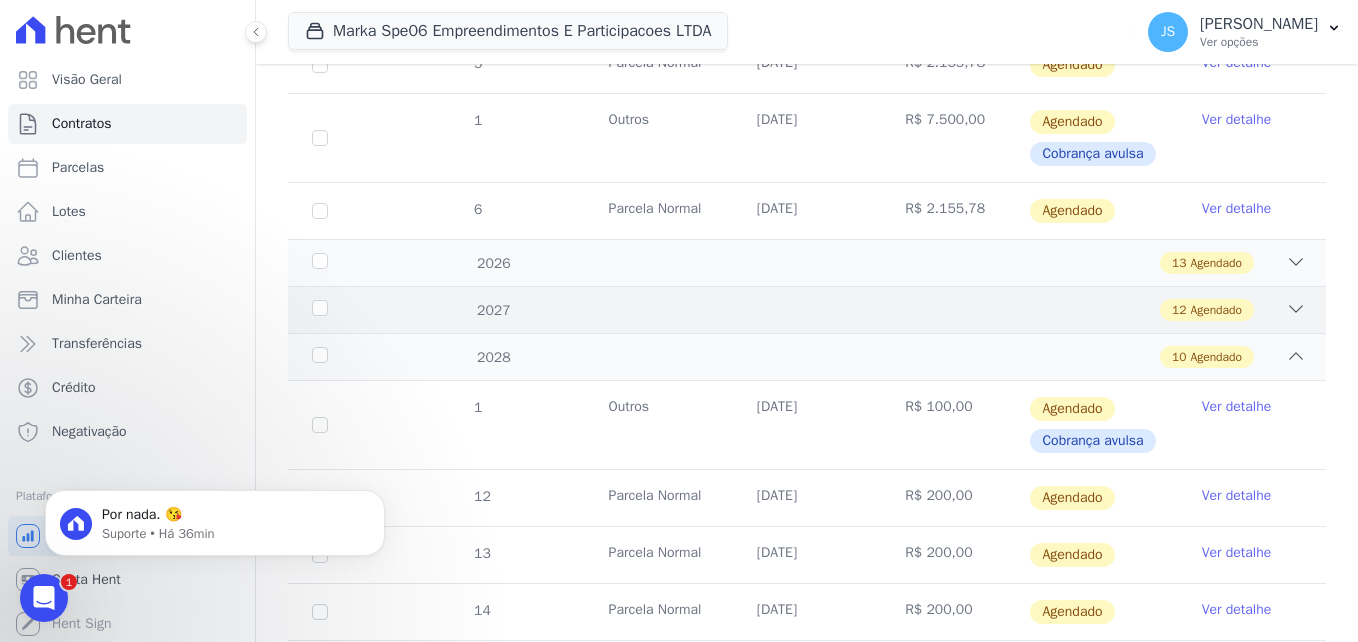 click on "12
Agendado" at bounding box center (857, 310) 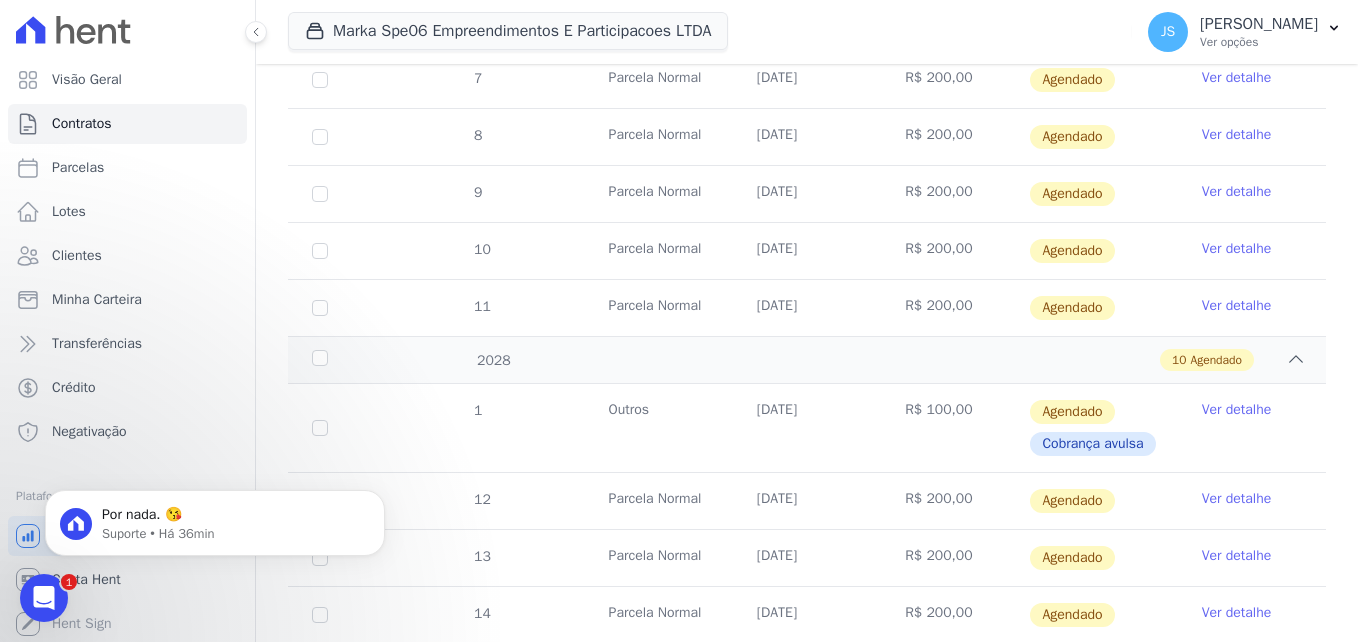 scroll, scrollTop: 1513, scrollLeft: 0, axis: vertical 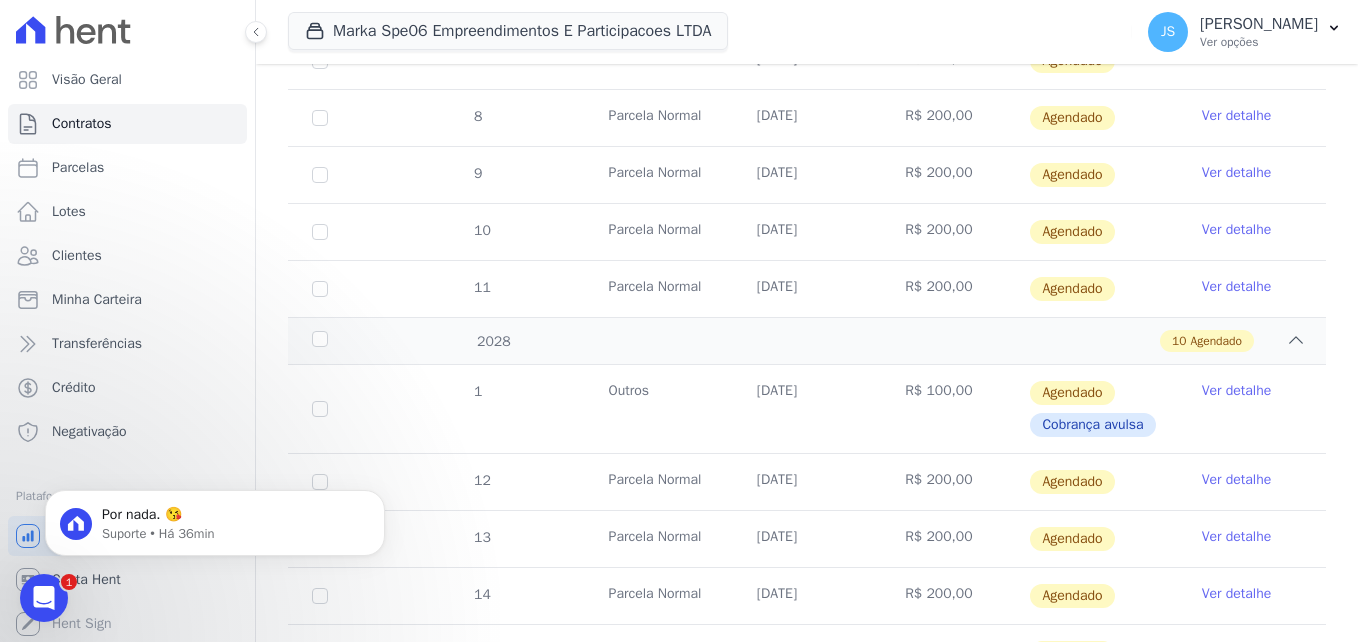 drag, startPoint x: 829, startPoint y: 392, endPoint x: 748, endPoint y: 388, distance: 81.09871 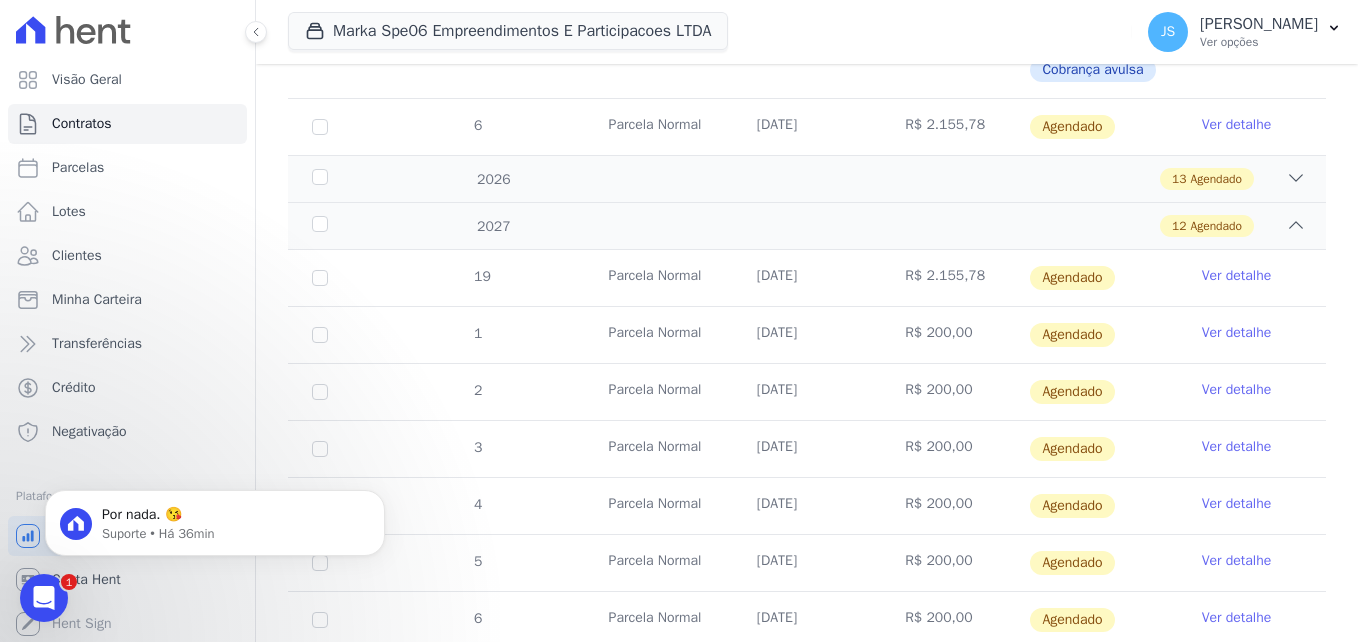 scroll, scrollTop: 497, scrollLeft: 0, axis: vertical 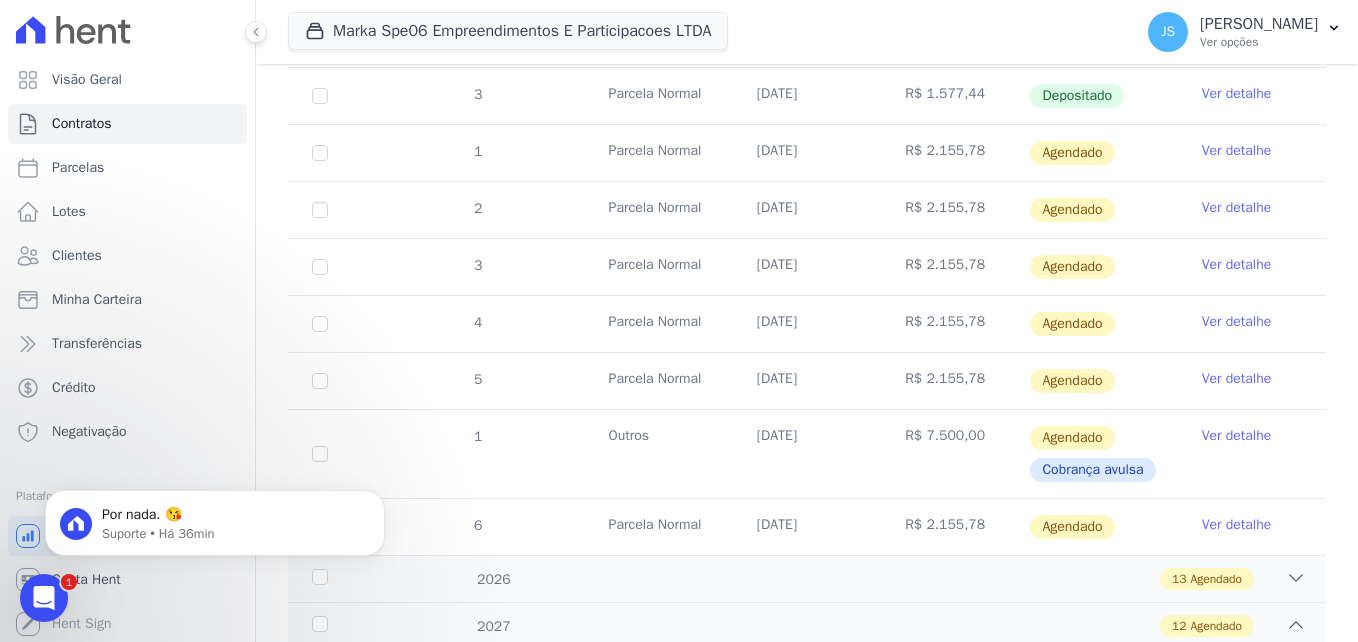 click on "3
Parcela Normal
20/09/2025
R$ 2.155,78
Agendado
Ver detalhe" at bounding box center [807, 266] 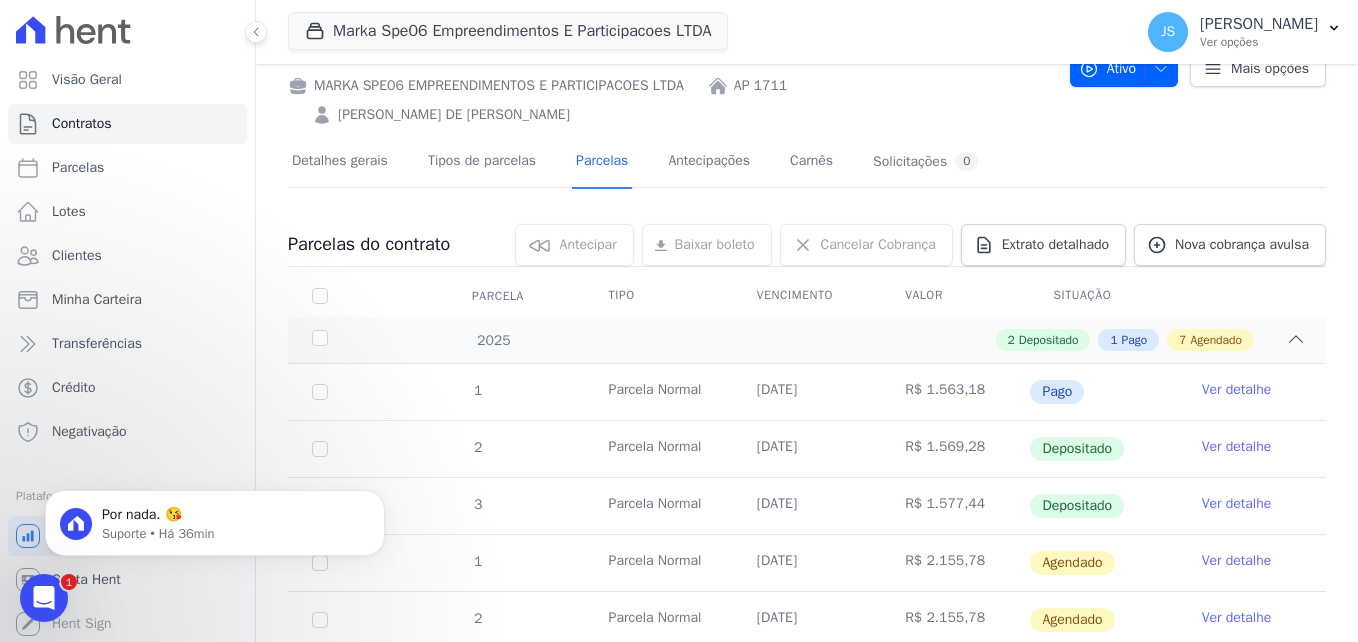scroll, scrollTop: 0, scrollLeft: 0, axis: both 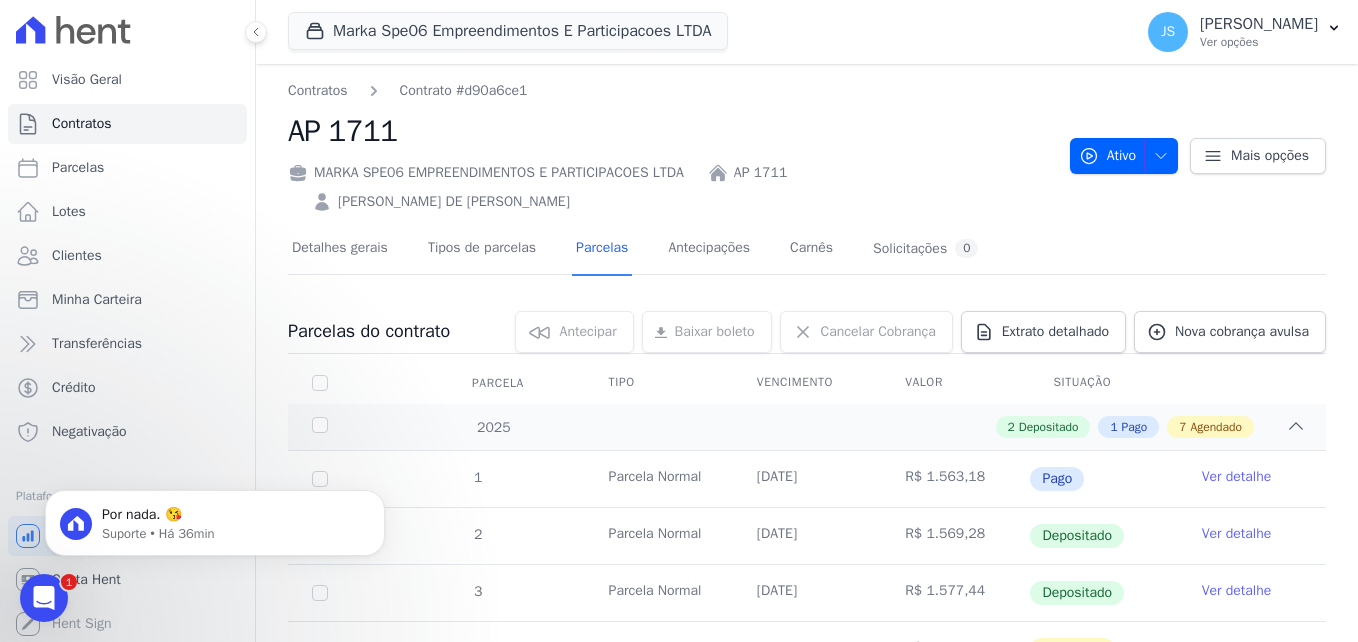 click on "AP 1711" at bounding box center [760, 172] 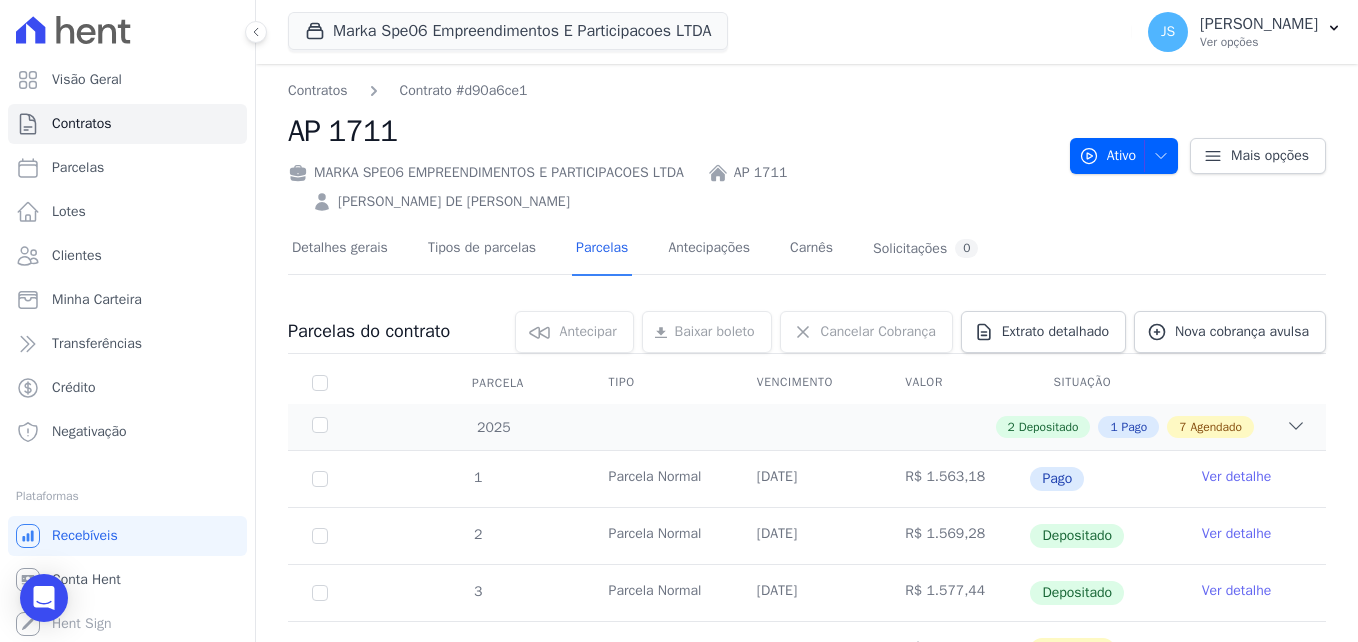 scroll, scrollTop: 100, scrollLeft: 0, axis: vertical 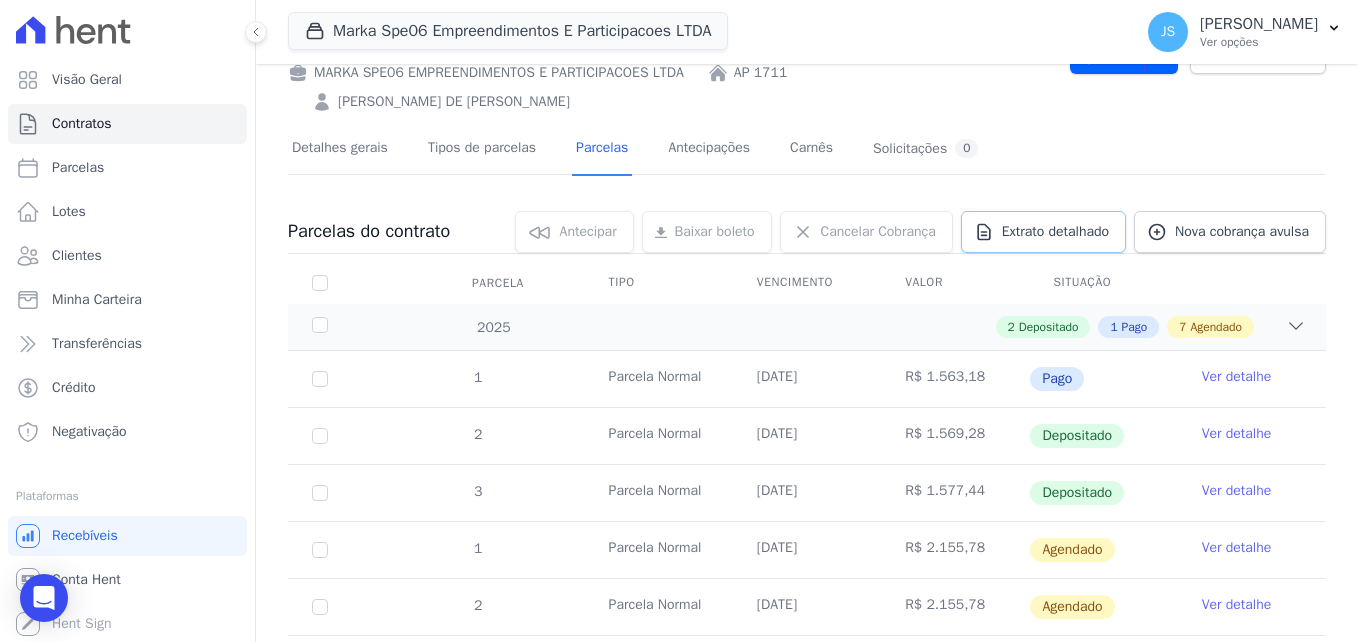 click on "Extrato detalhado" at bounding box center [1055, 232] 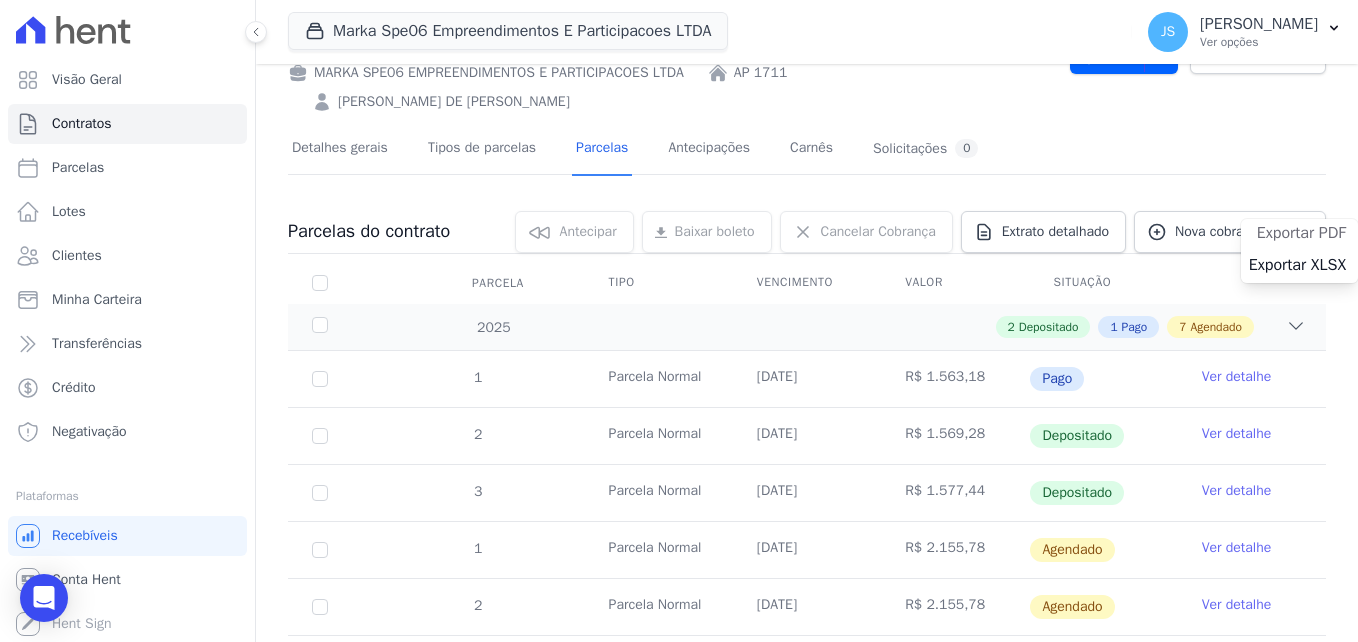 click on "Exportar PDF" at bounding box center [1301, 233] 